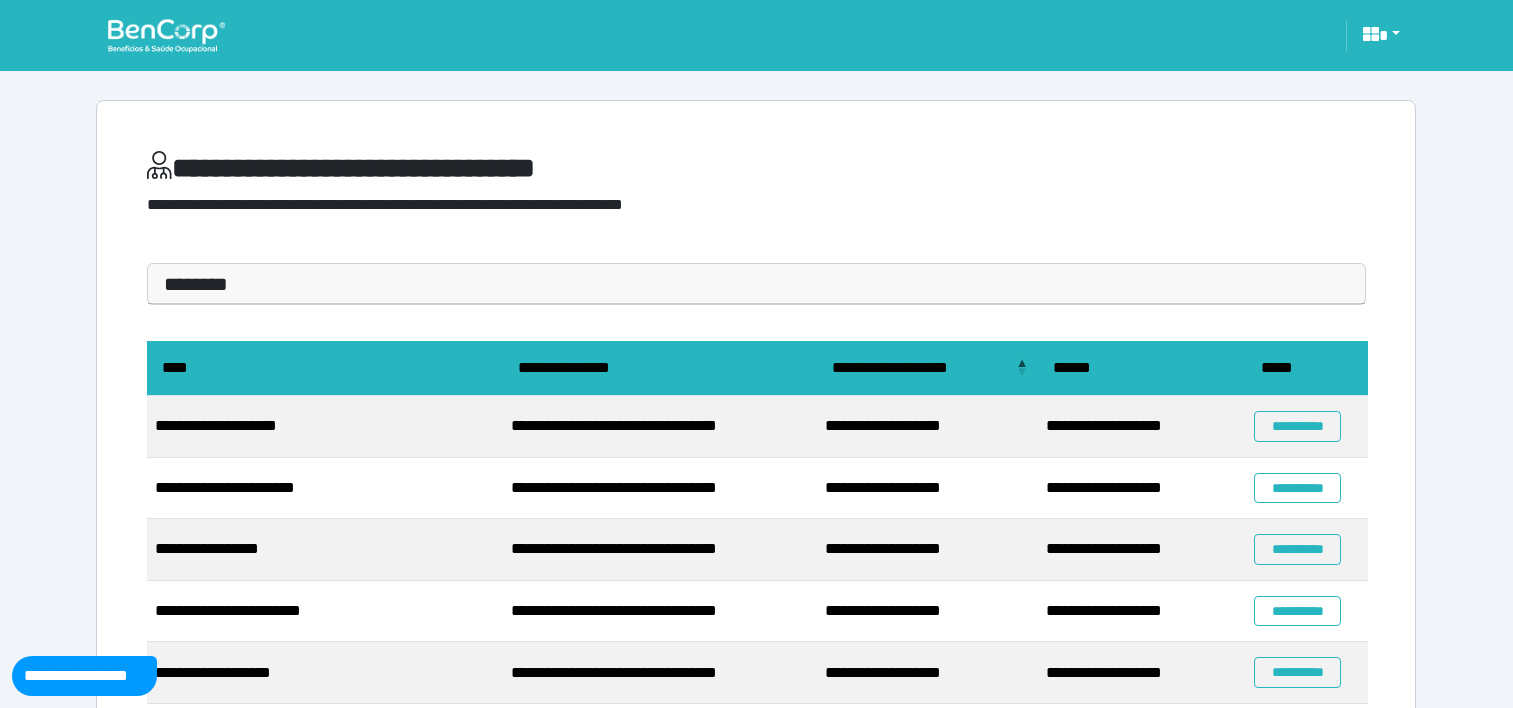 scroll, scrollTop: 0, scrollLeft: 0, axis: both 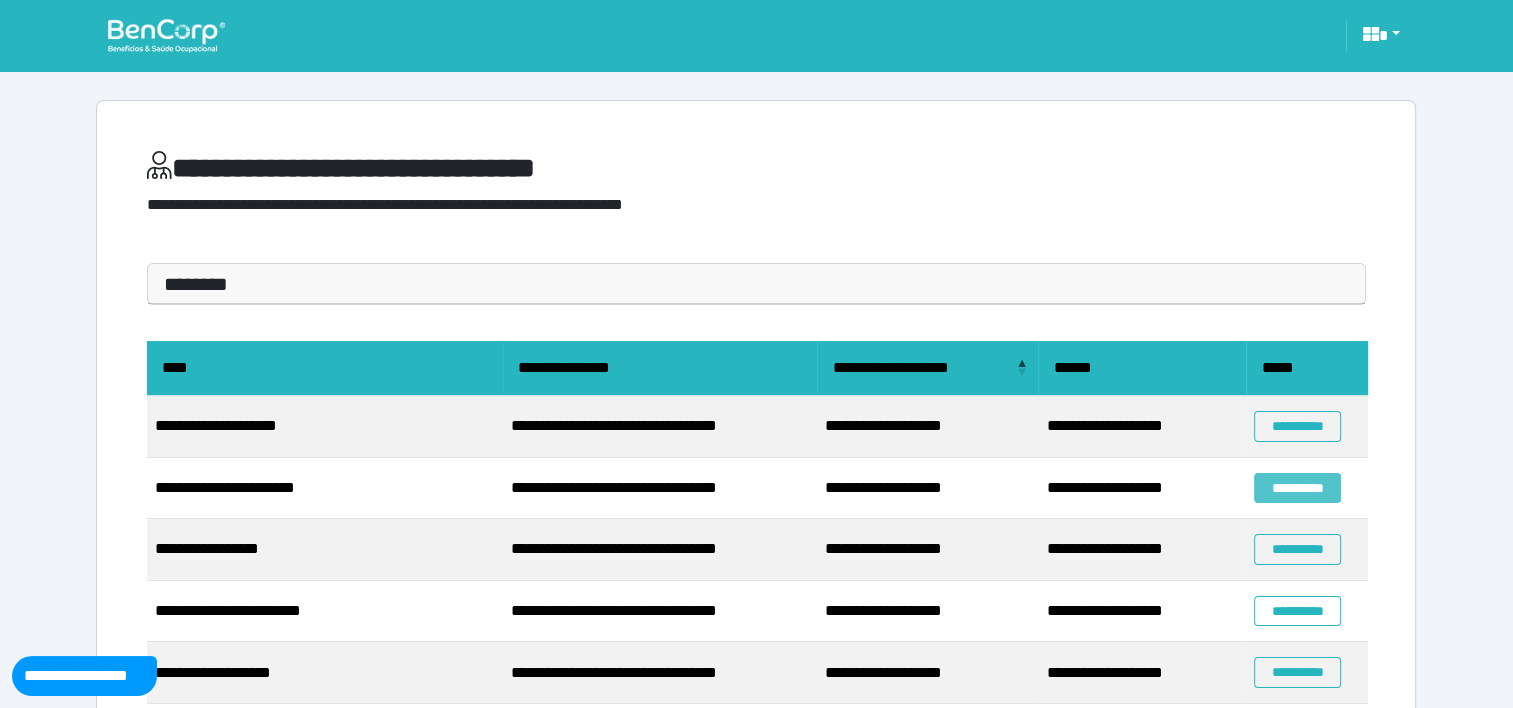 click on "**********" at bounding box center [1297, 488] 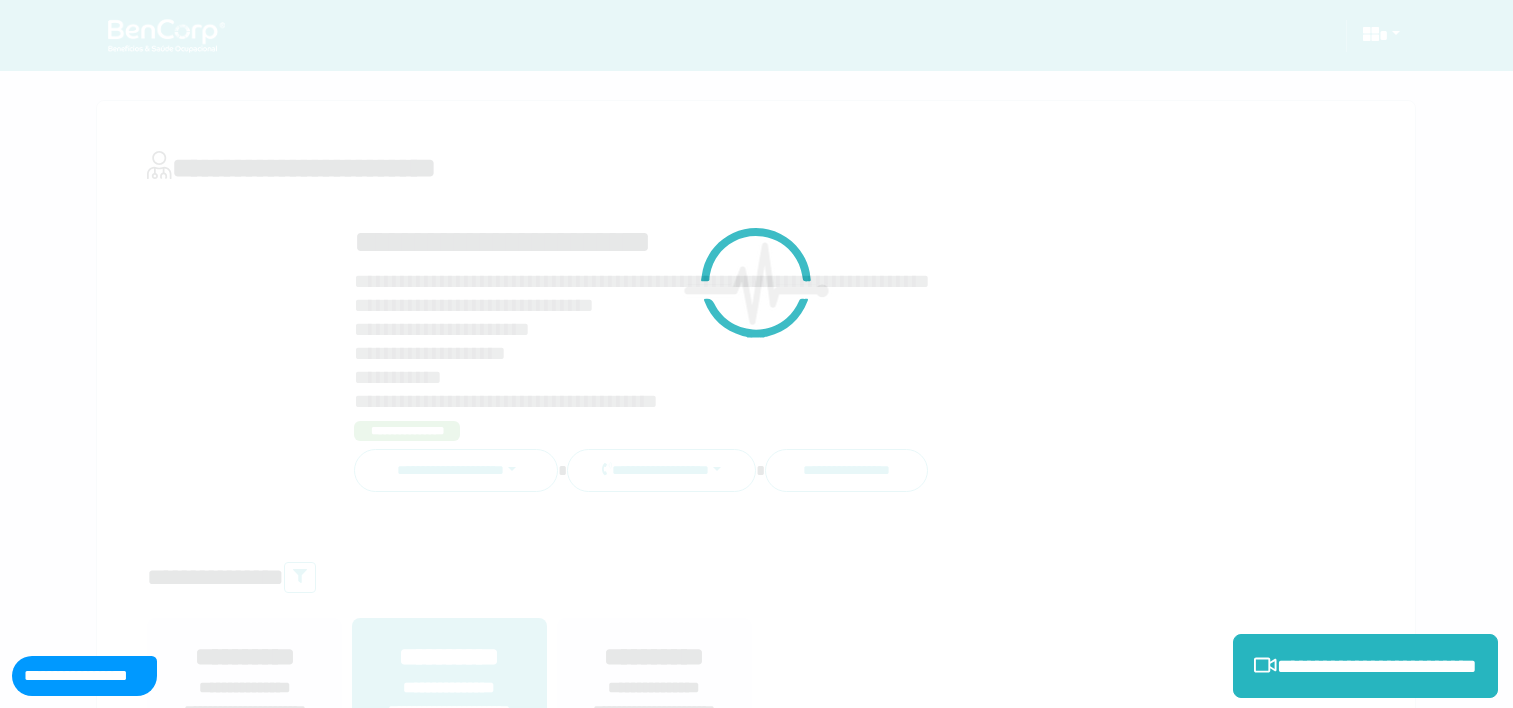 scroll, scrollTop: 0, scrollLeft: 0, axis: both 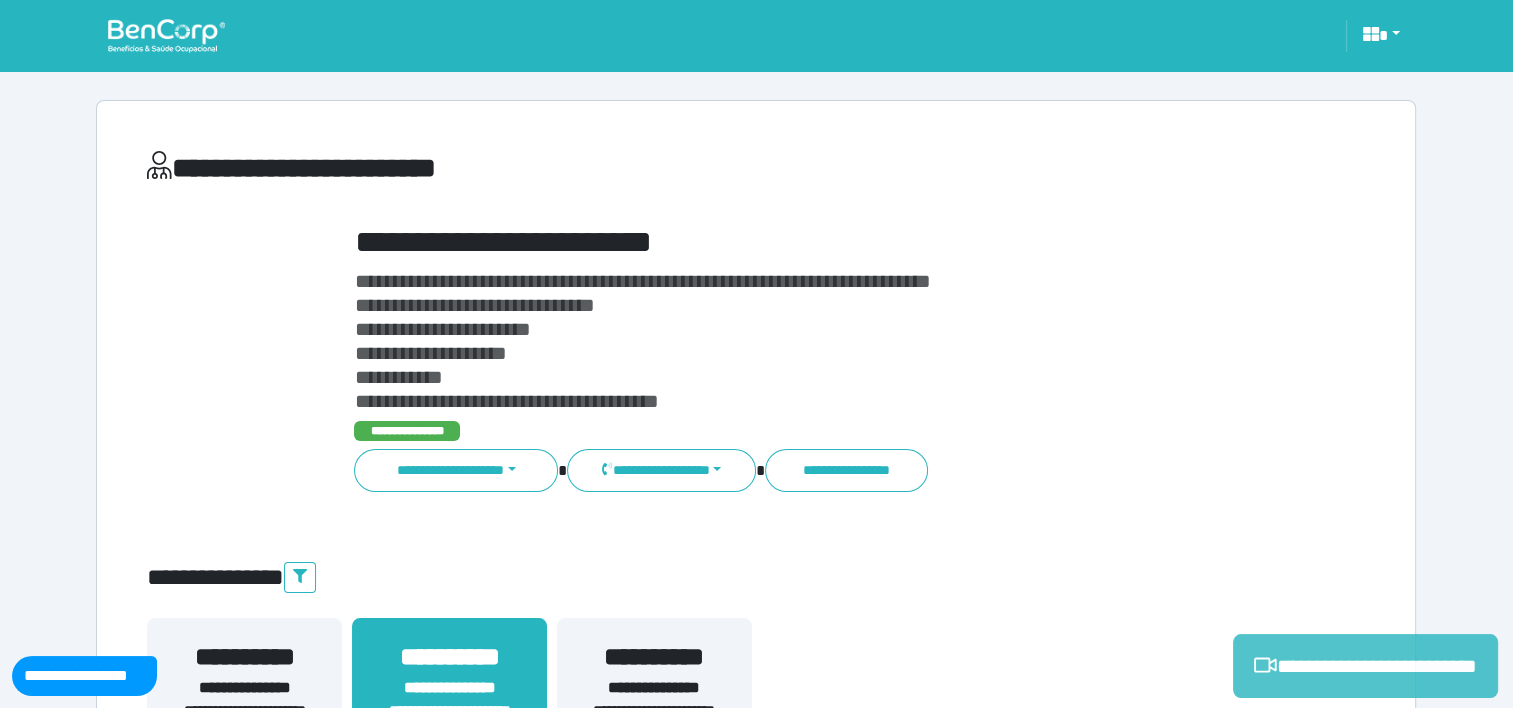 click on "**********" at bounding box center [1365, 666] 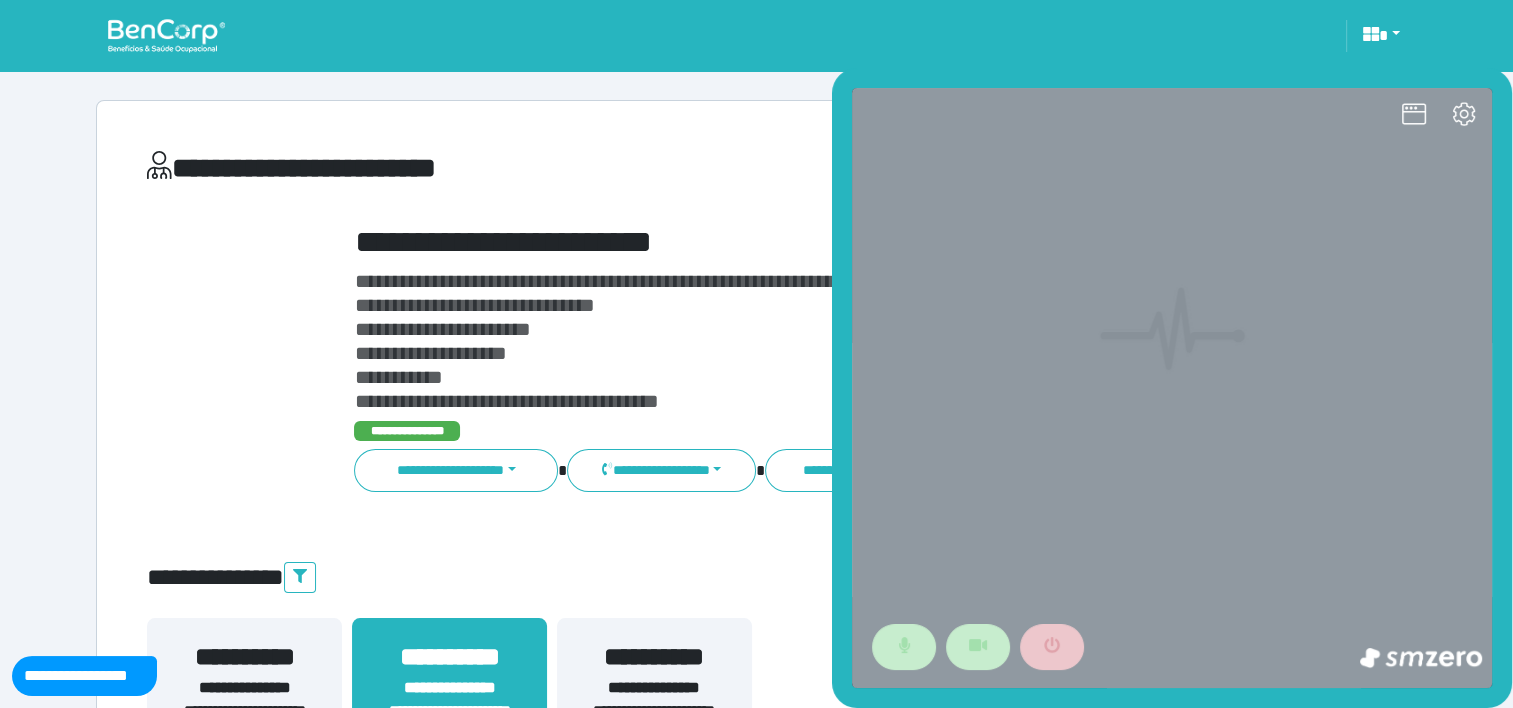 scroll, scrollTop: 0, scrollLeft: 0, axis: both 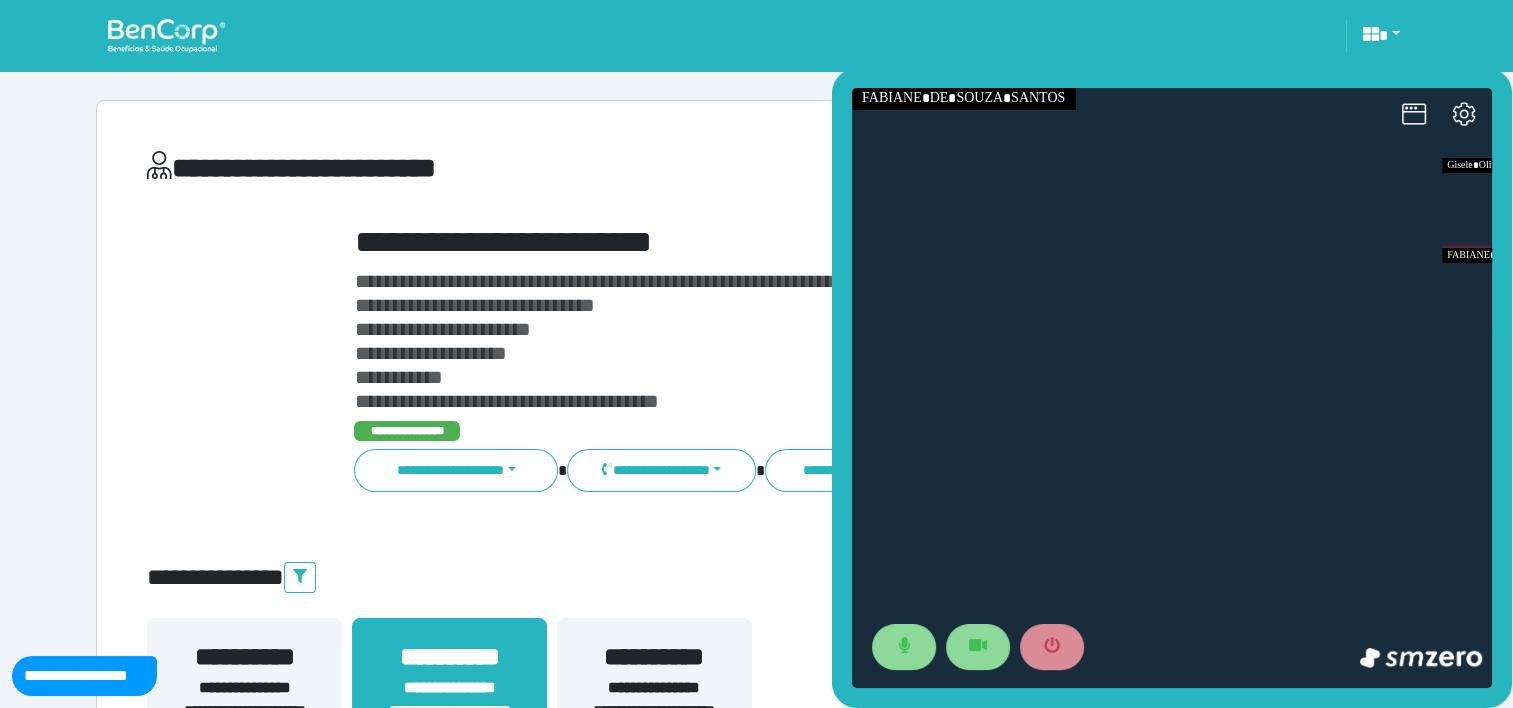 click at bounding box center [1172, 388] 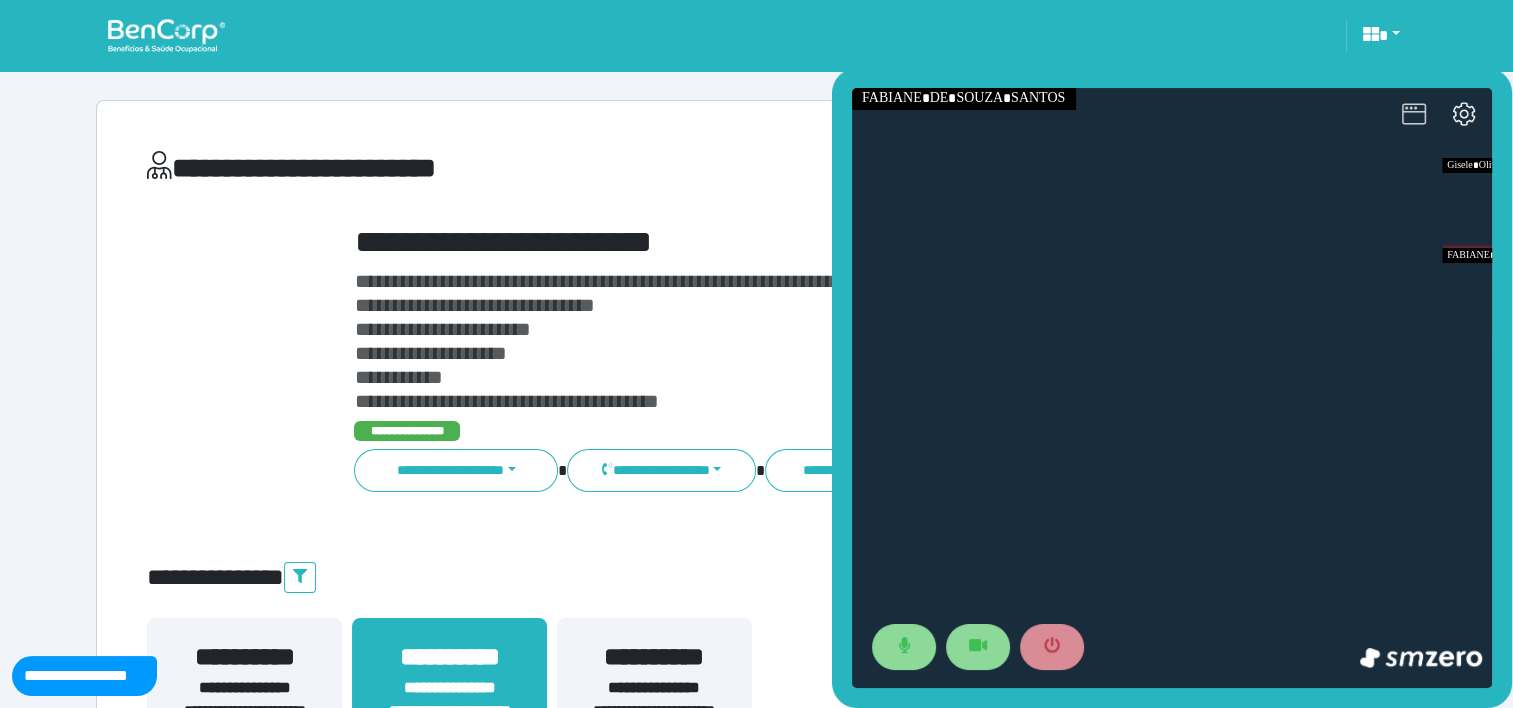 click 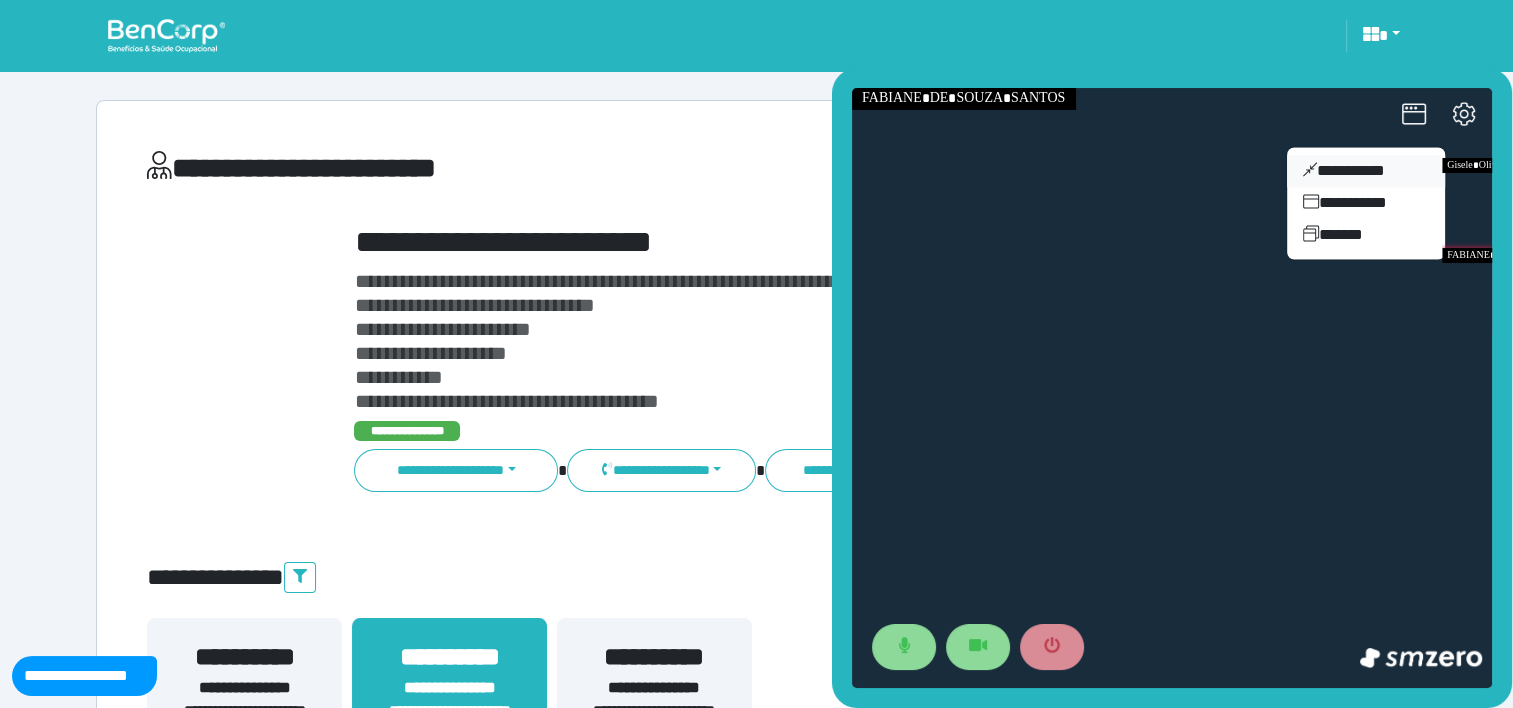 click on "**********" at bounding box center [1366, 171] 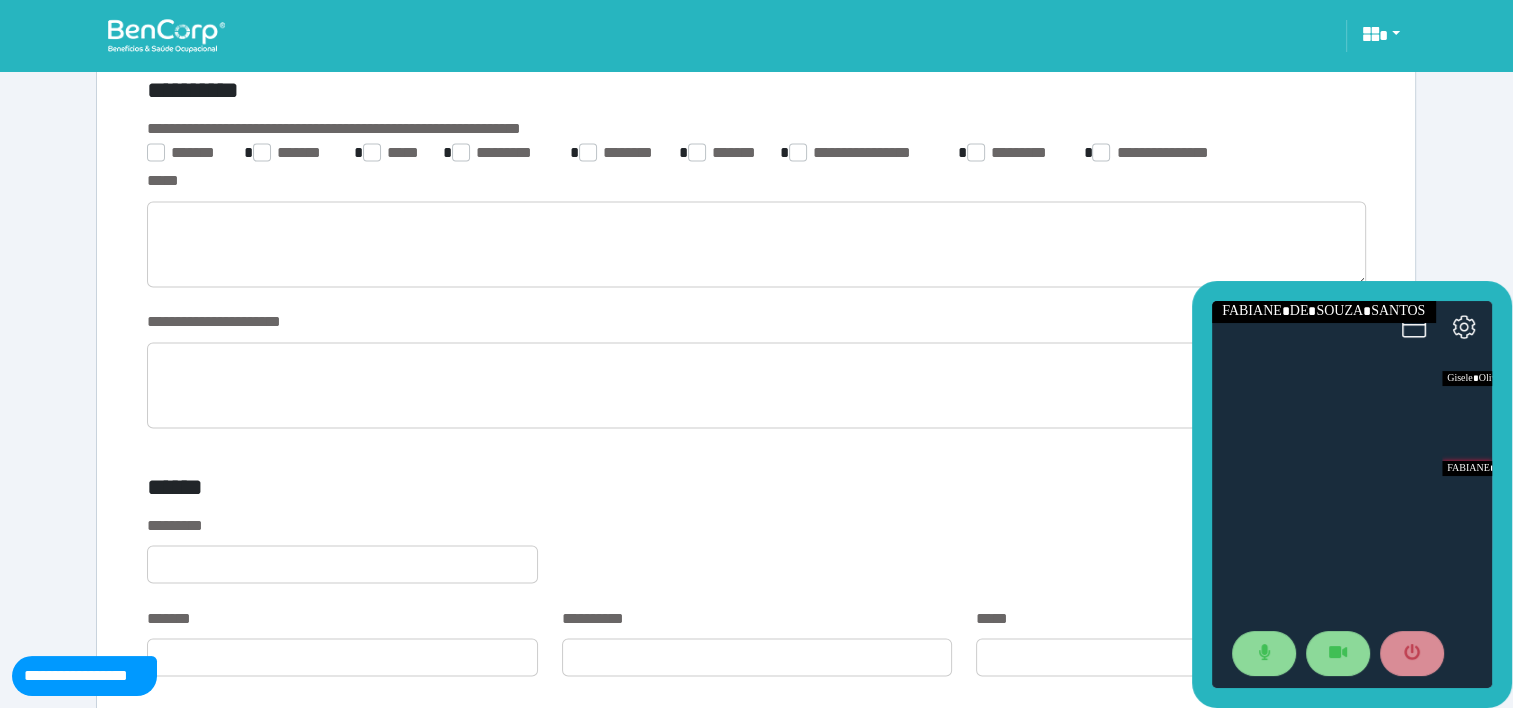 scroll, scrollTop: 3345, scrollLeft: 0, axis: vertical 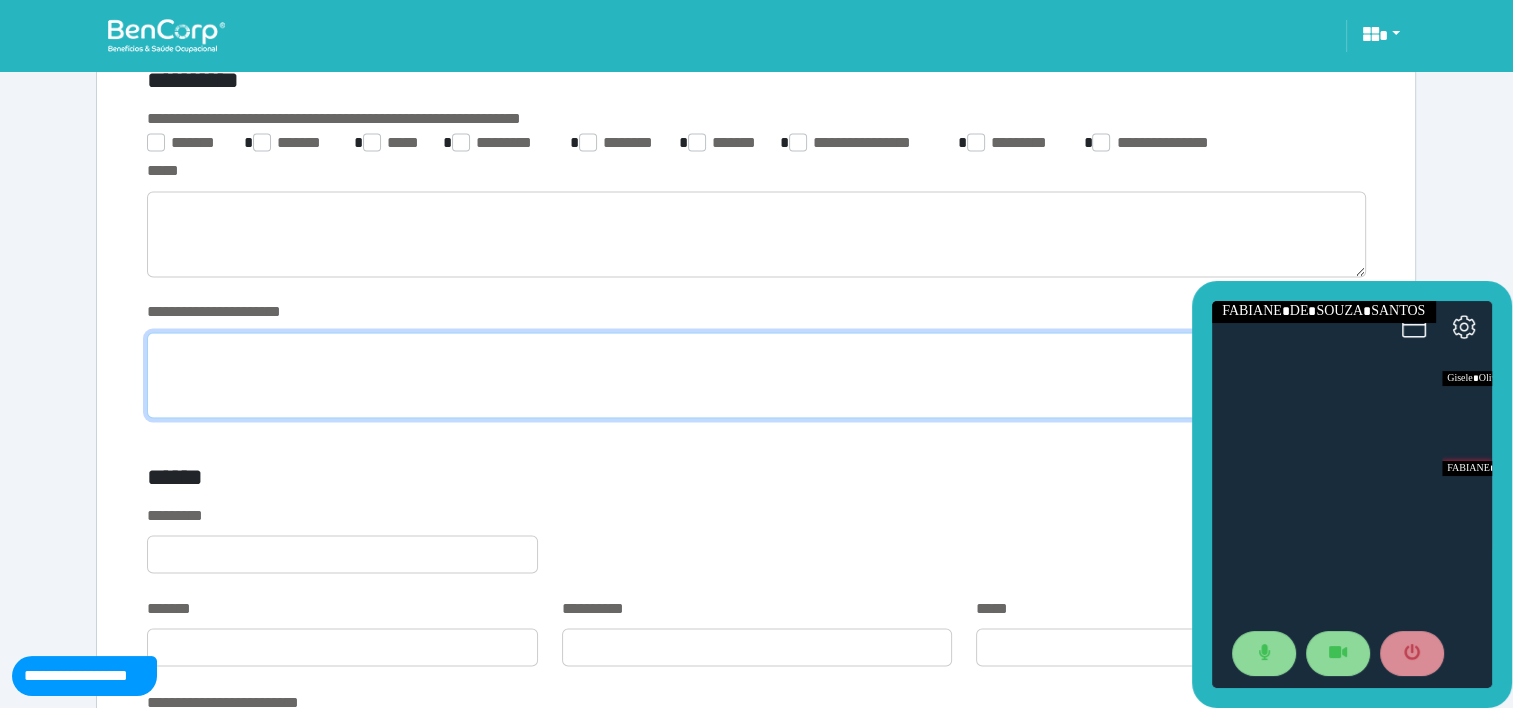 click at bounding box center [756, 375] 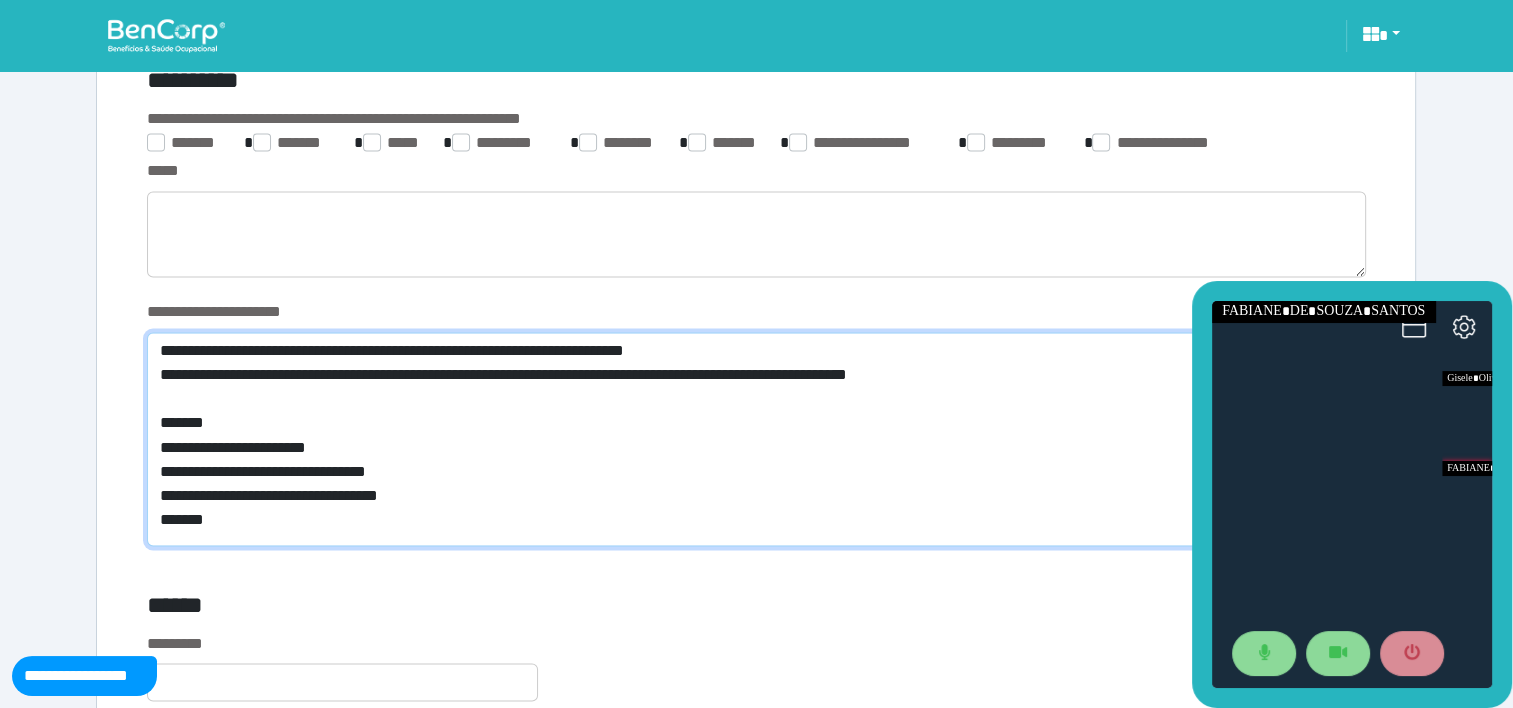 scroll, scrollTop: 0, scrollLeft: 0, axis: both 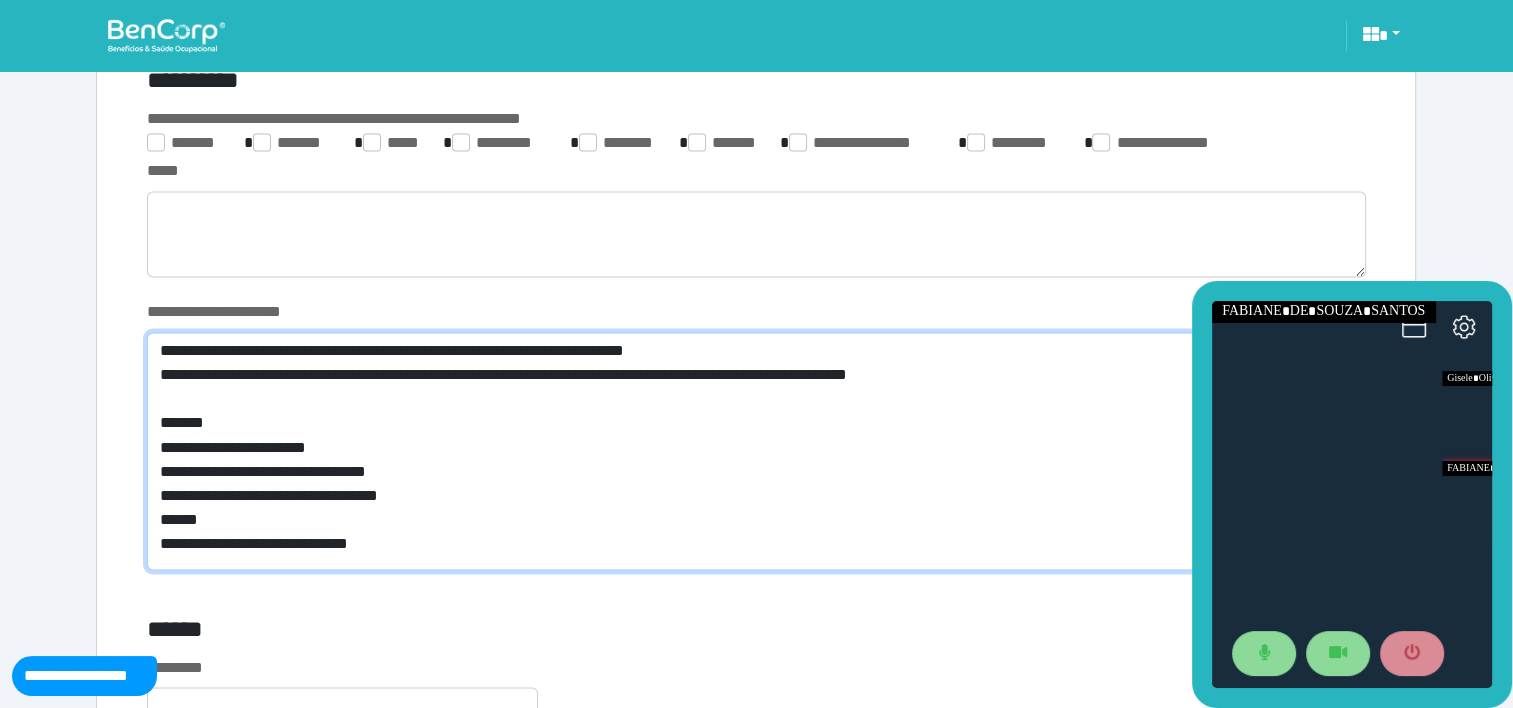 click on "**********" at bounding box center [756, 451] 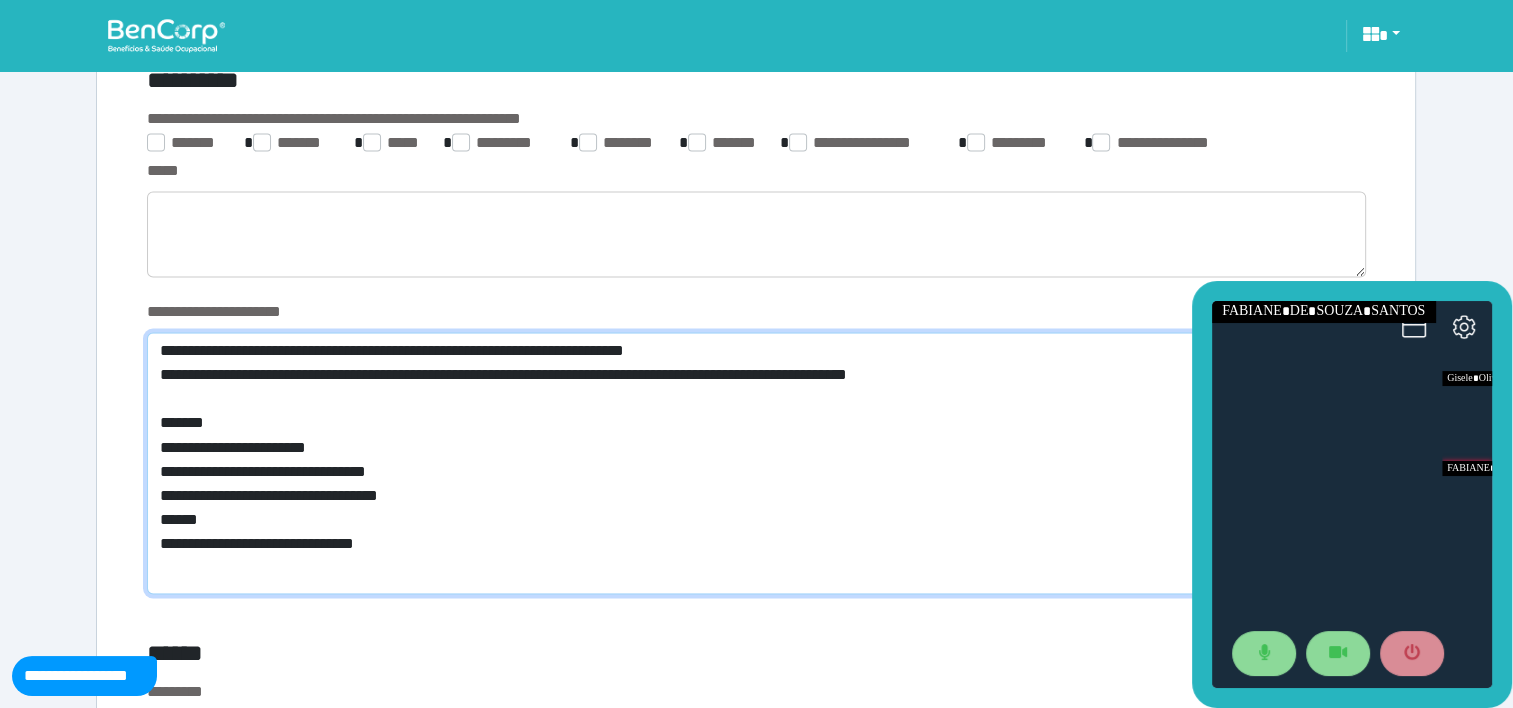 scroll, scrollTop: 0, scrollLeft: 0, axis: both 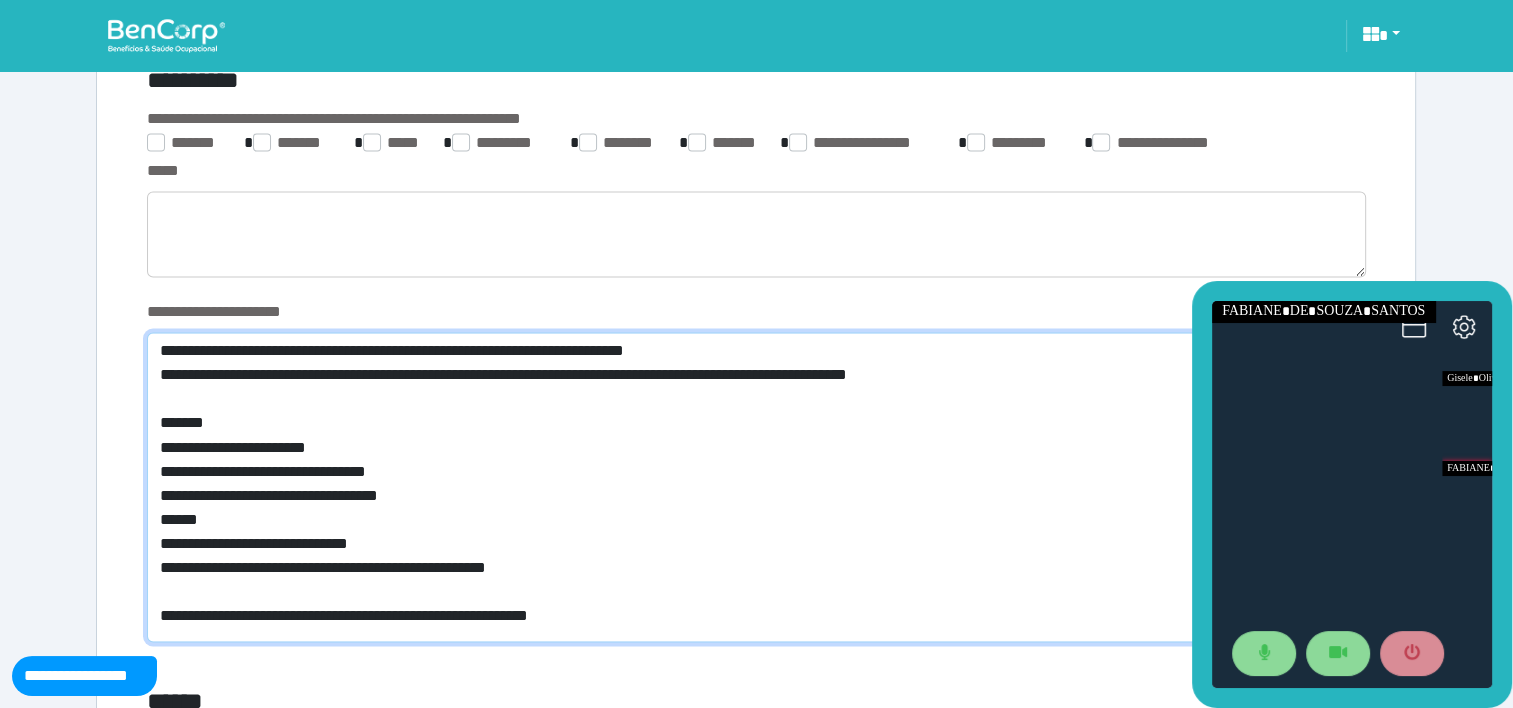 click on "**********" at bounding box center [756, 487] 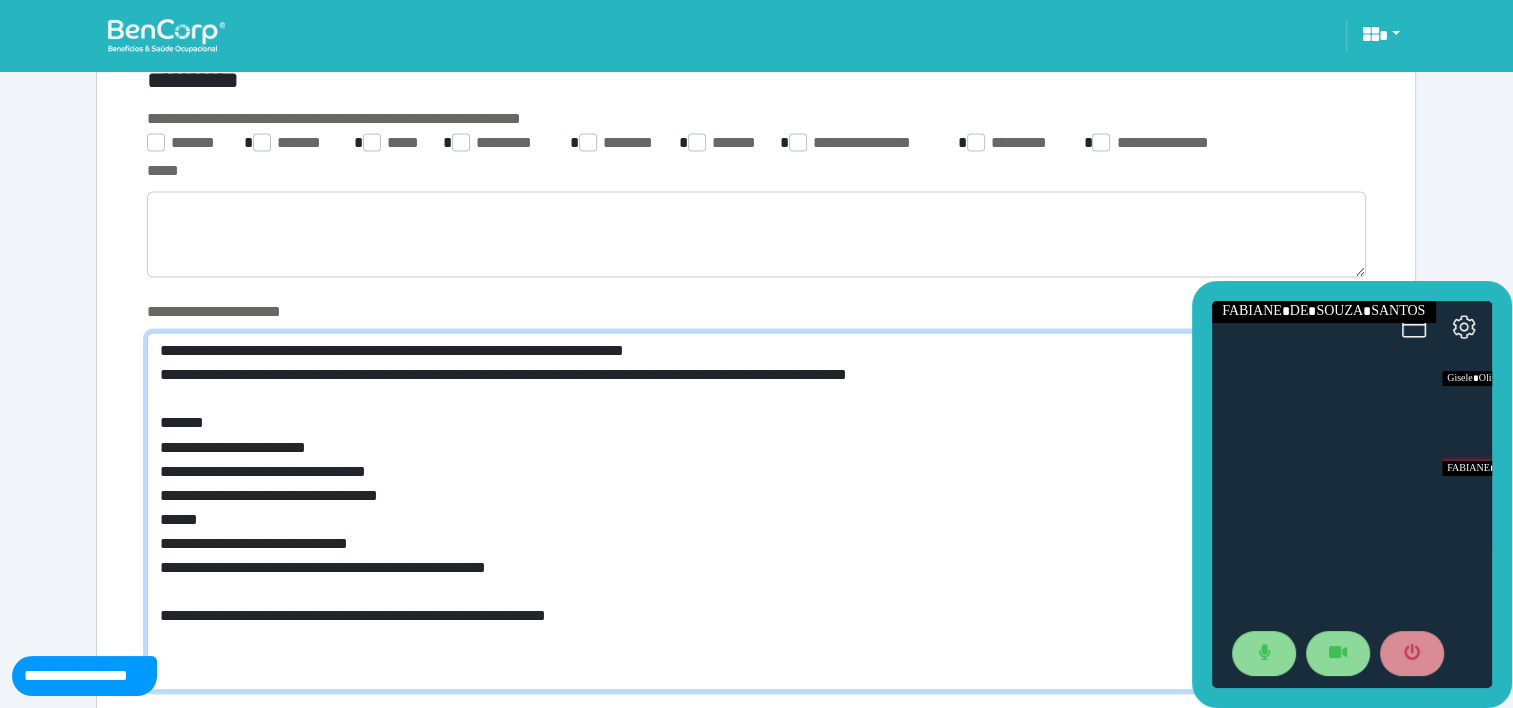 scroll, scrollTop: 0, scrollLeft: 0, axis: both 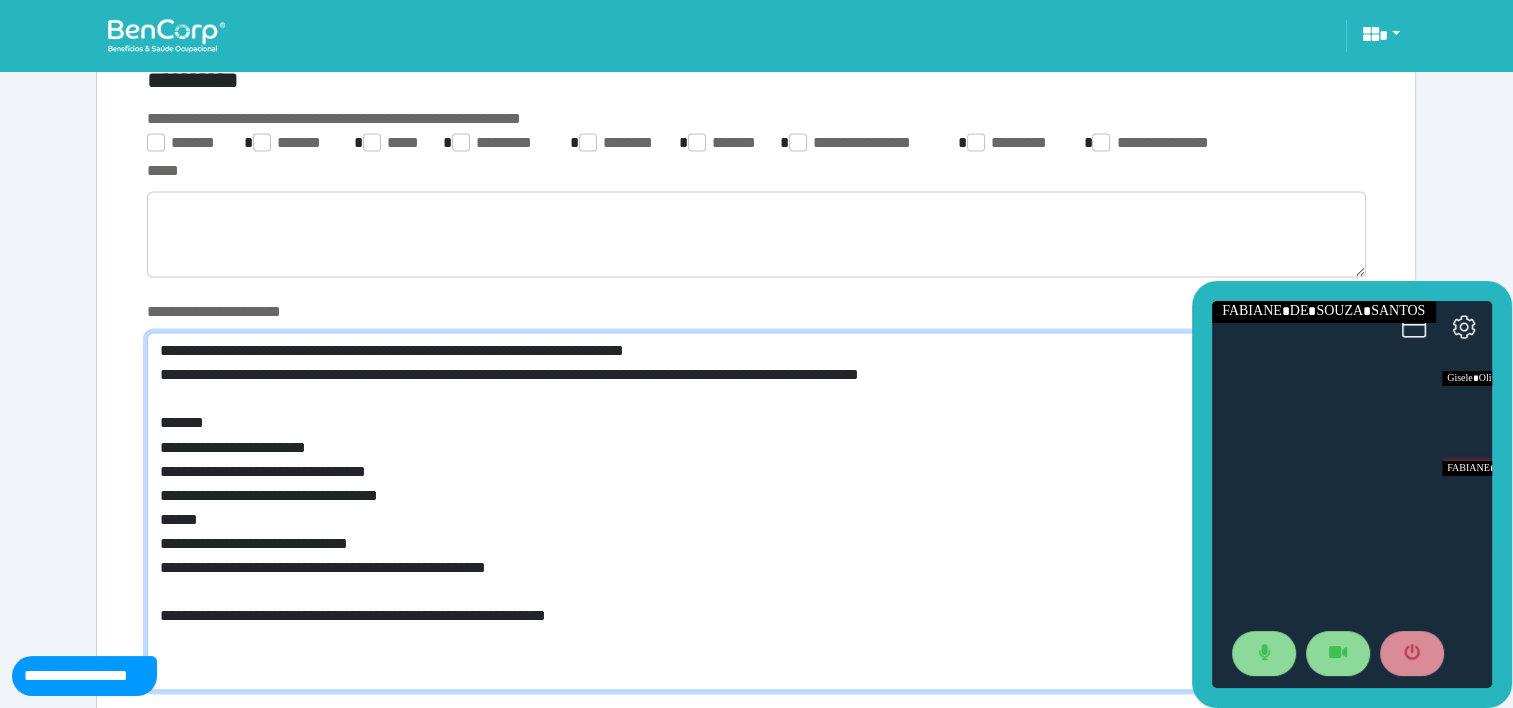 click on "**********" at bounding box center [756, 511] 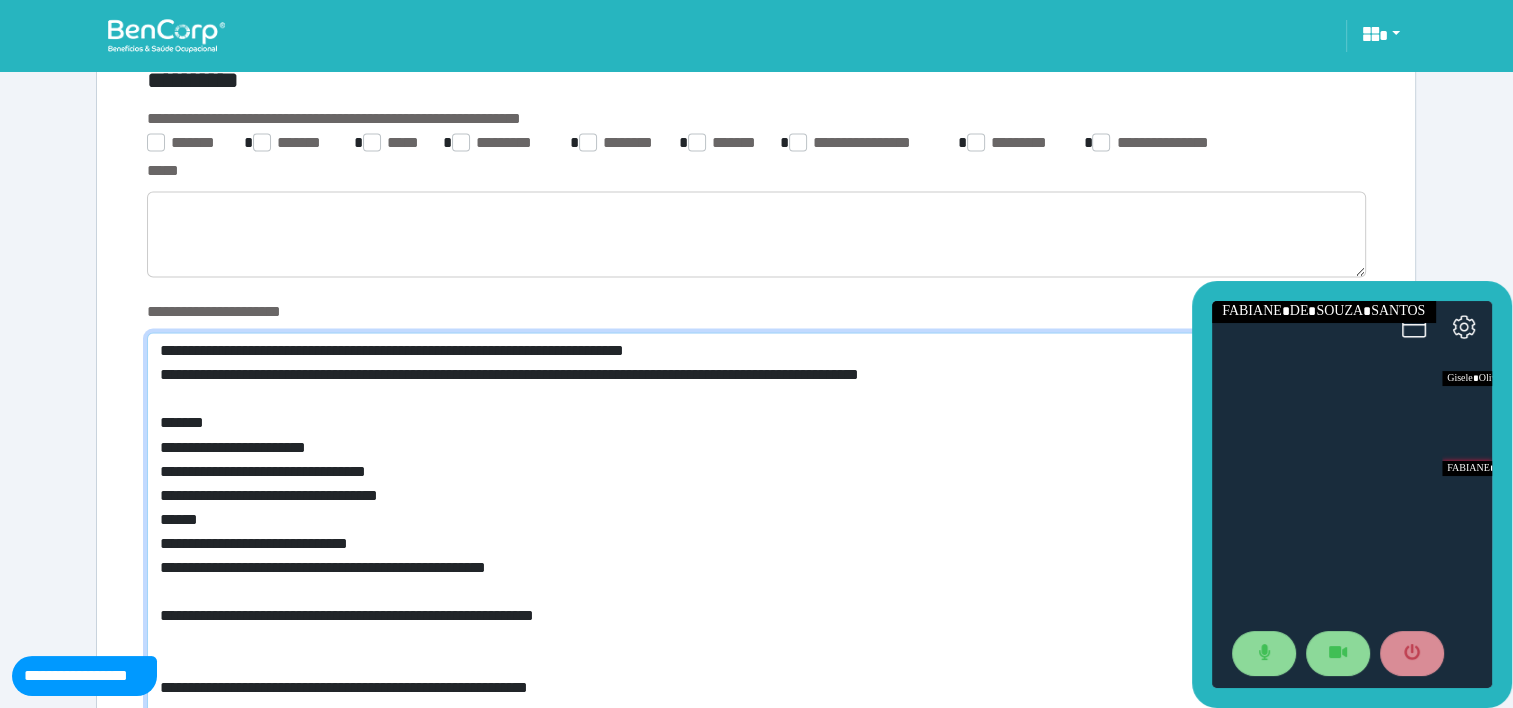 scroll, scrollTop: 3357, scrollLeft: 0, axis: vertical 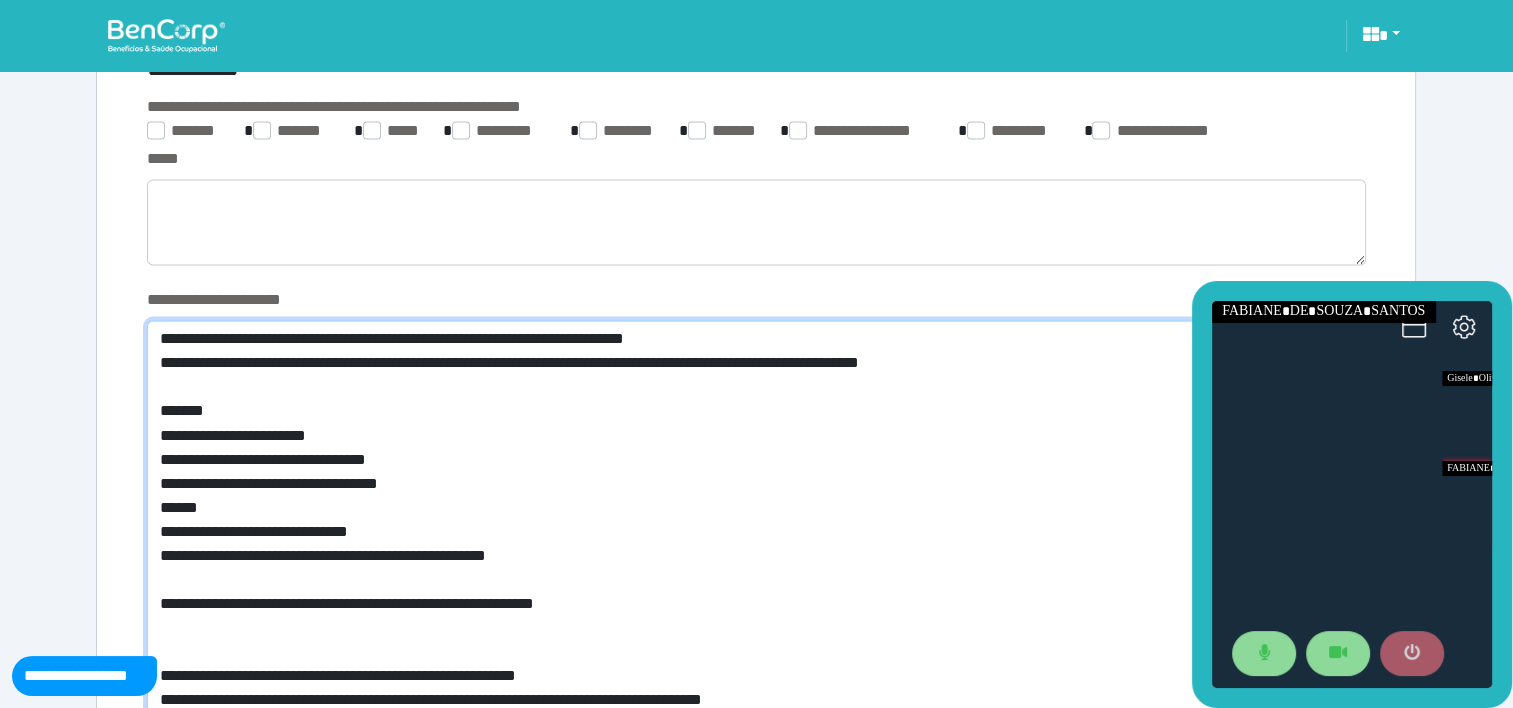 type on "**********" 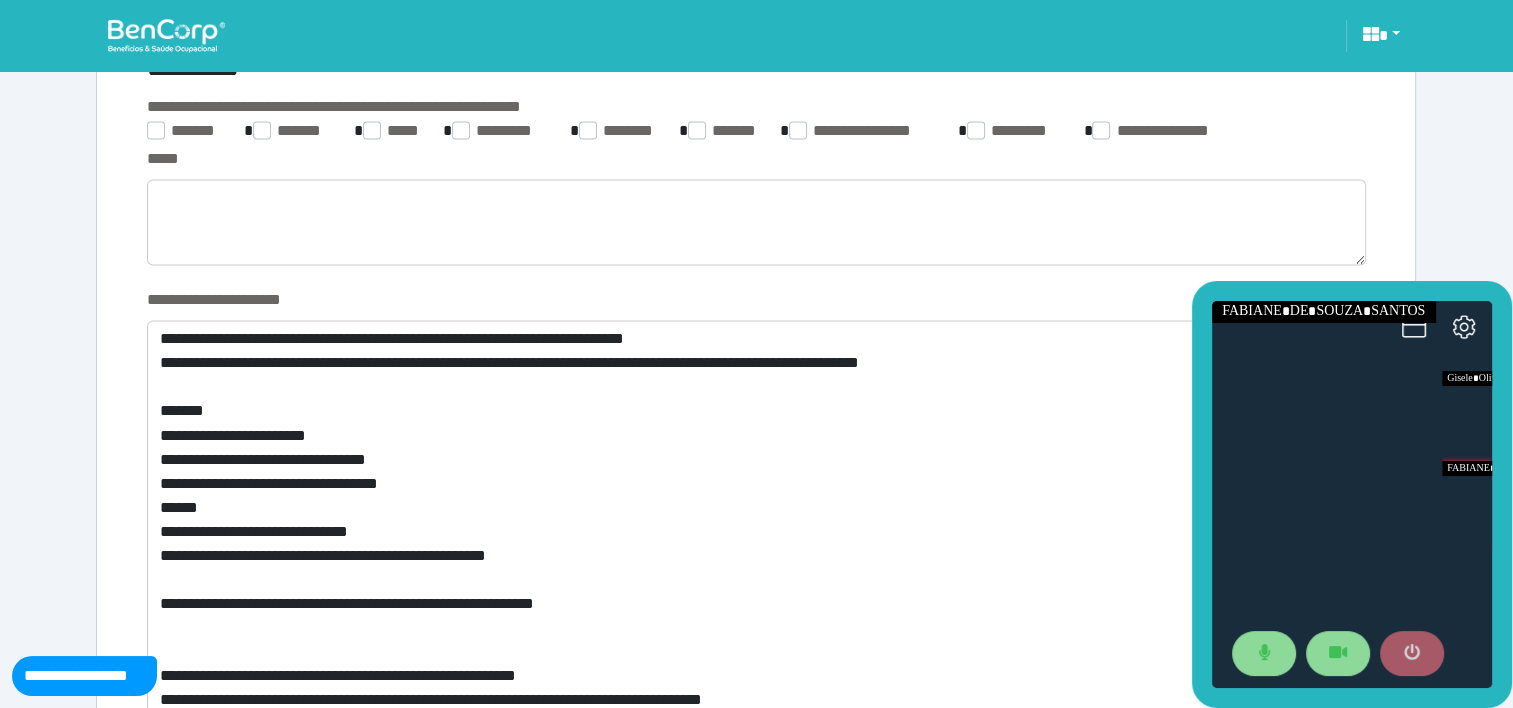 click 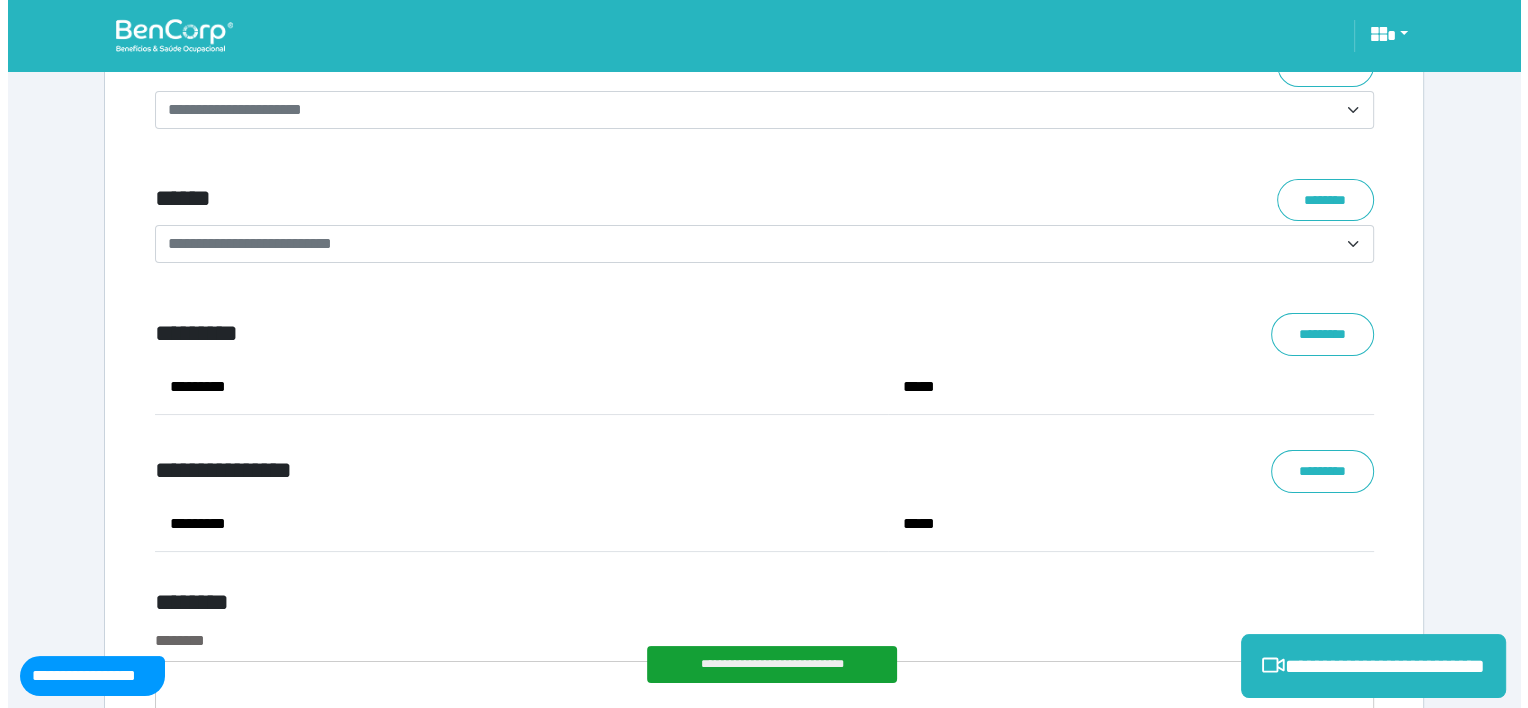 scroll, scrollTop: 8206, scrollLeft: 0, axis: vertical 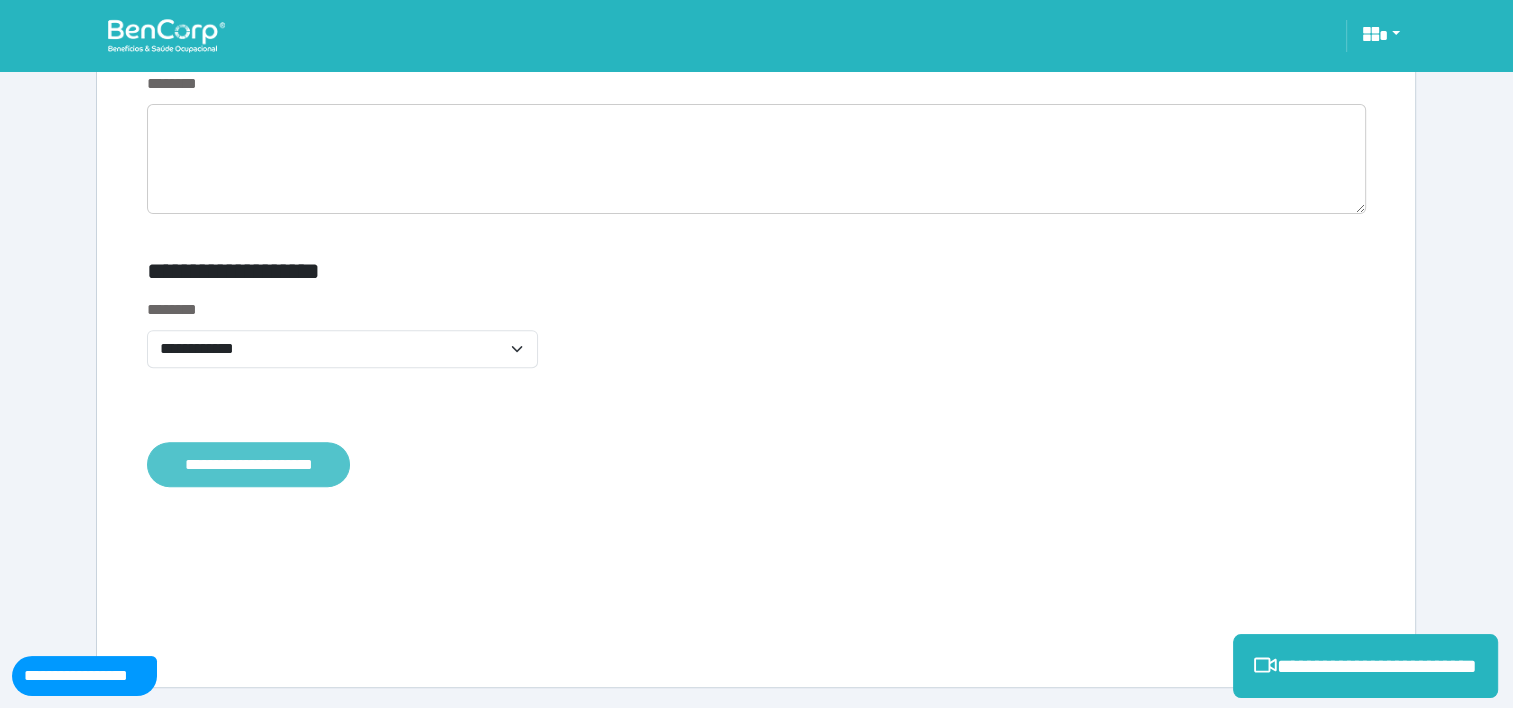click on "**********" at bounding box center (248, 465) 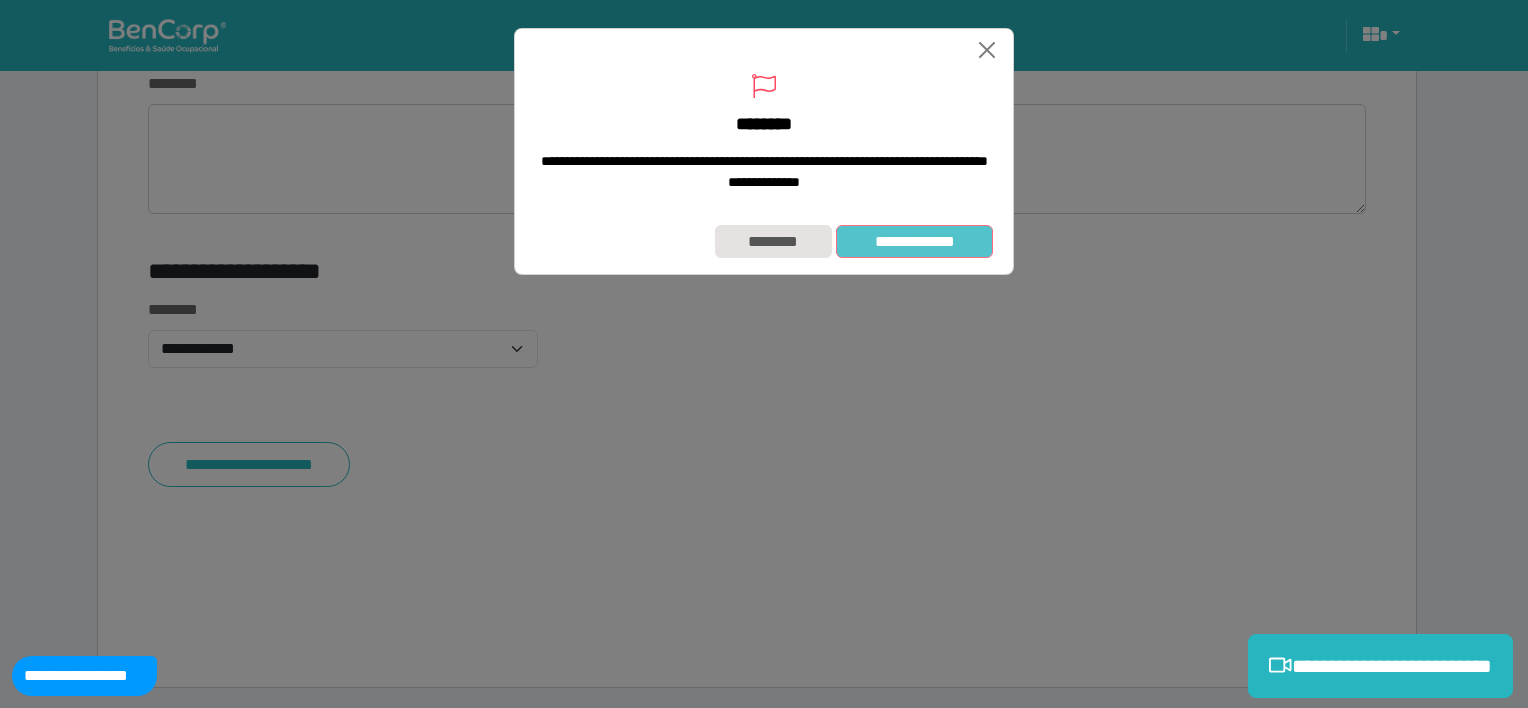 click on "**********" at bounding box center (914, 242) 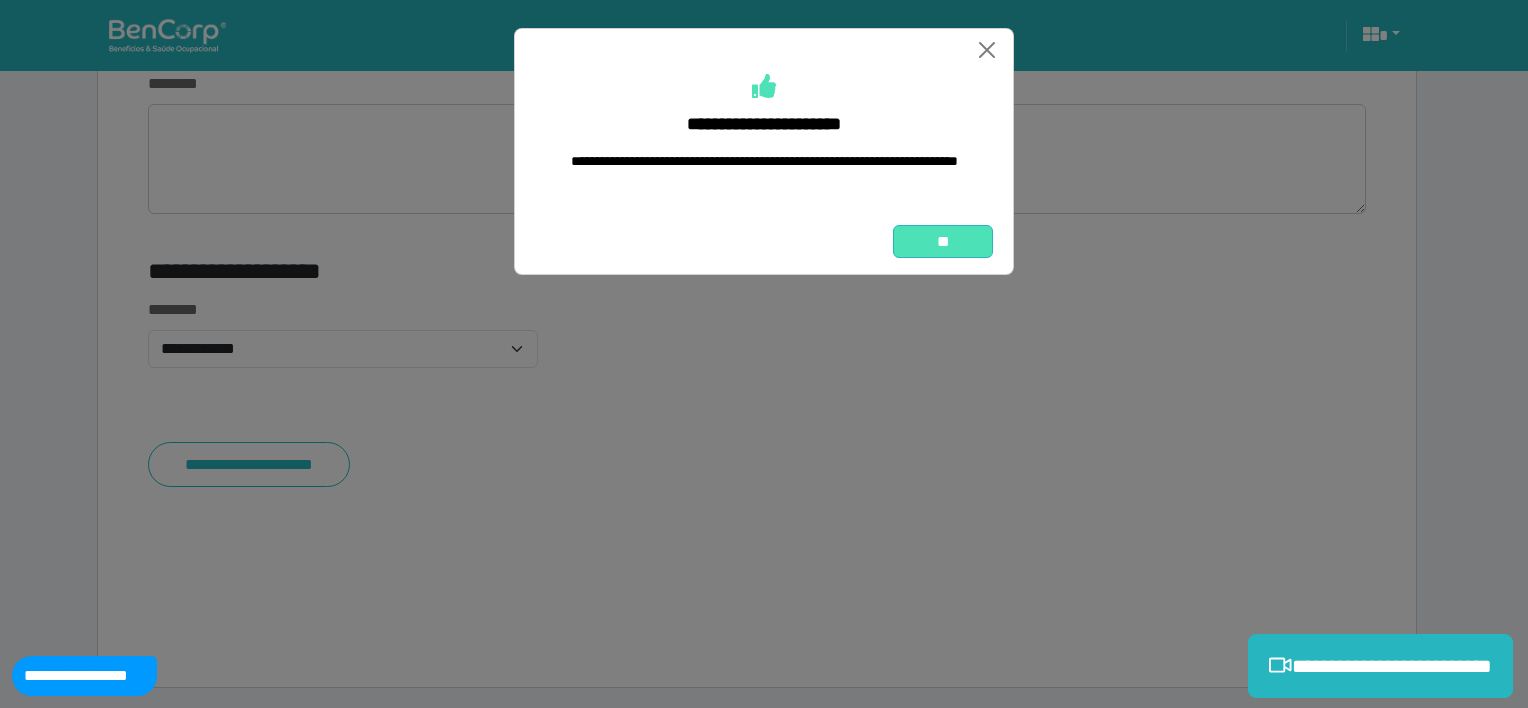 click on "**" at bounding box center [943, 242] 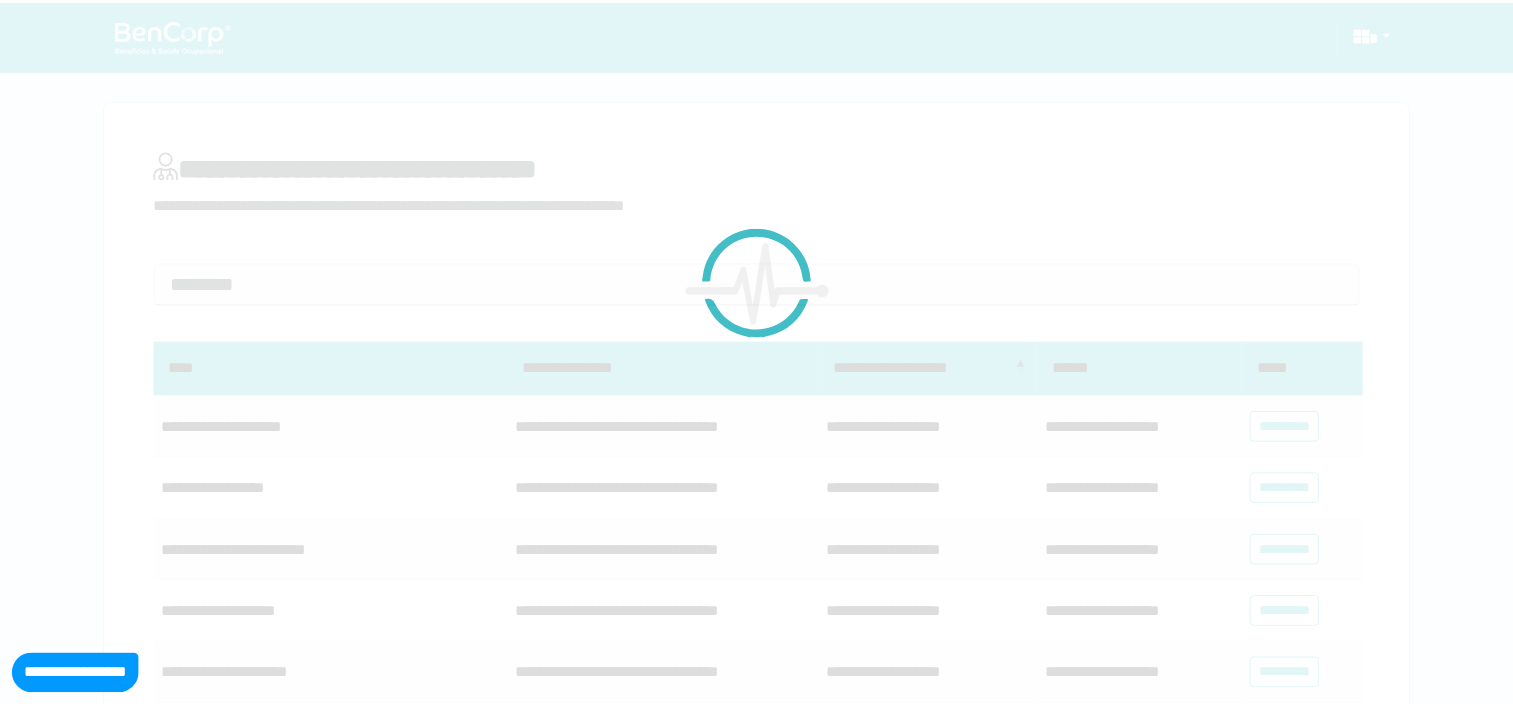 scroll, scrollTop: 0, scrollLeft: 0, axis: both 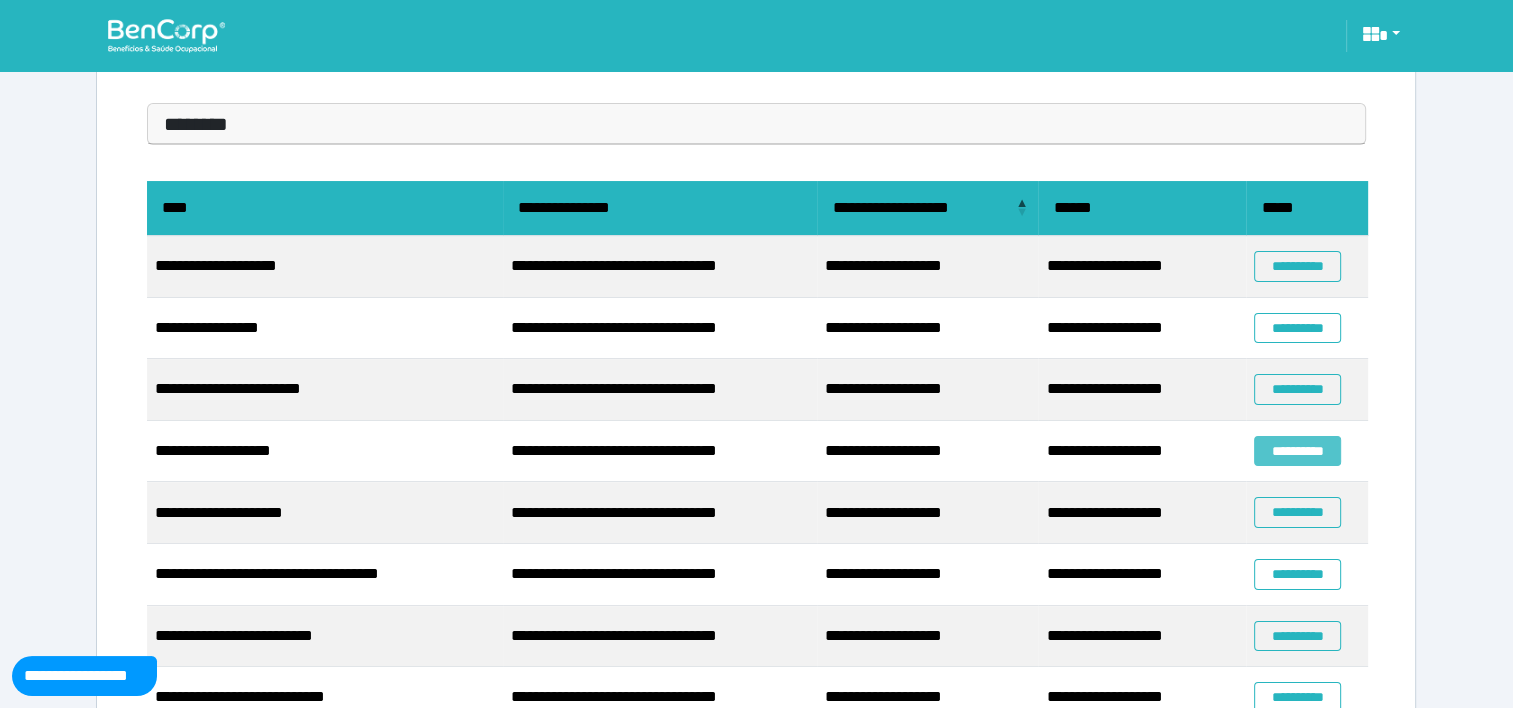 click on "**********" at bounding box center [1297, 451] 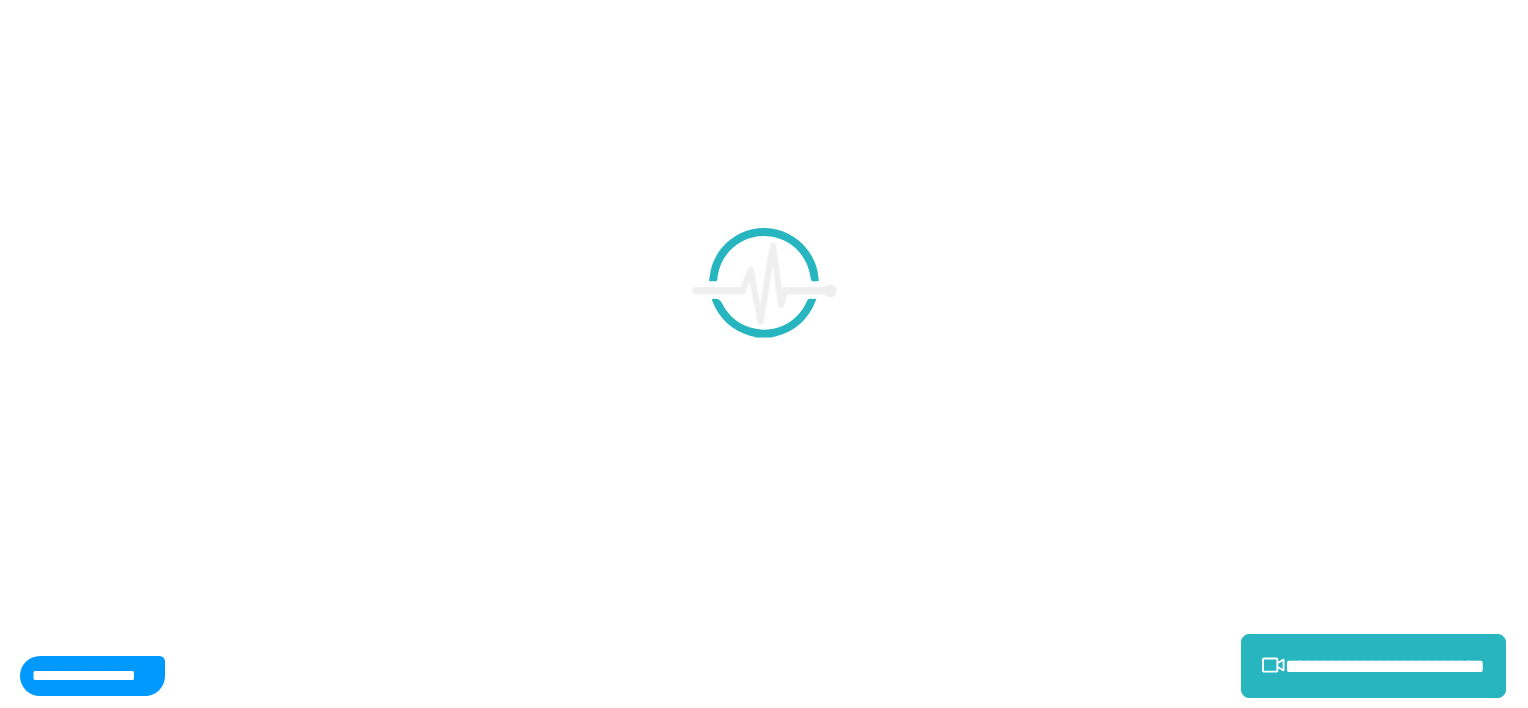 scroll, scrollTop: 0, scrollLeft: 0, axis: both 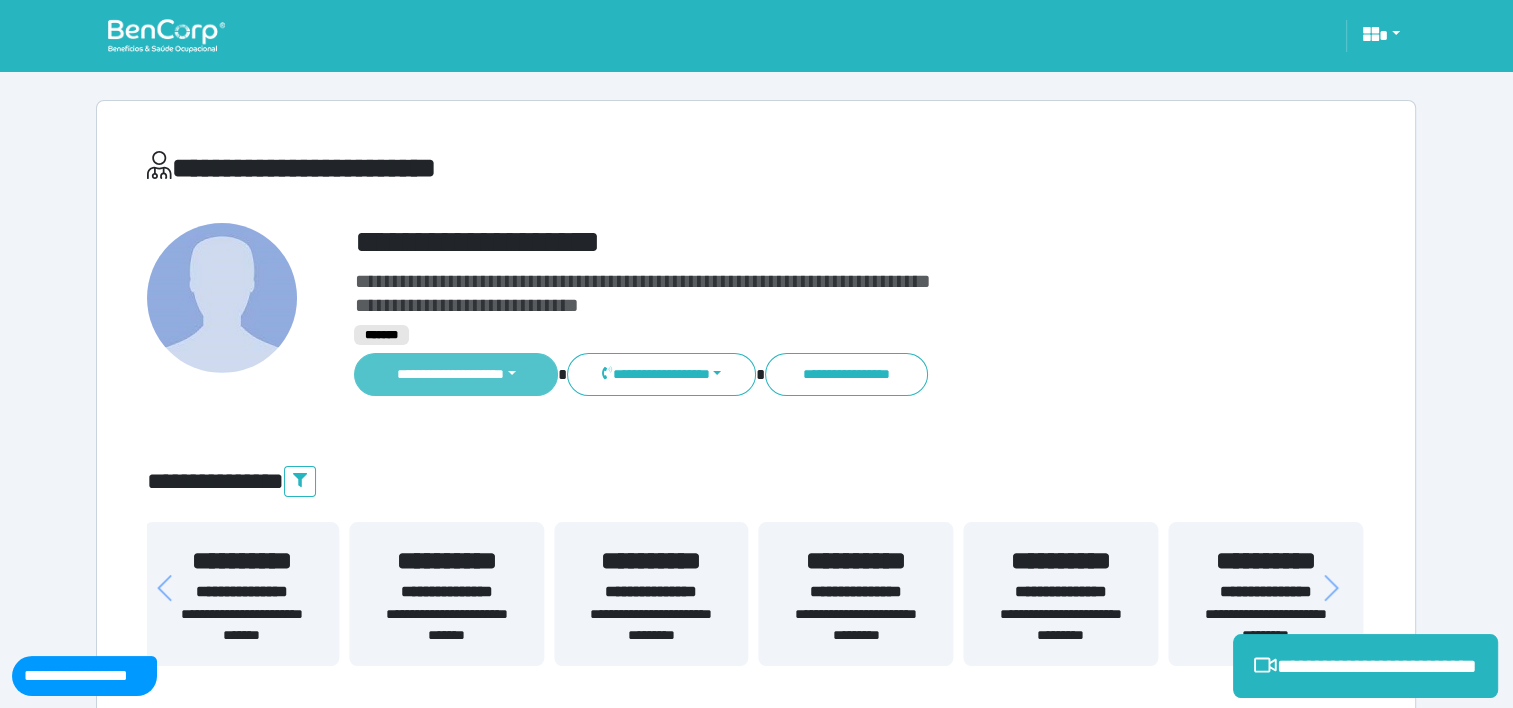 click on "**********" at bounding box center (456, 374) 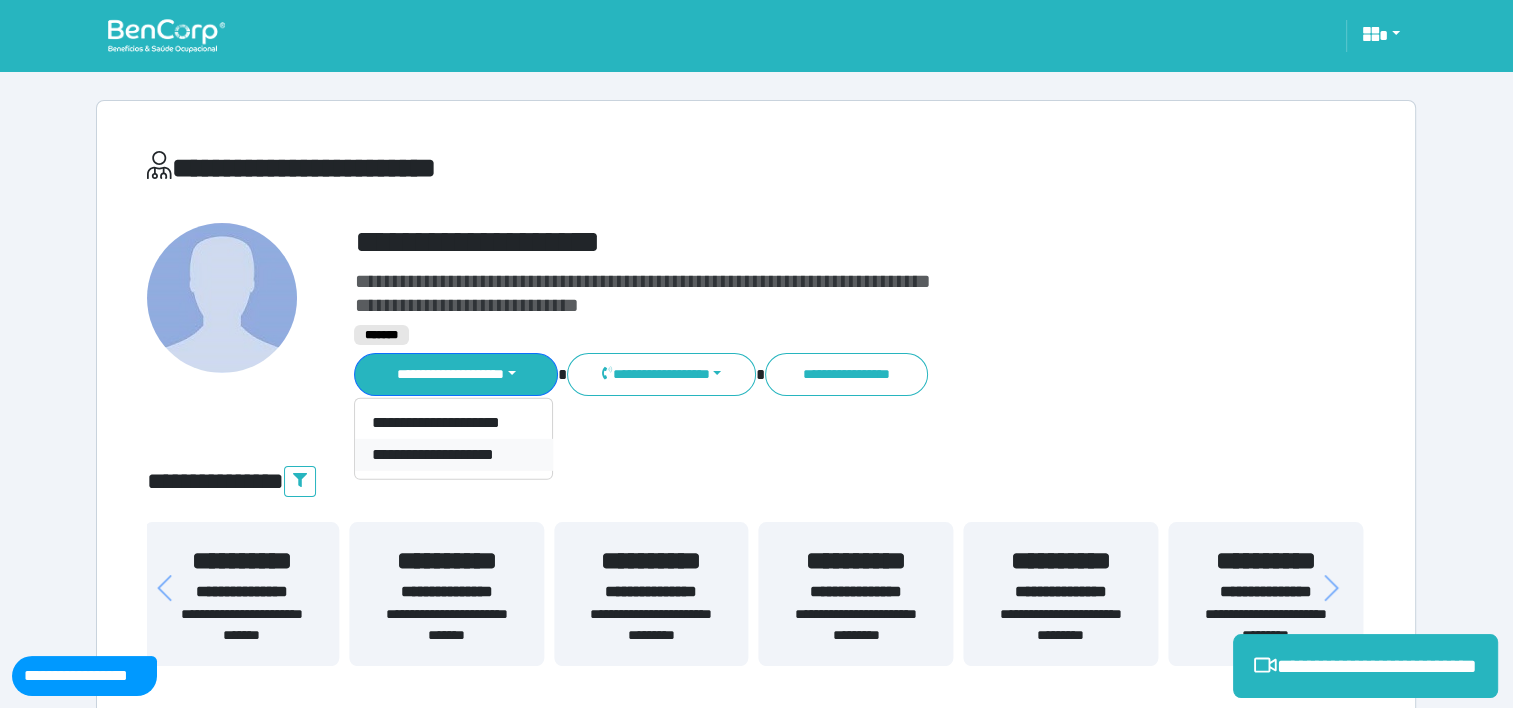 click on "**********" at bounding box center [453, 455] 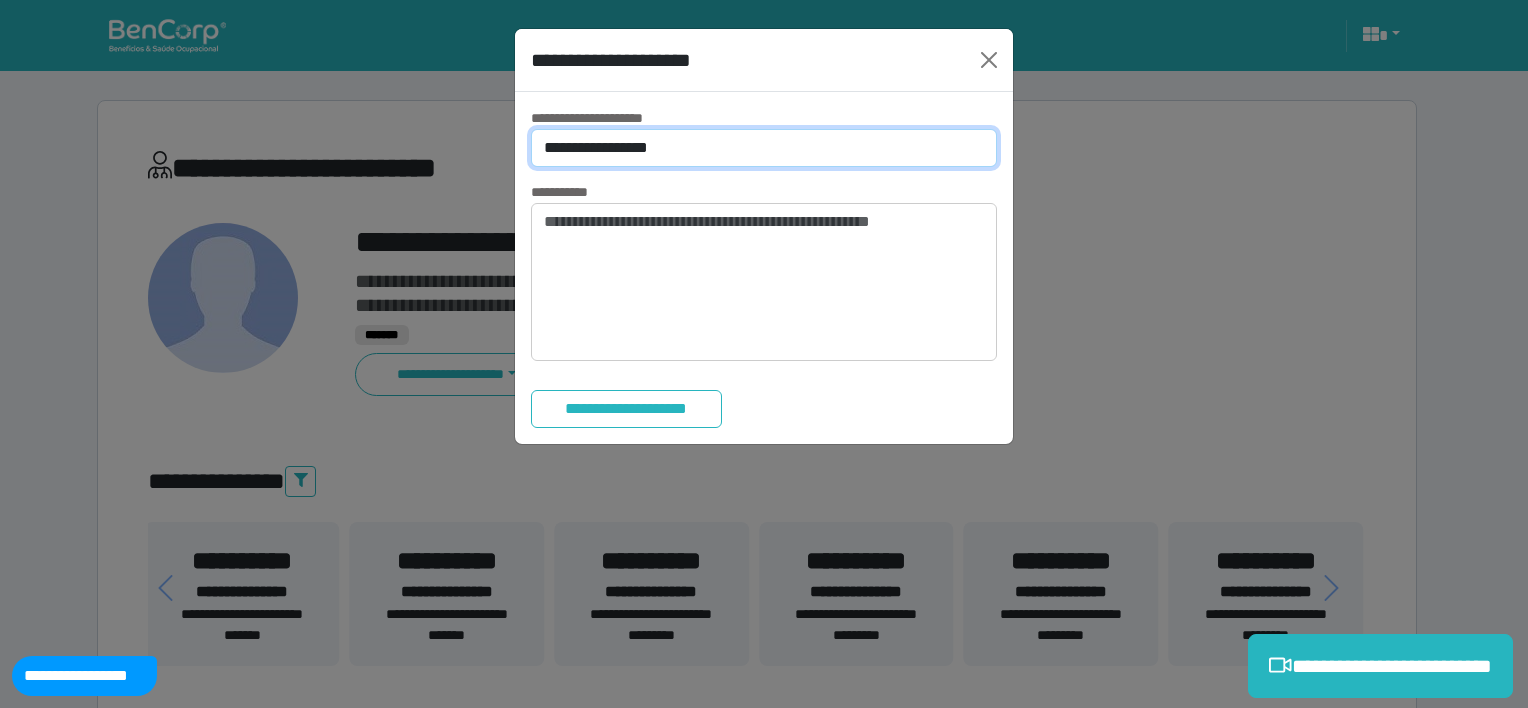 click on "**********" at bounding box center [764, 148] 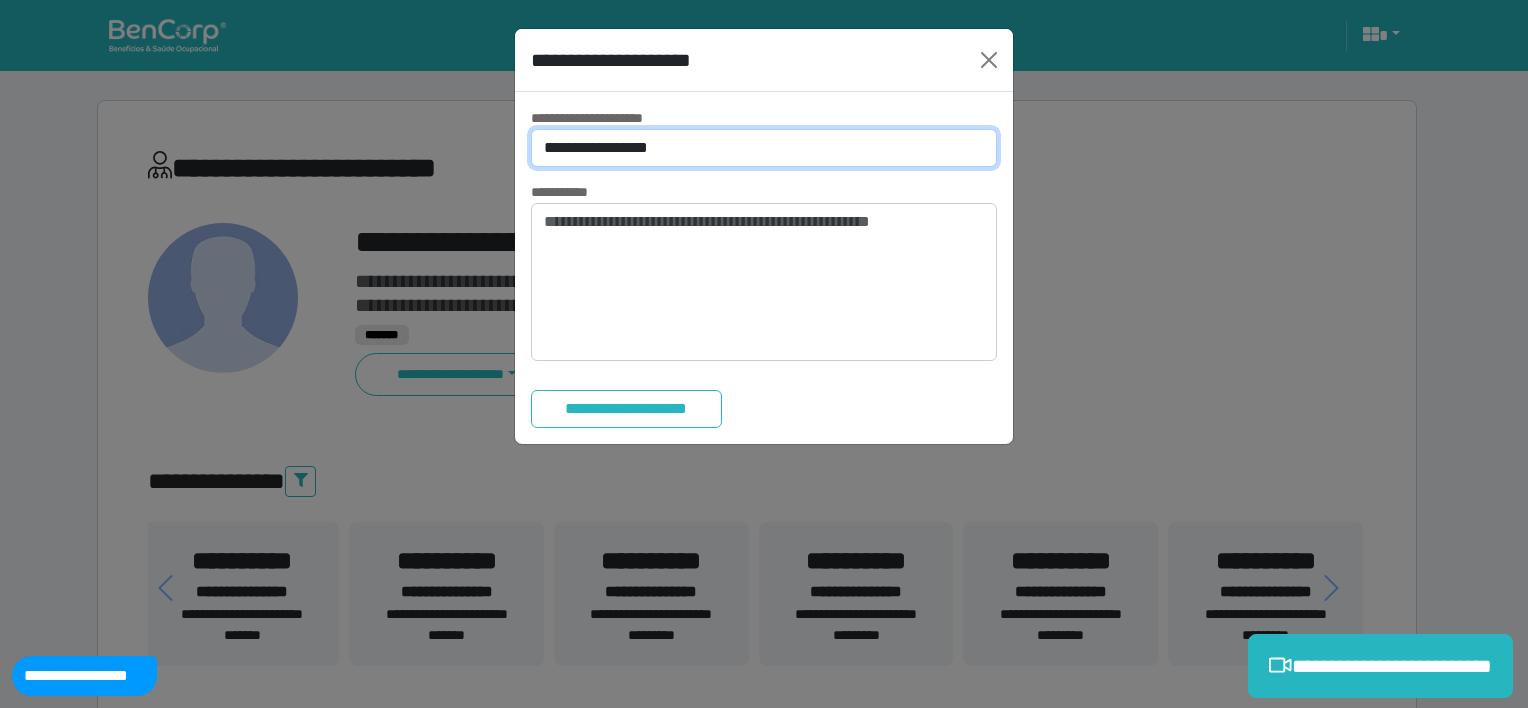 select on "*" 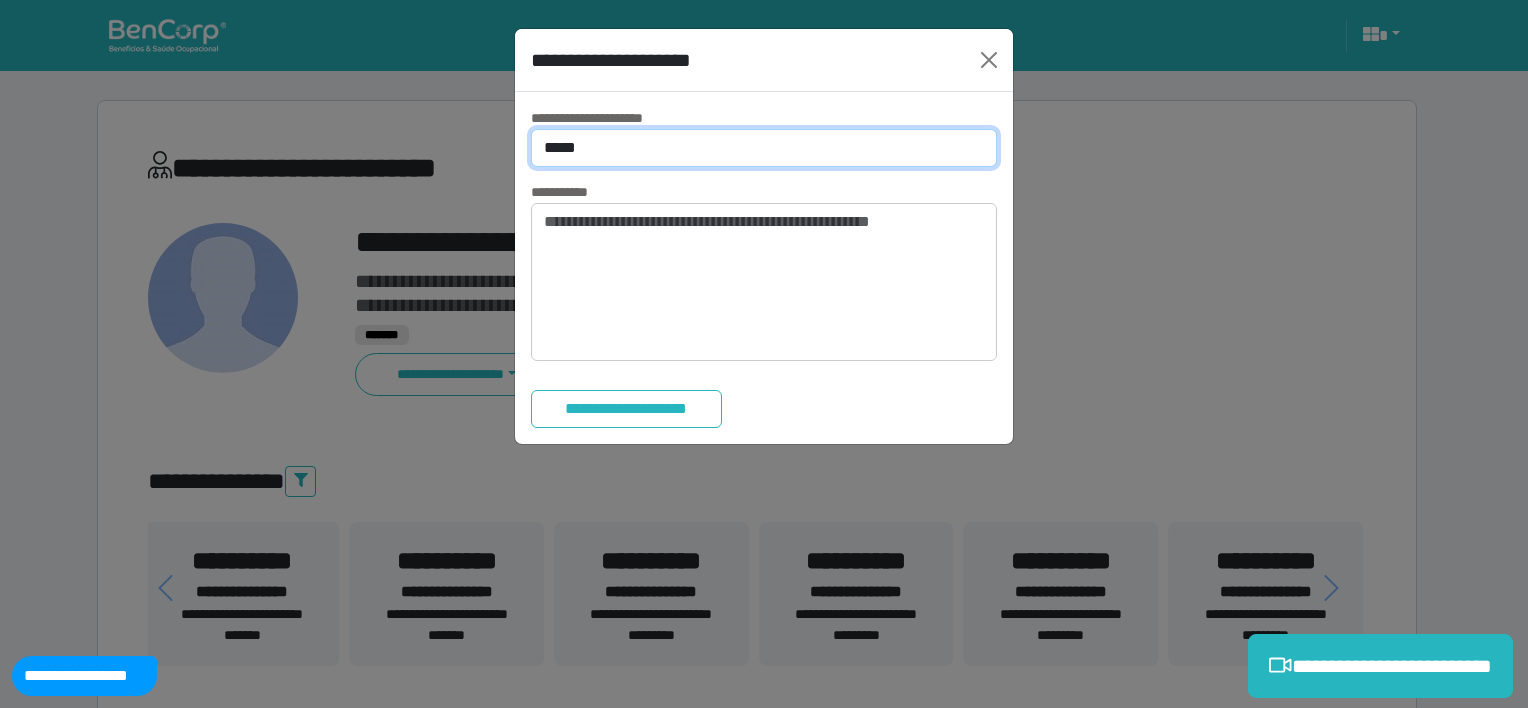 click on "**********" at bounding box center (764, 148) 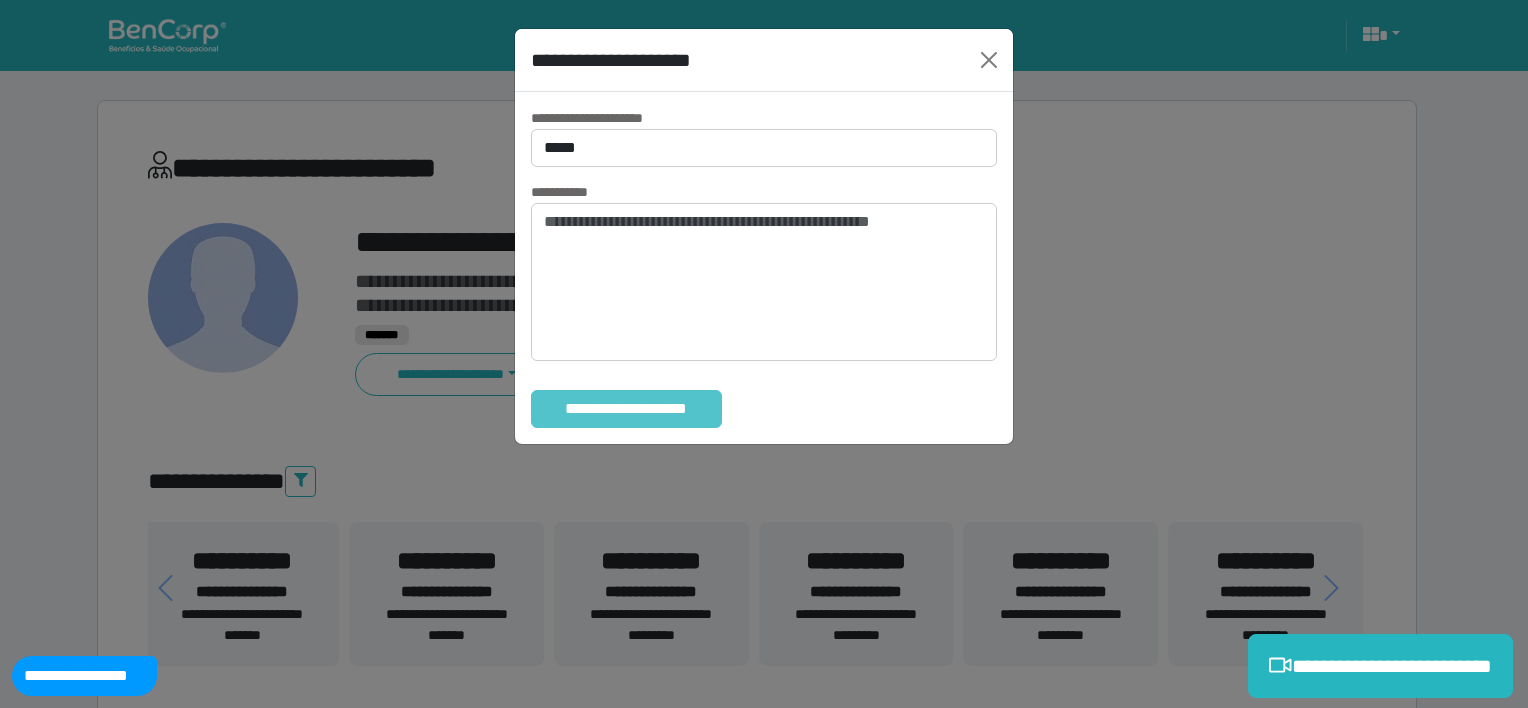 click on "**********" at bounding box center (626, 409) 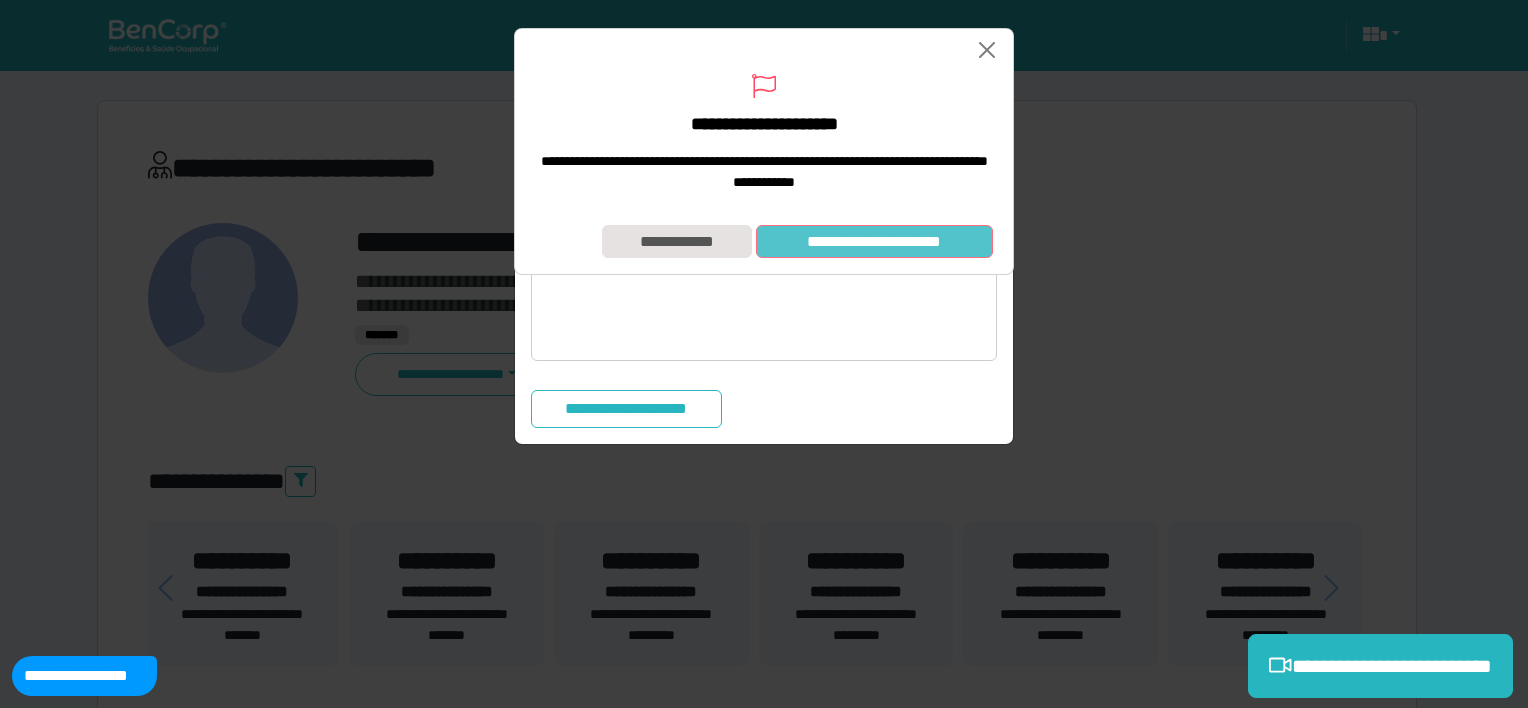 click on "**********" at bounding box center (874, 242) 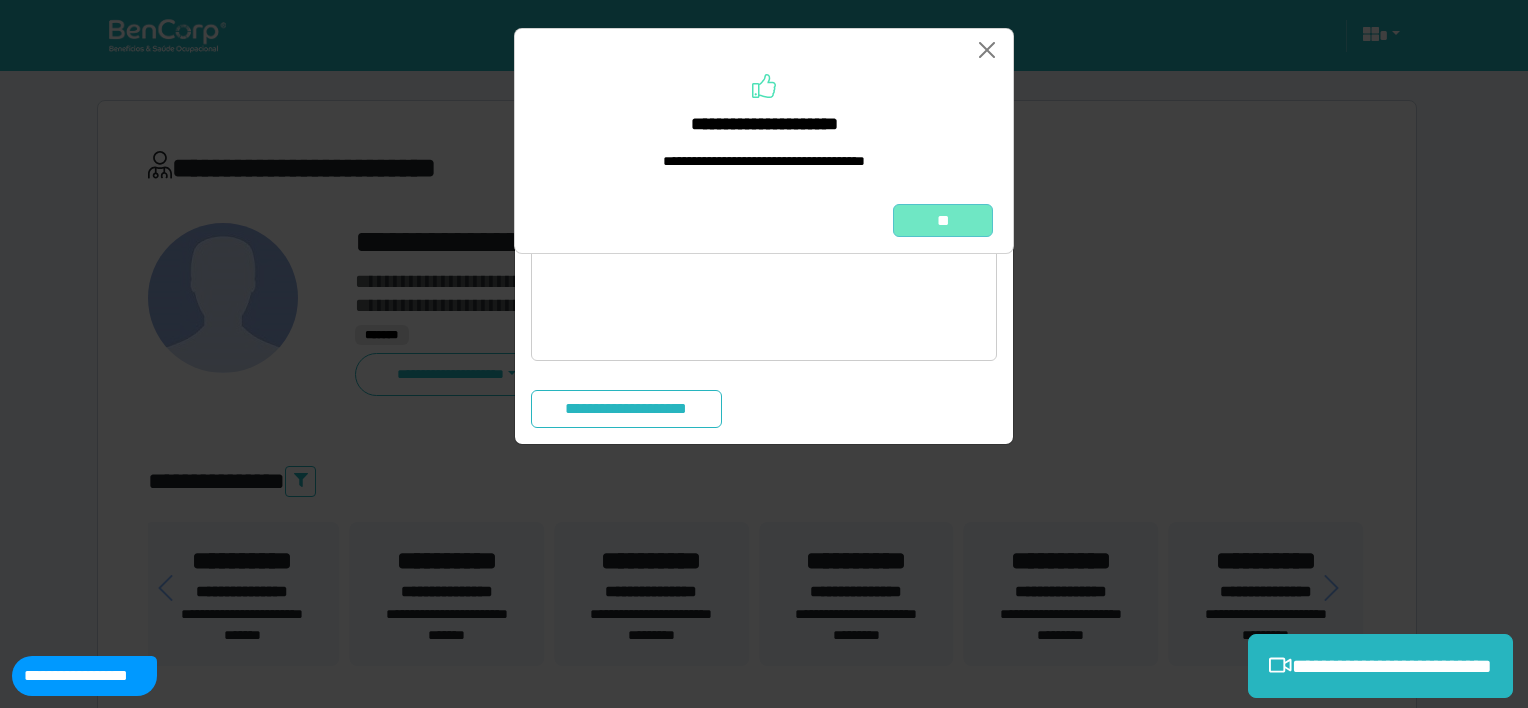 click on "**" at bounding box center [943, 221] 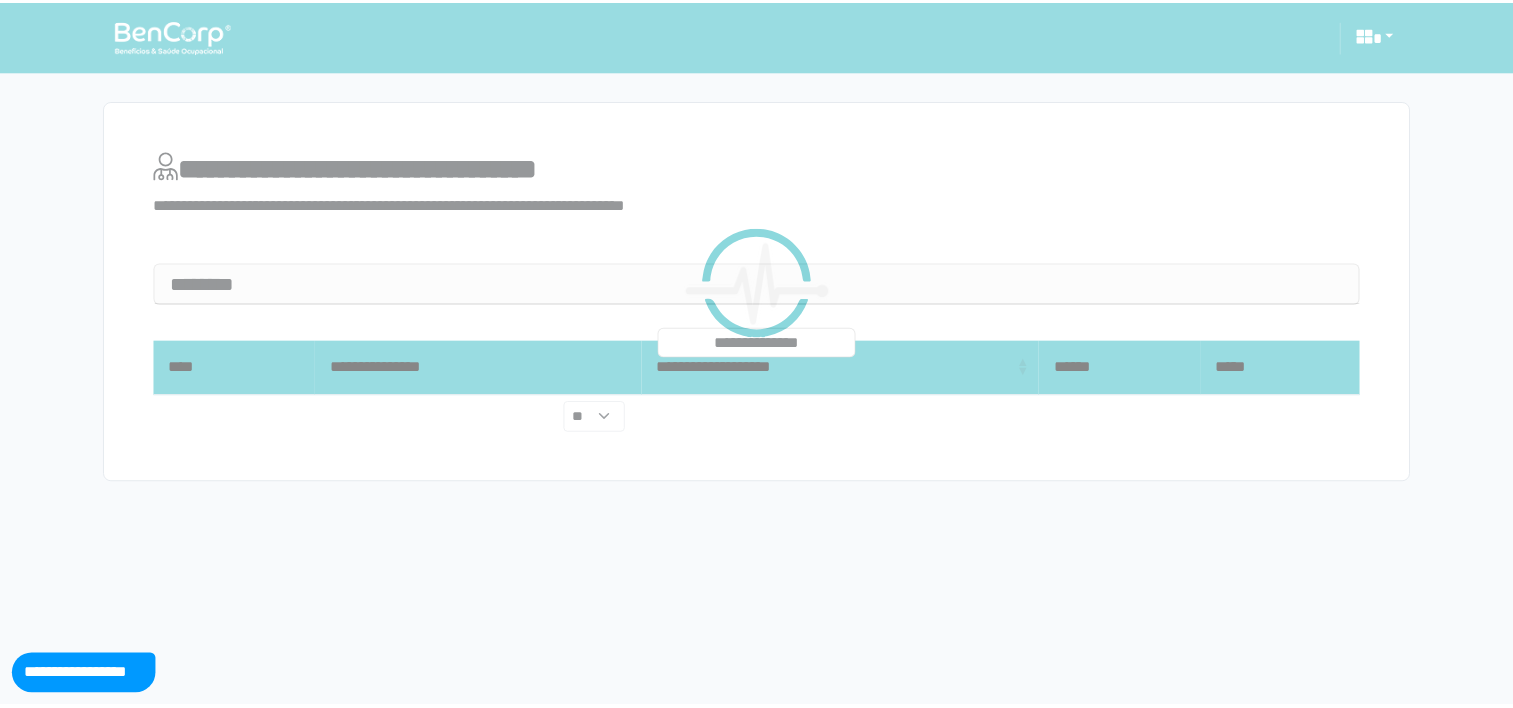 scroll, scrollTop: 0, scrollLeft: 0, axis: both 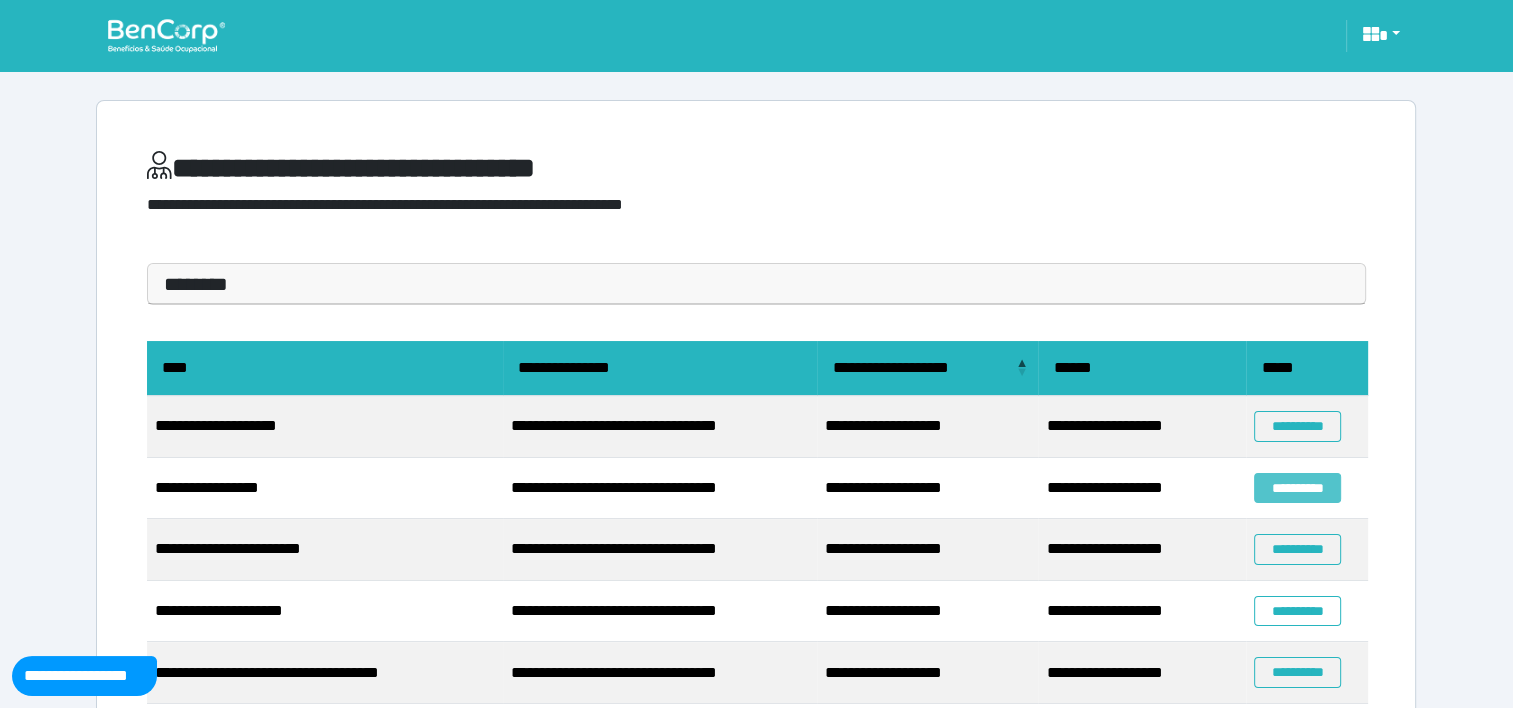 click on "**********" at bounding box center (1297, 488) 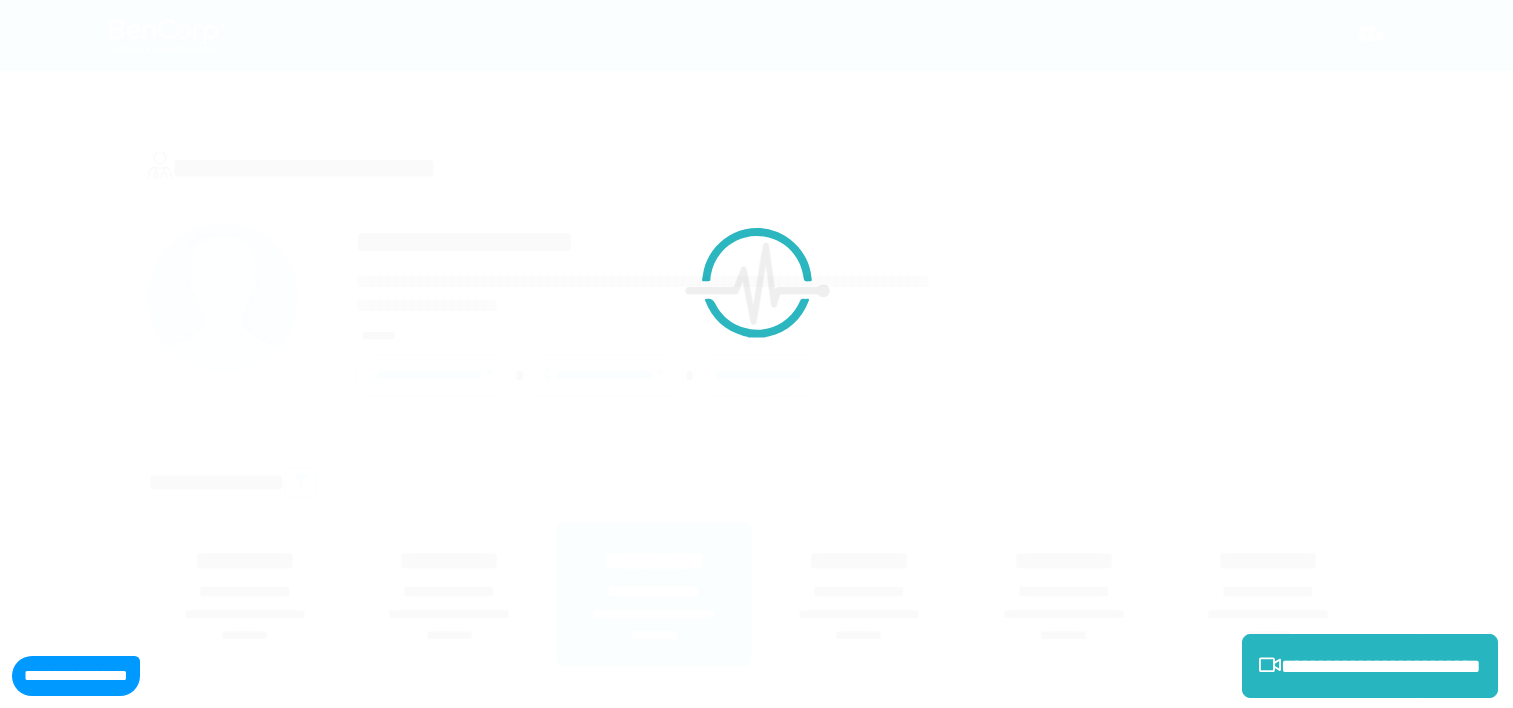 scroll, scrollTop: 0, scrollLeft: 0, axis: both 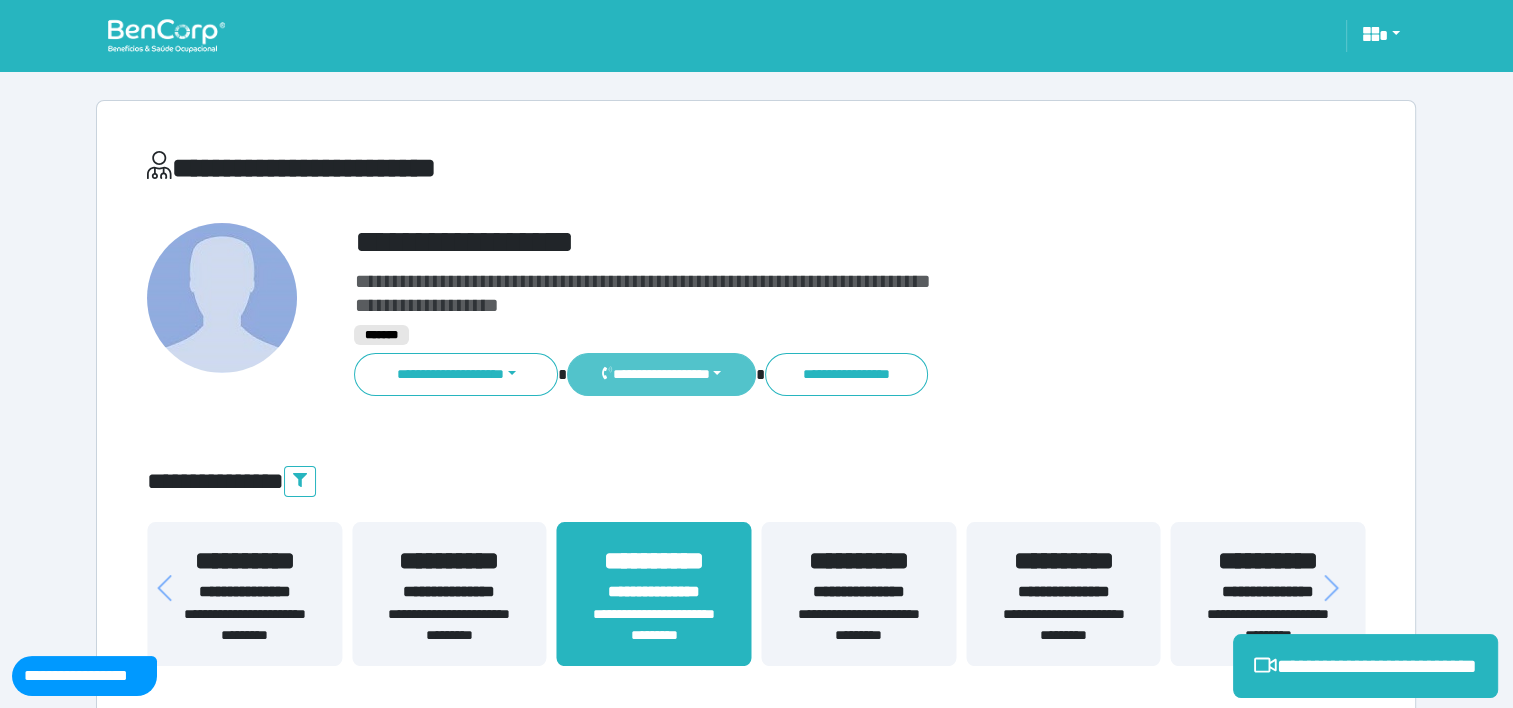 click on "**********" at bounding box center [661, 374] 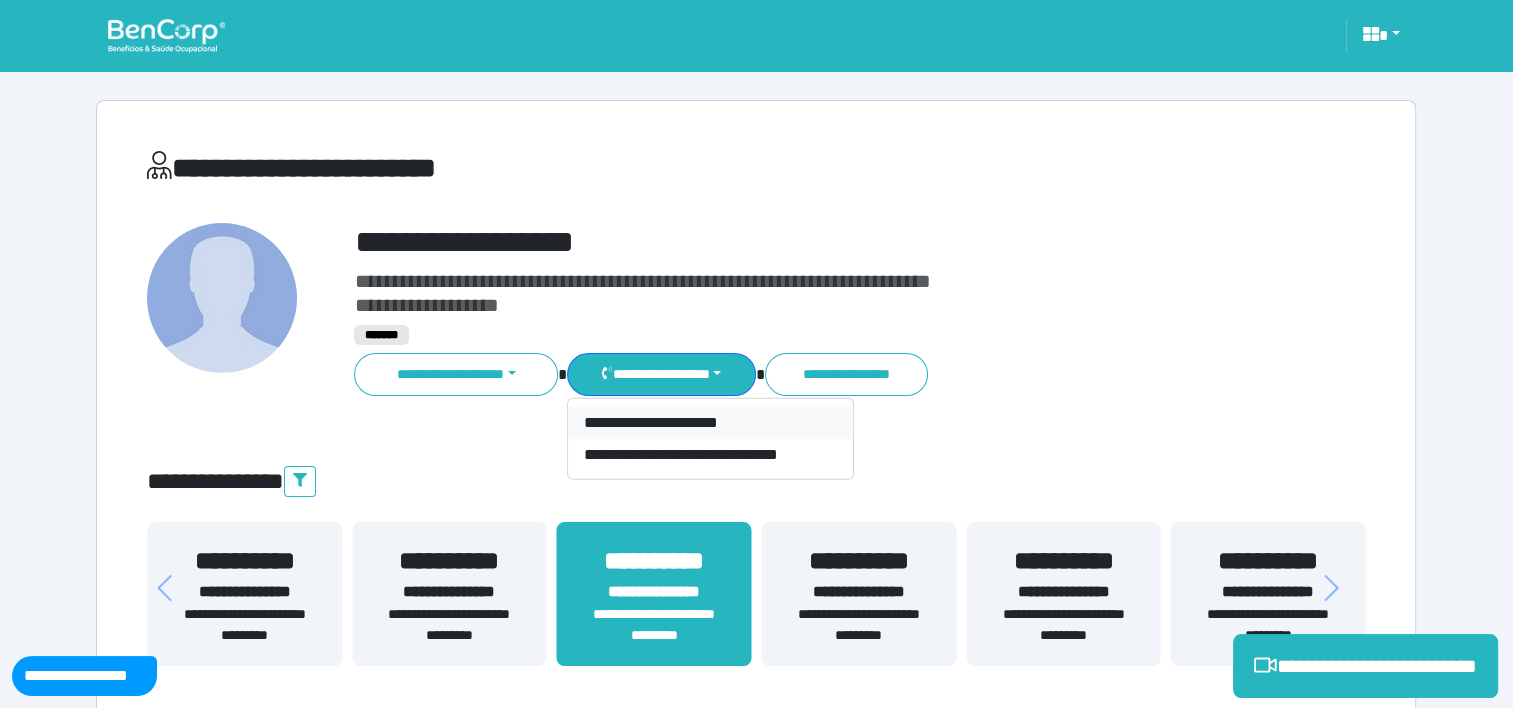 click on "**********" at bounding box center (710, 423) 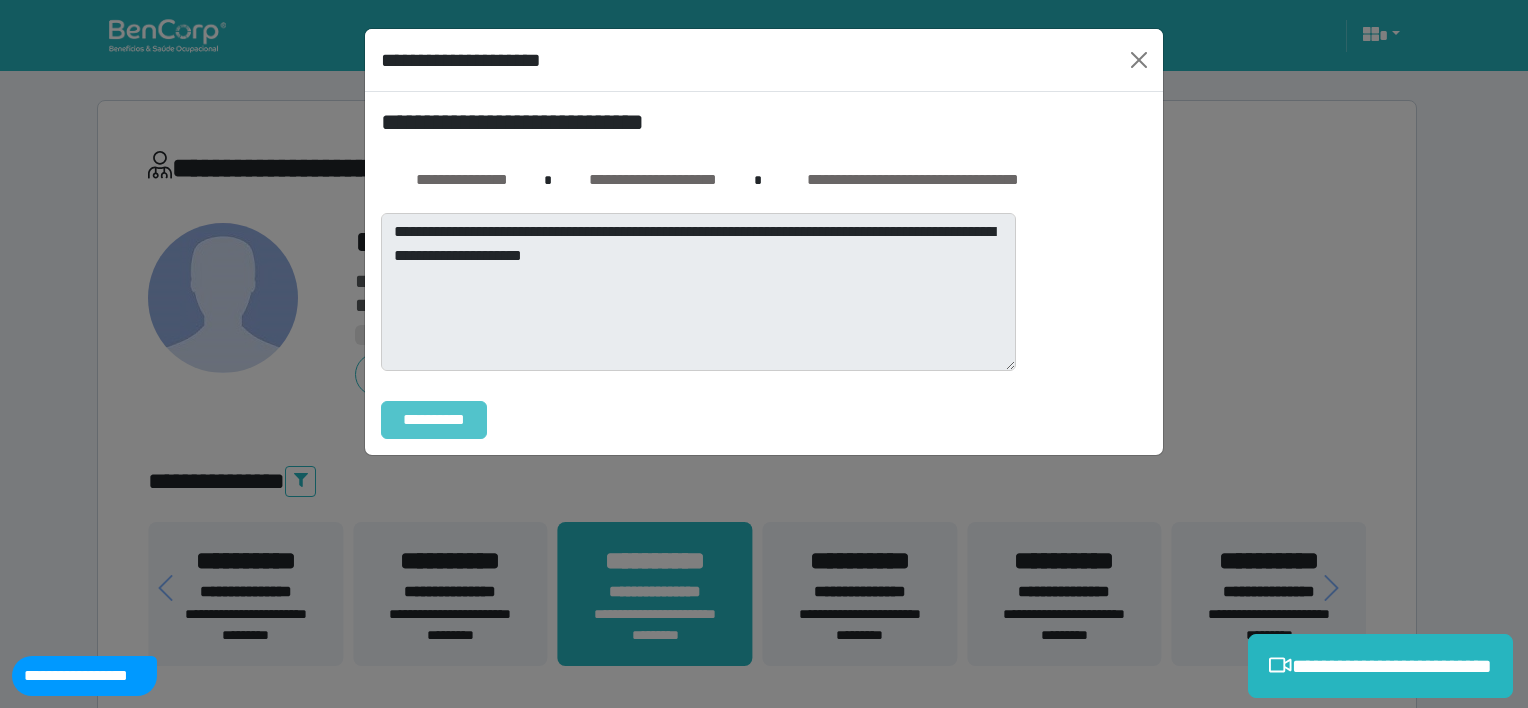 click on "**********" at bounding box center [434, 420] 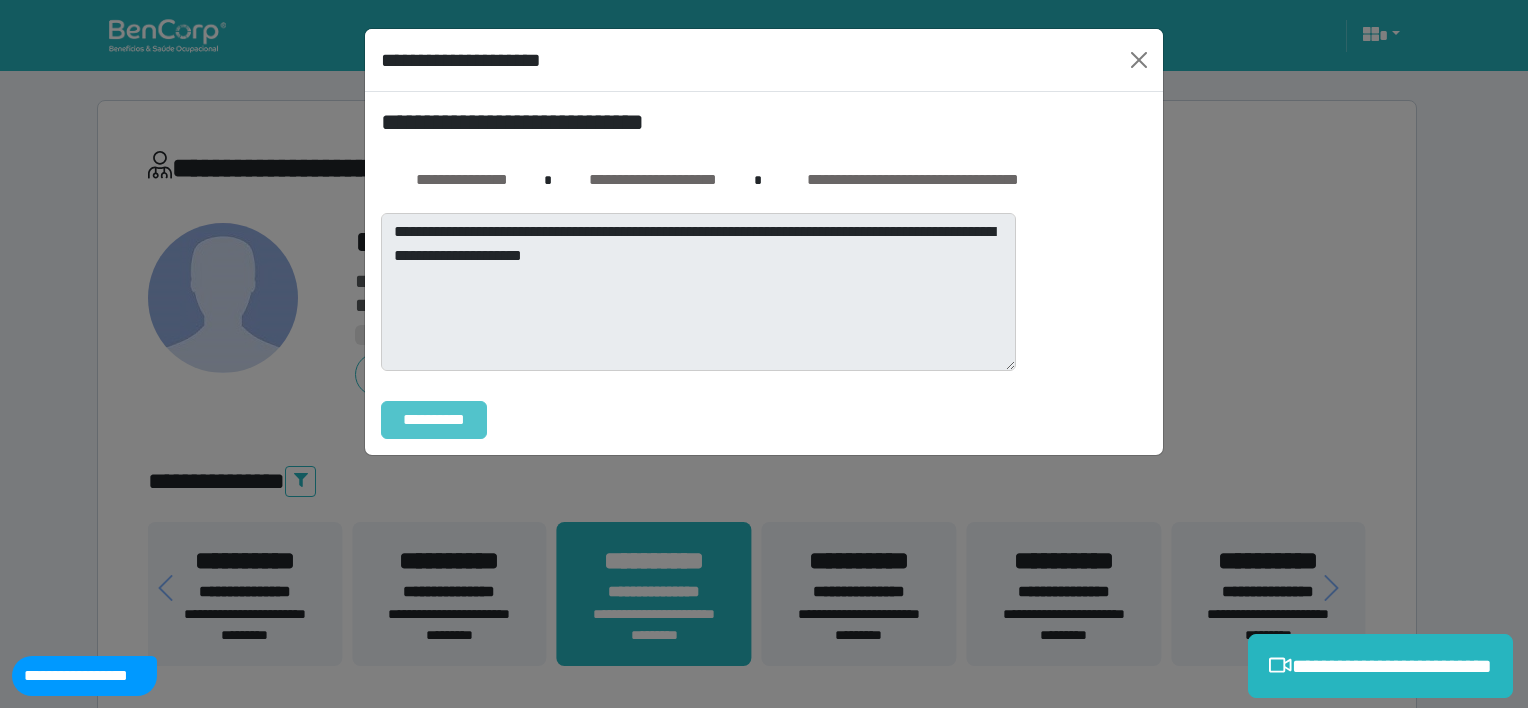 click on "**********" at bounding box center (434, 420) 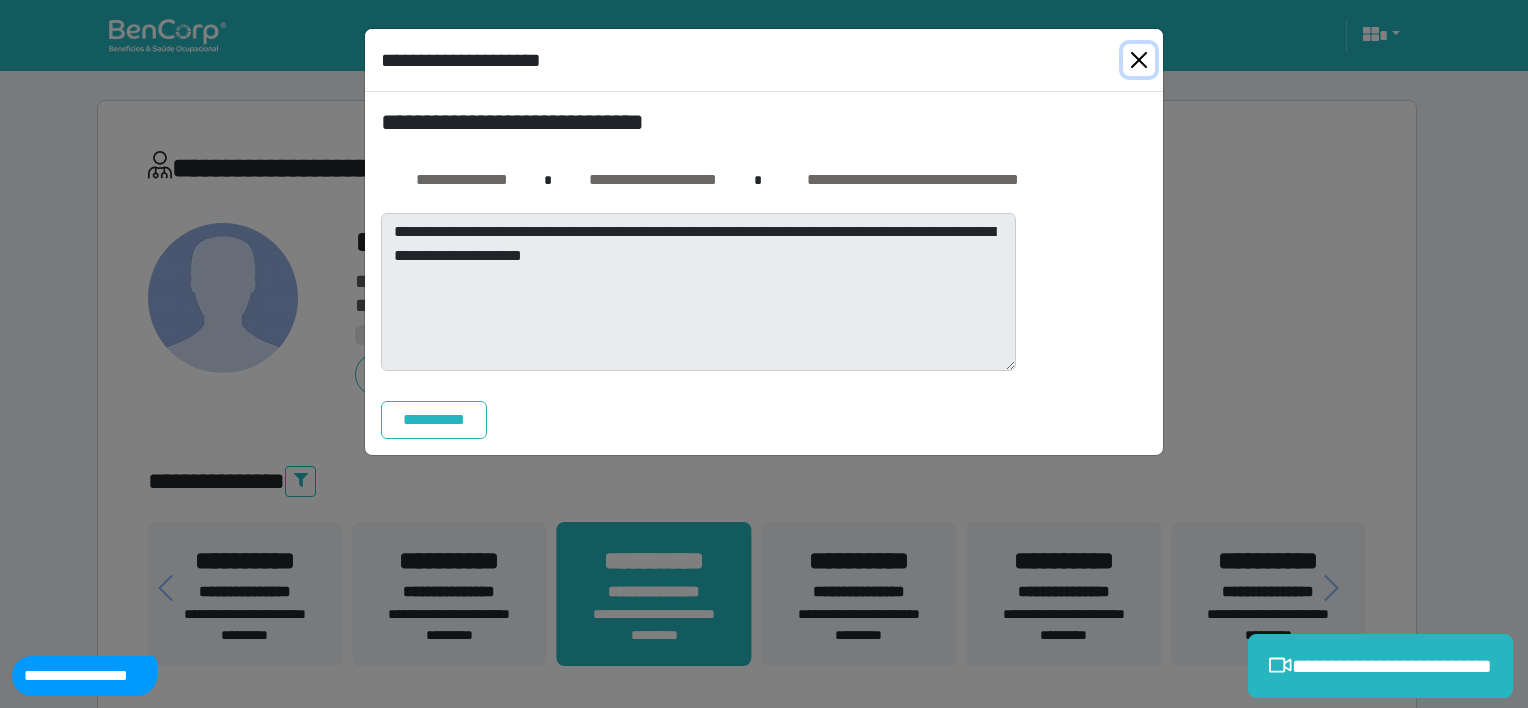 click at bounding box center [1139, 60] 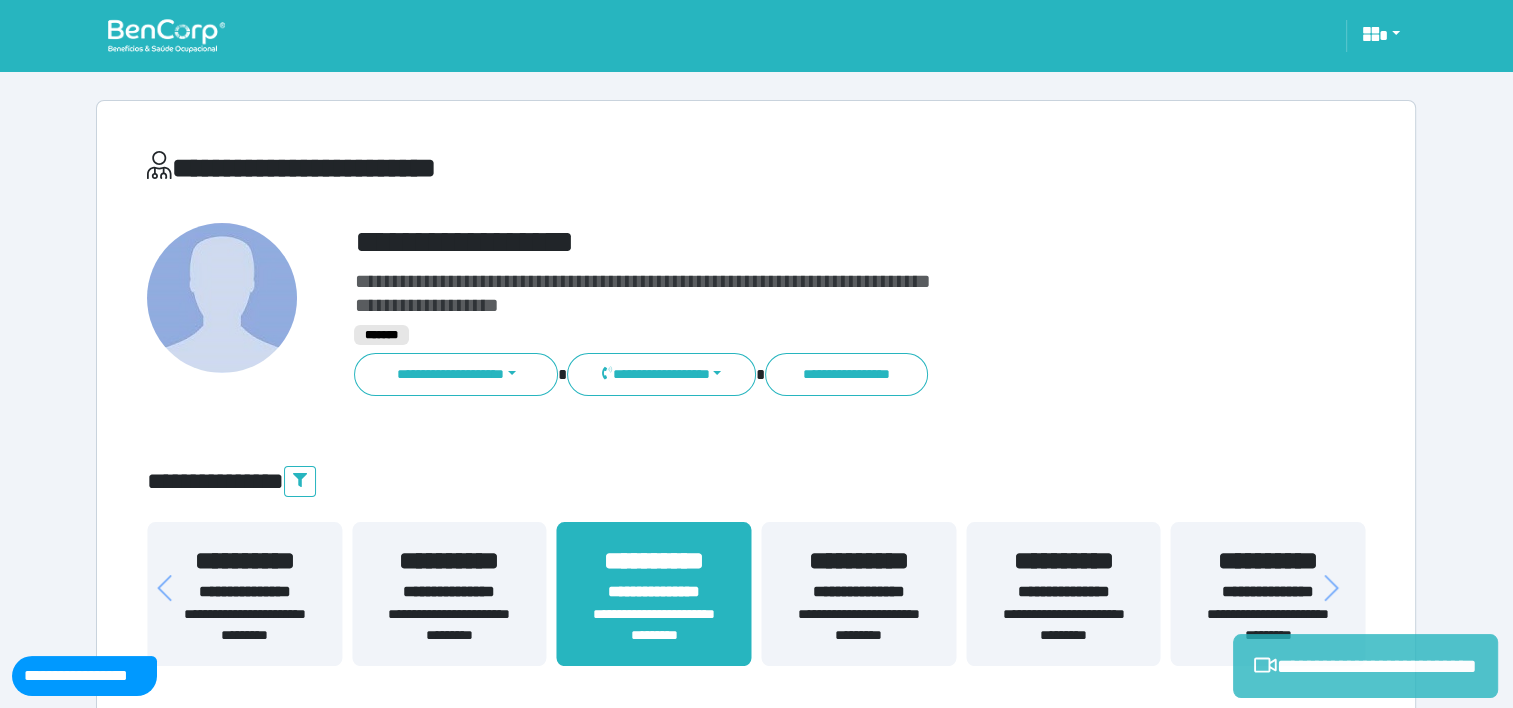 click on "**********" at bounding box center [1365, 666] 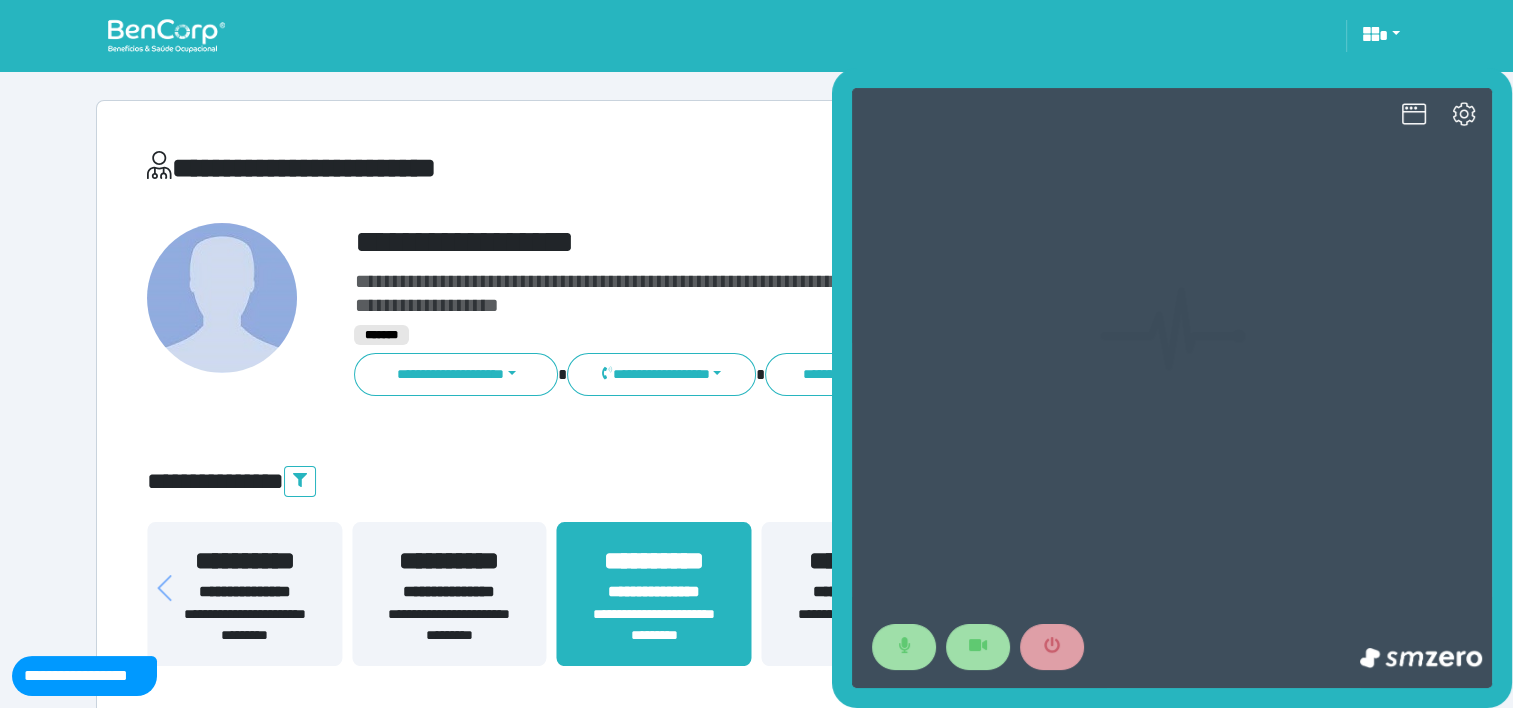 scroll, scrollTop: 0, scrollLeft: 0, axis: both 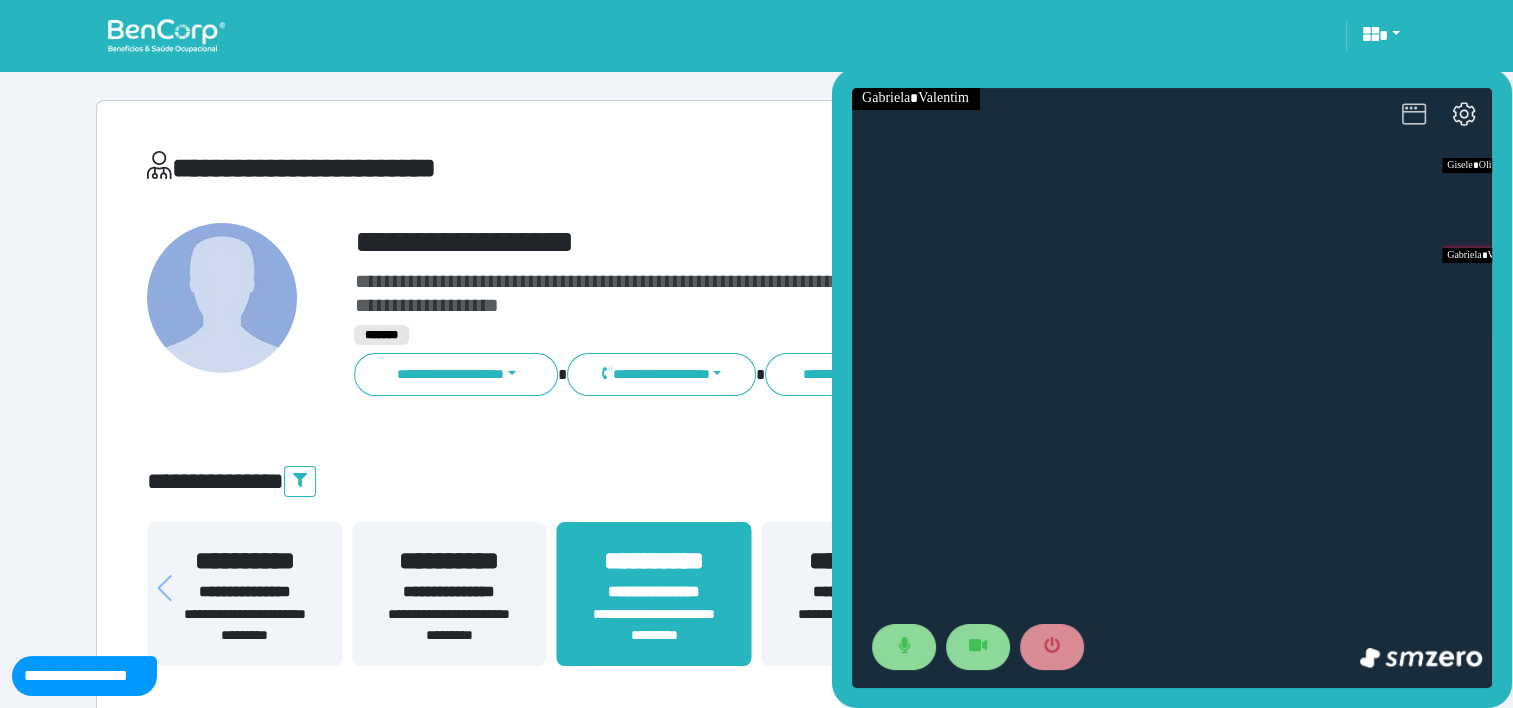 click 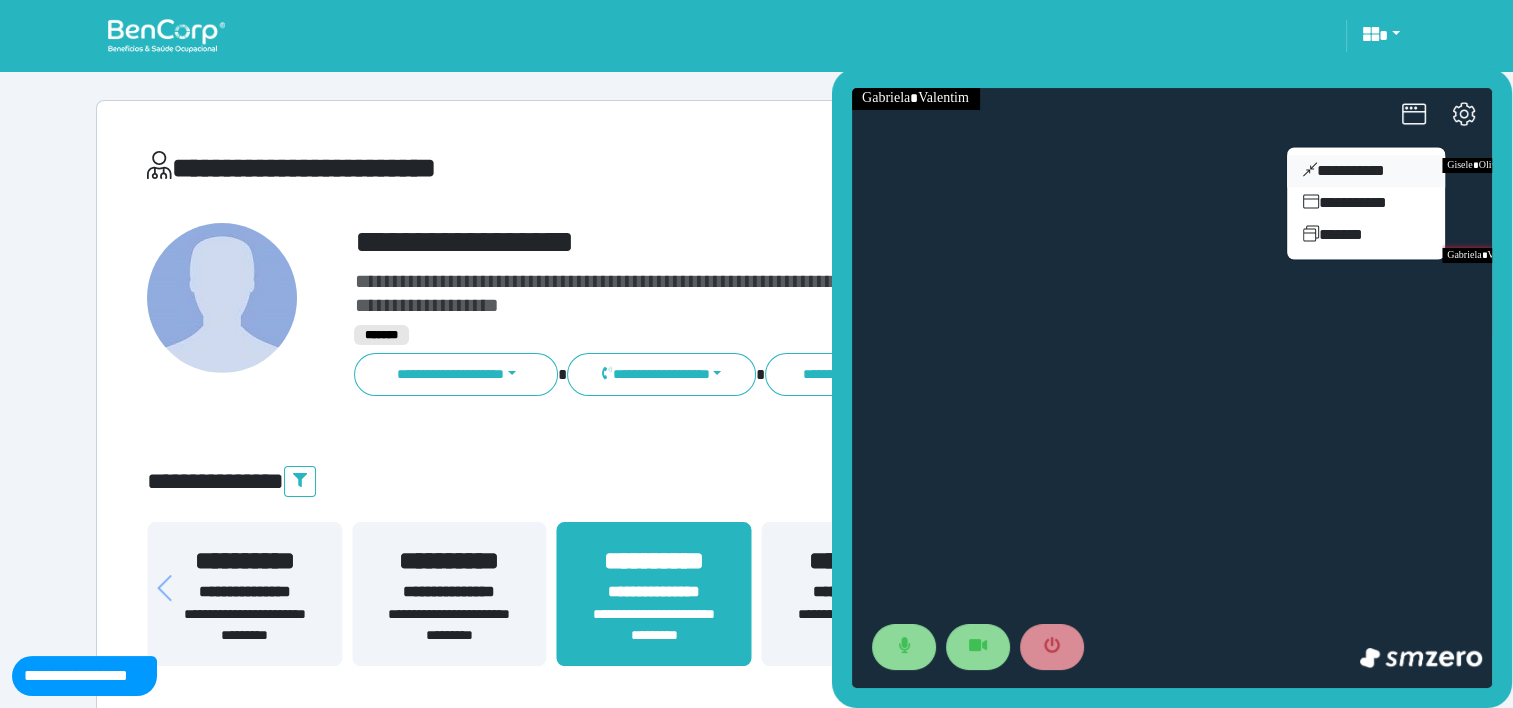 click on "**********" at bounding box center [1366, 171] 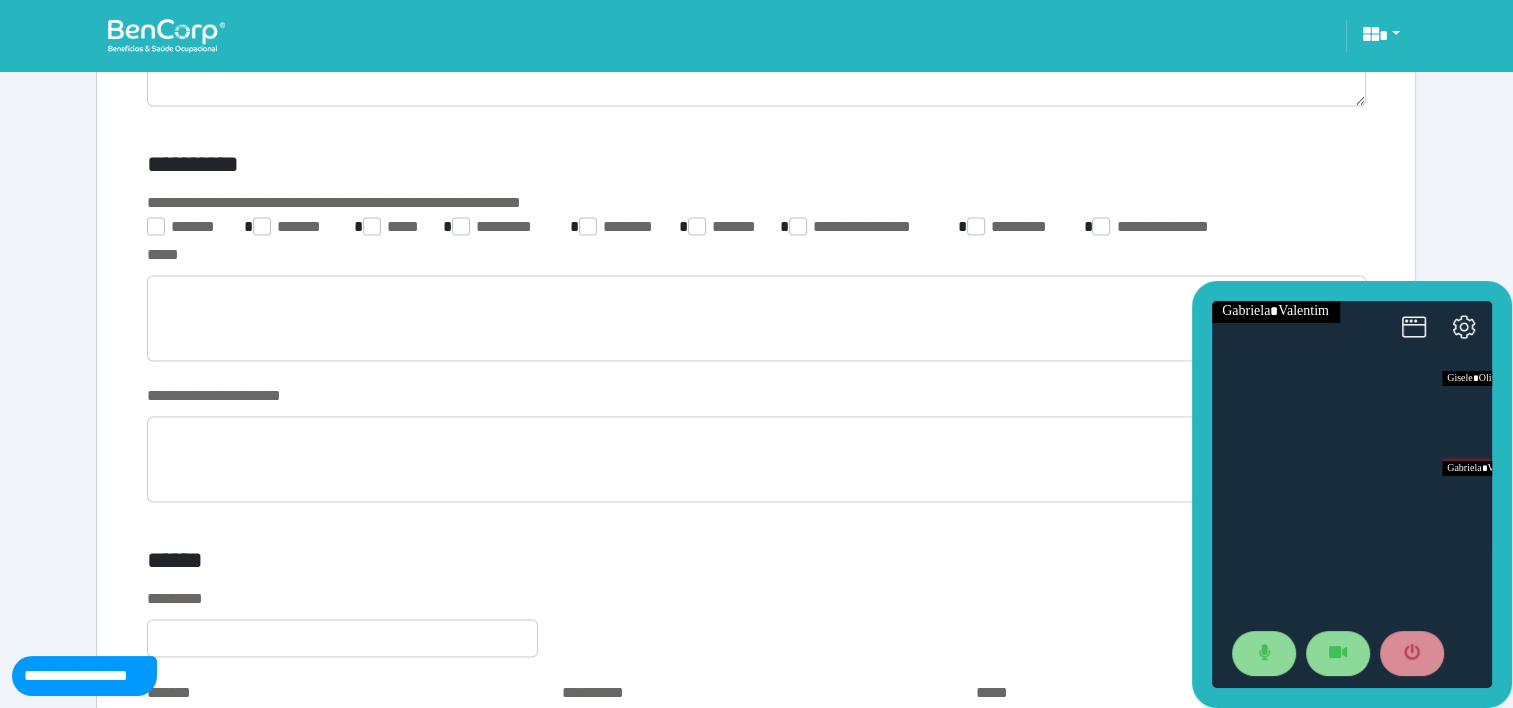 scroll, scrollTop: 3176, scrollLeft: 0, axis: vertical 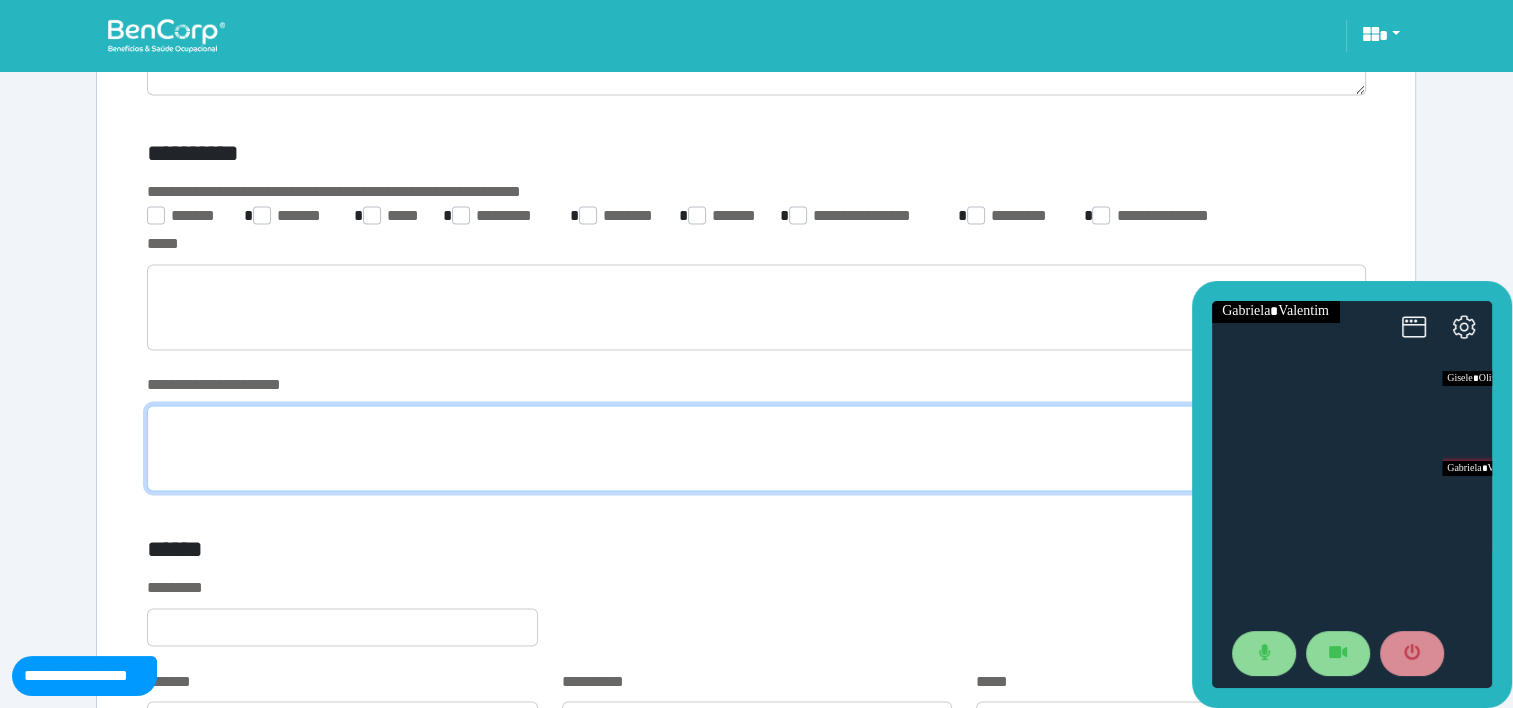 click at bounding box center (756, 448) 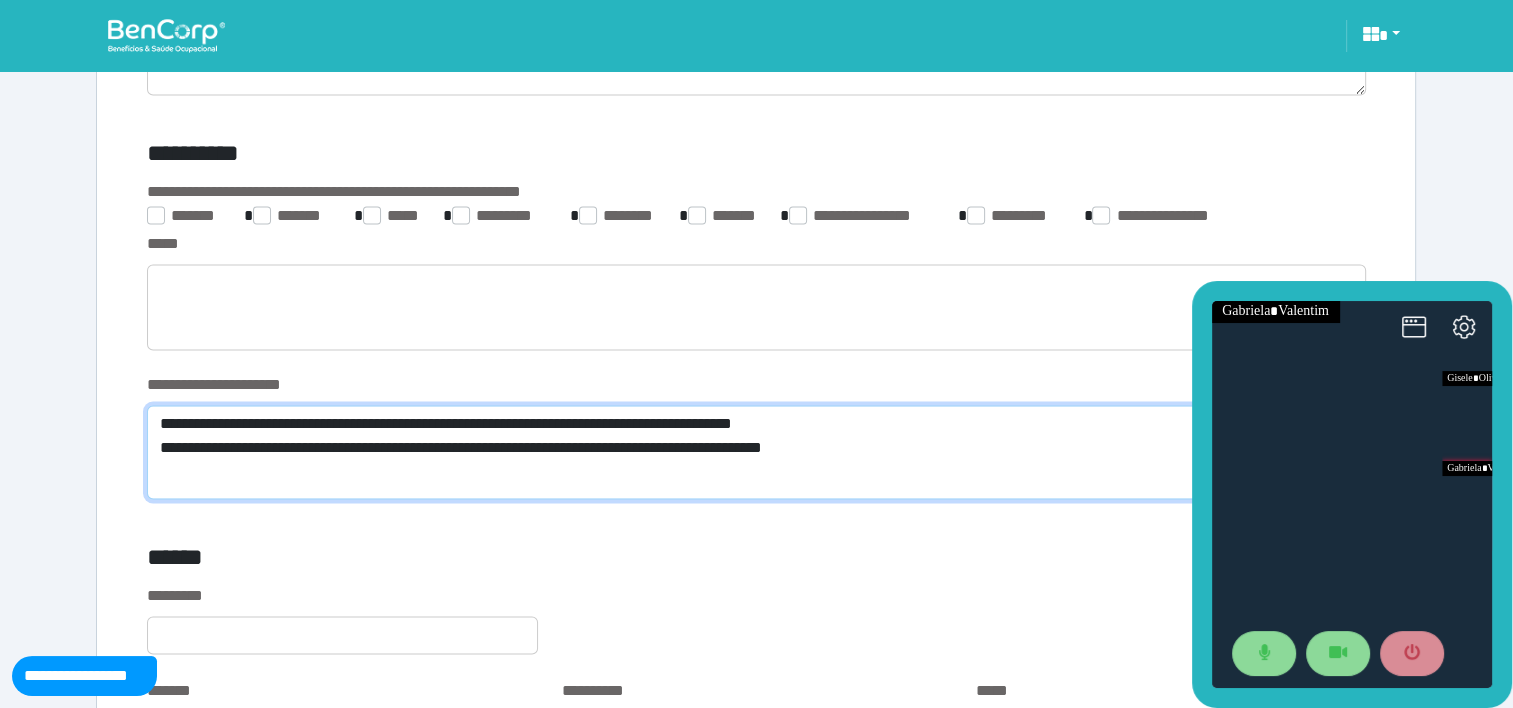 scroll, scrollTop: 0, scrollLeft: 0, axis: both 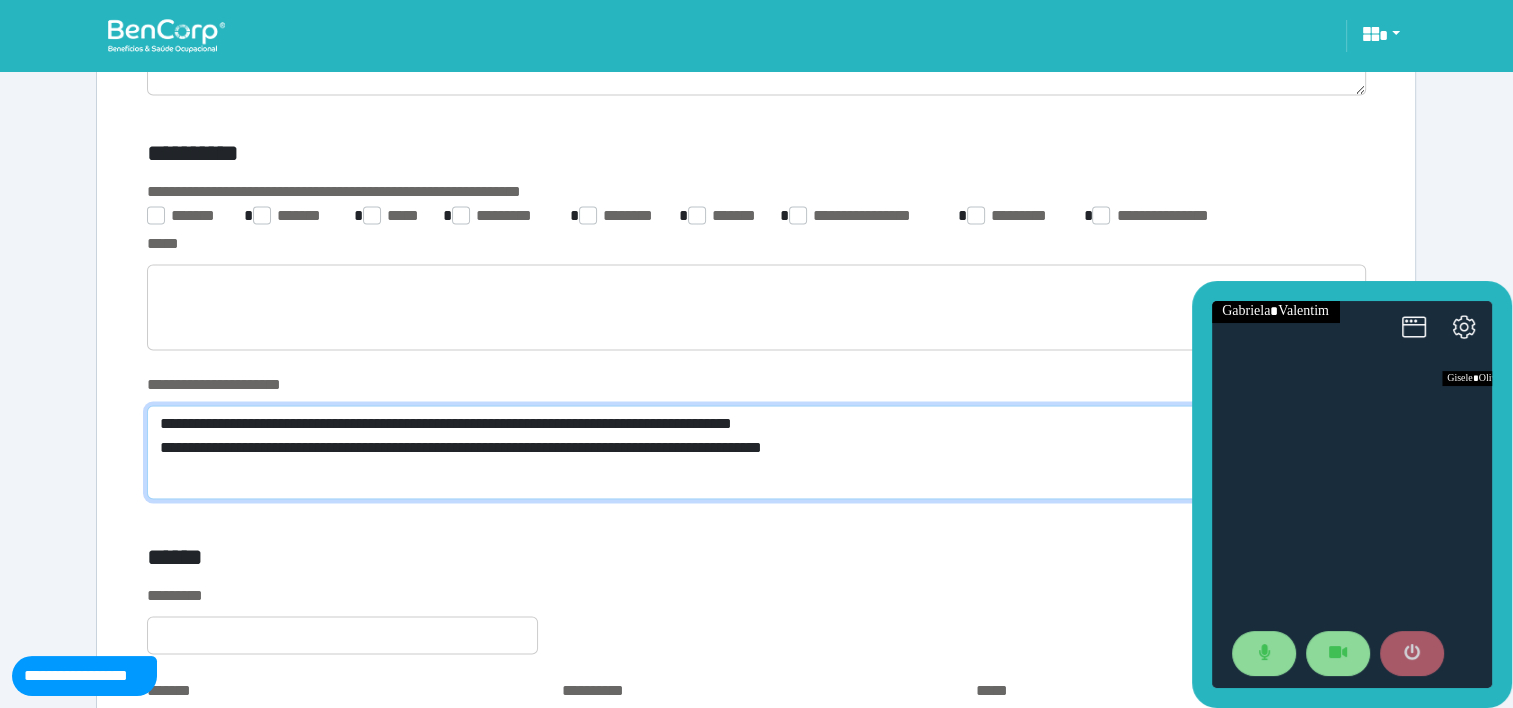 type on "**********" 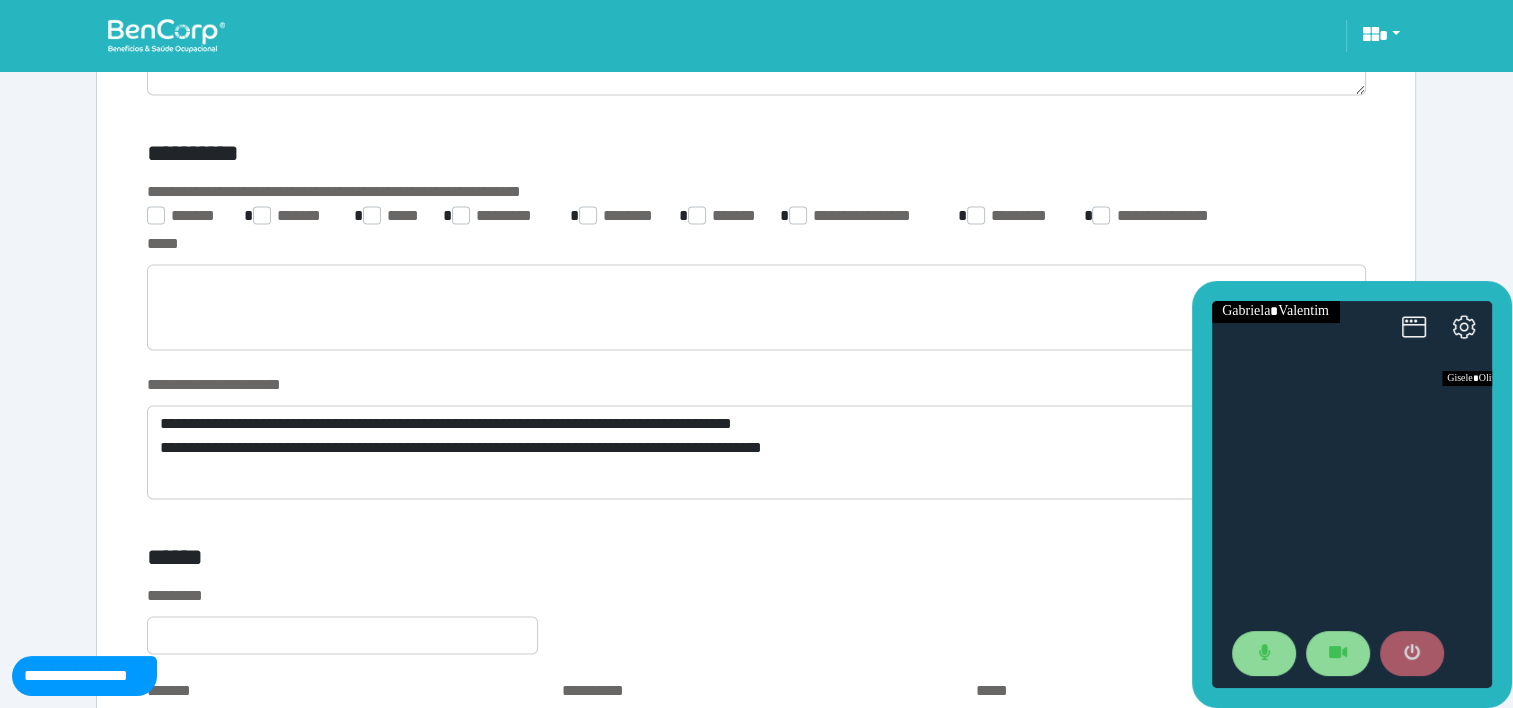 click 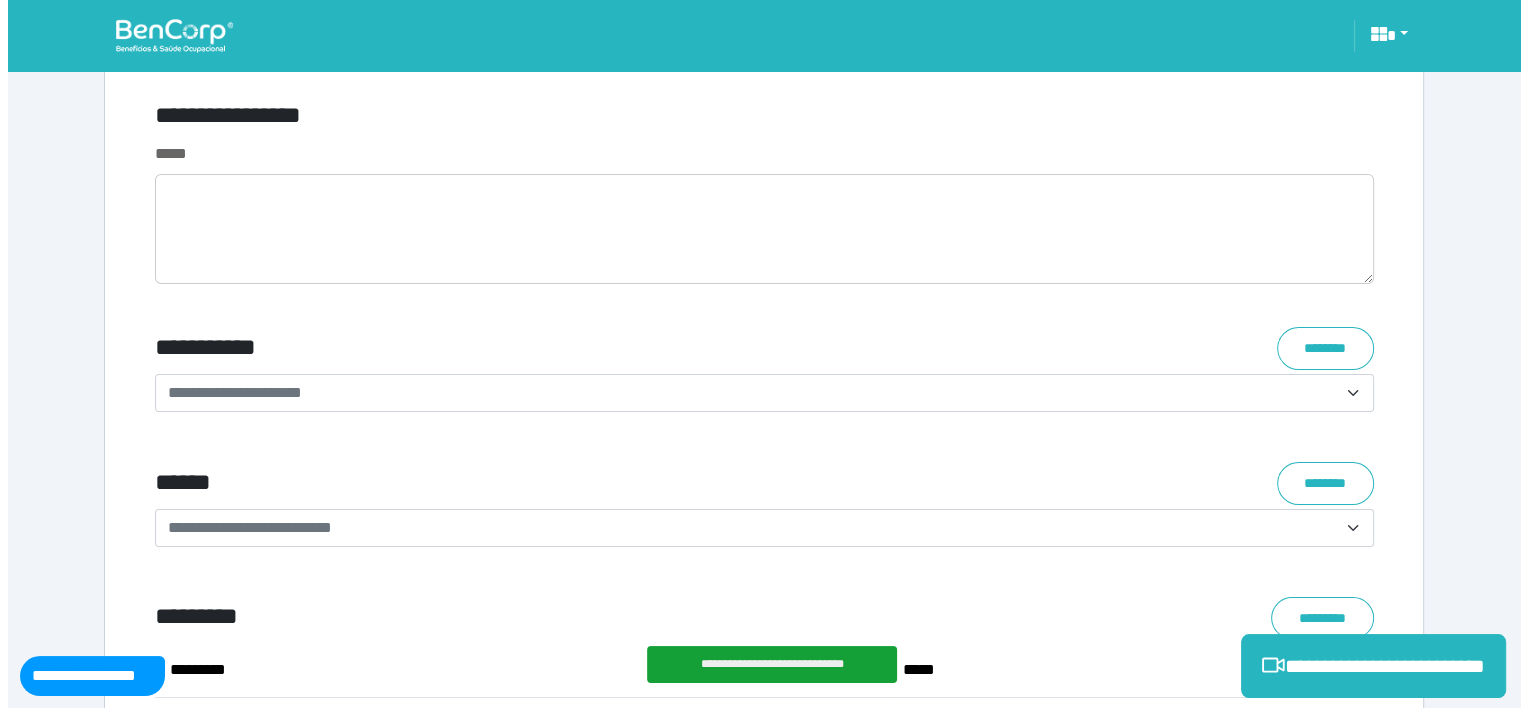 scroll, scrollTop: 7938, scrollLeft: 0, axis: vertical 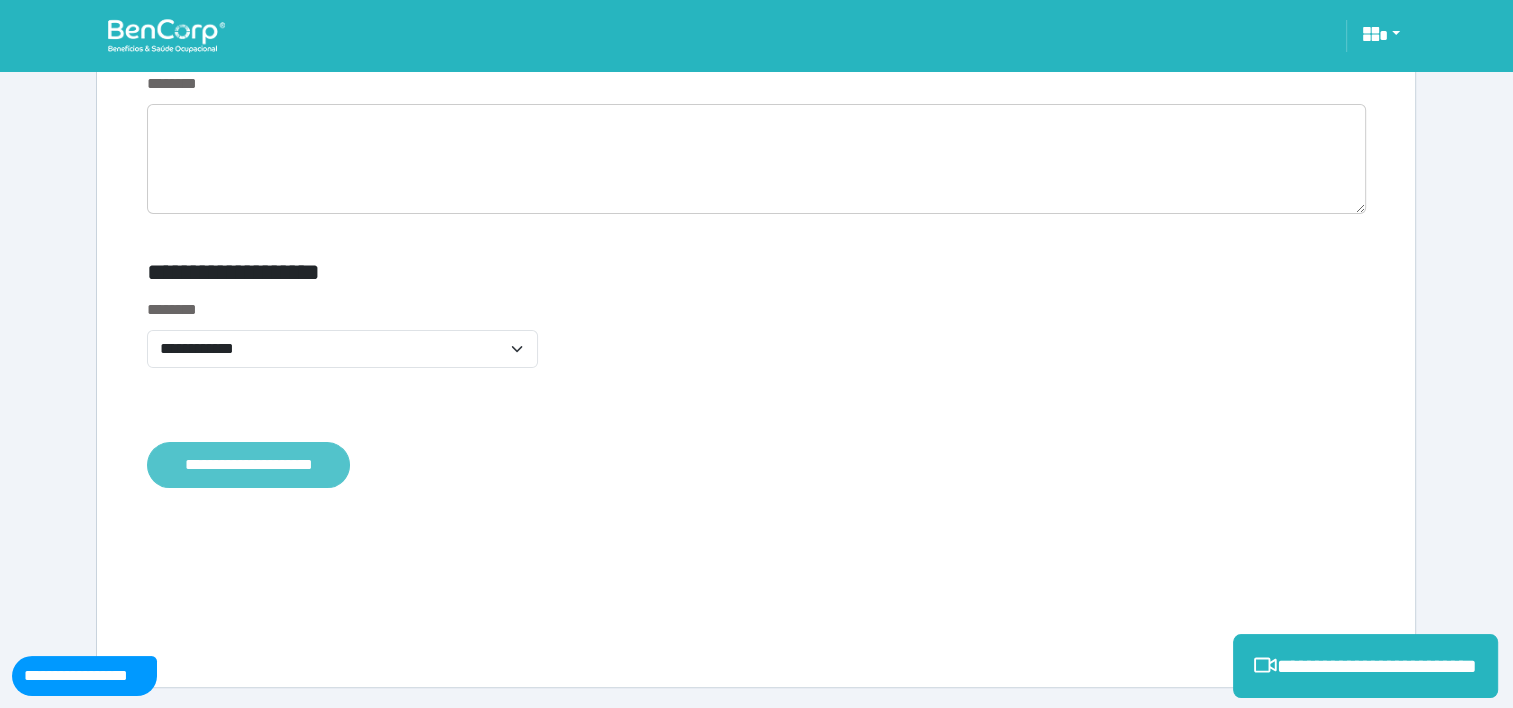 click on "**********" at bounding box center (248, 465) 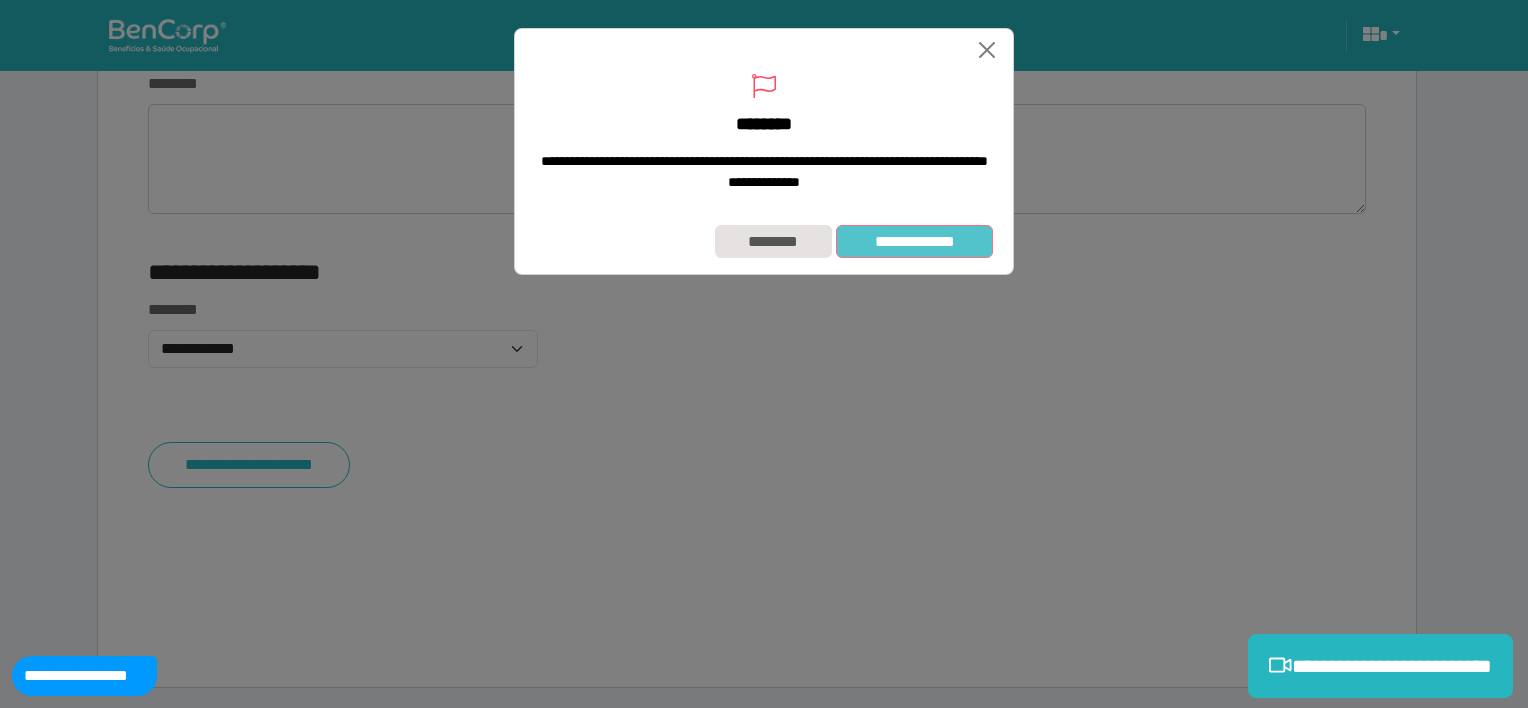 click on "**********" at bounding box center (914, 242) 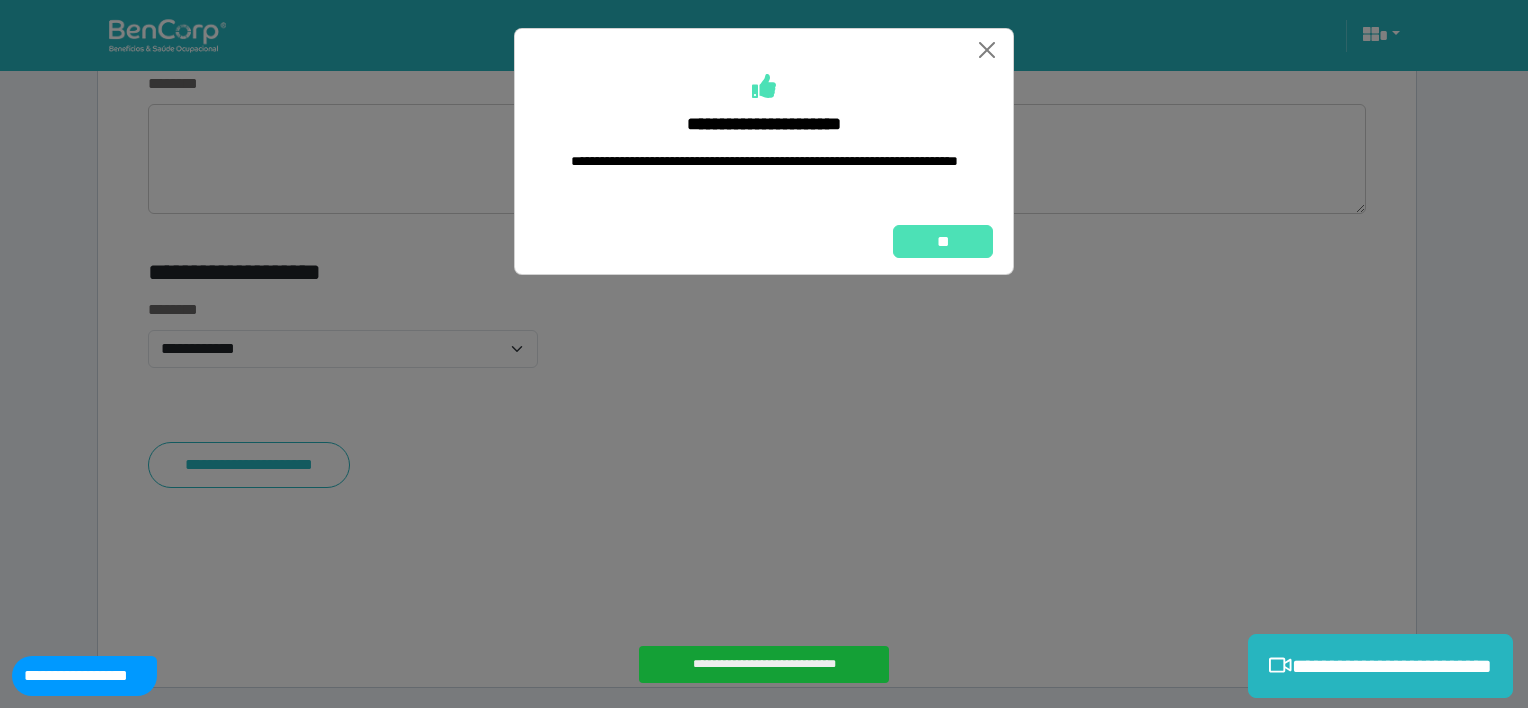 click on "**" at bounding box center [764, 242] 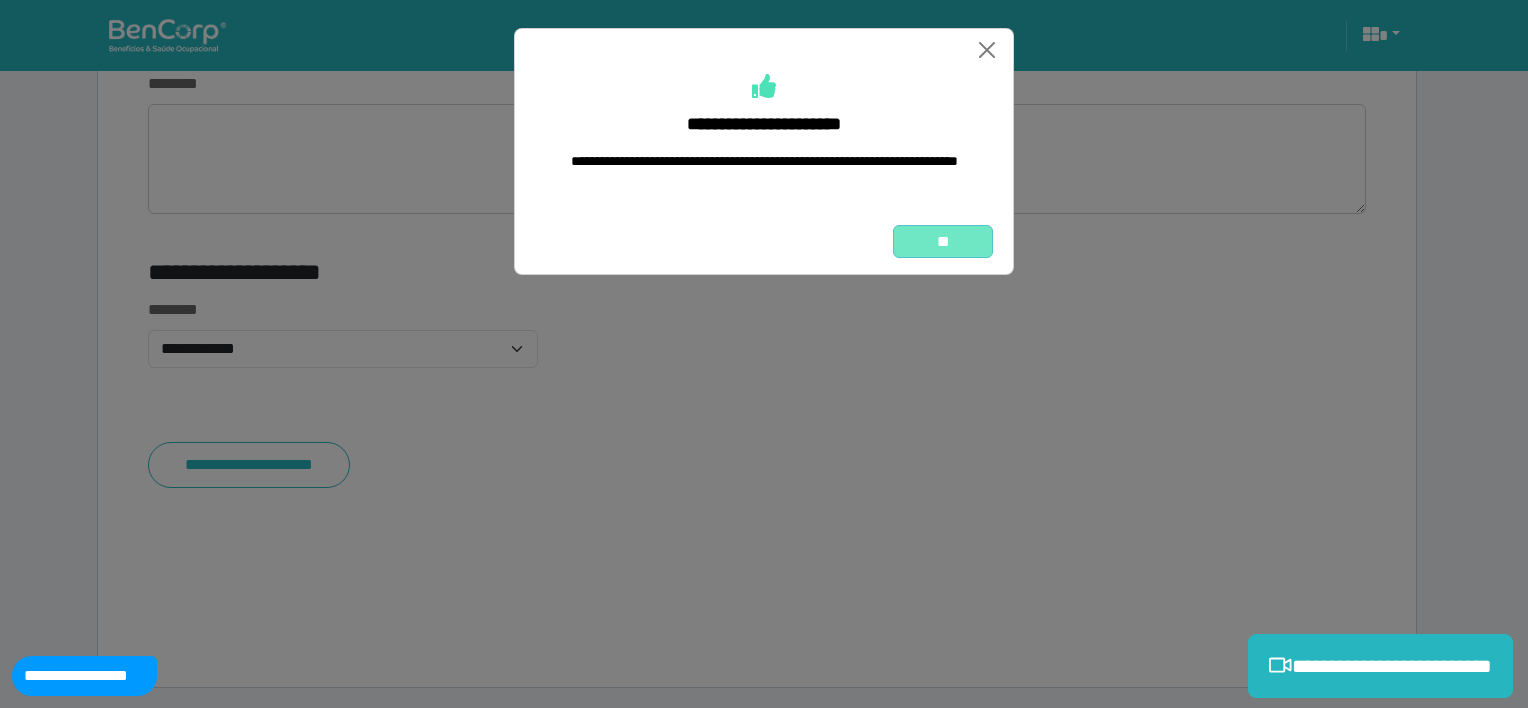 click on "**" at bounding box center (943, 242) 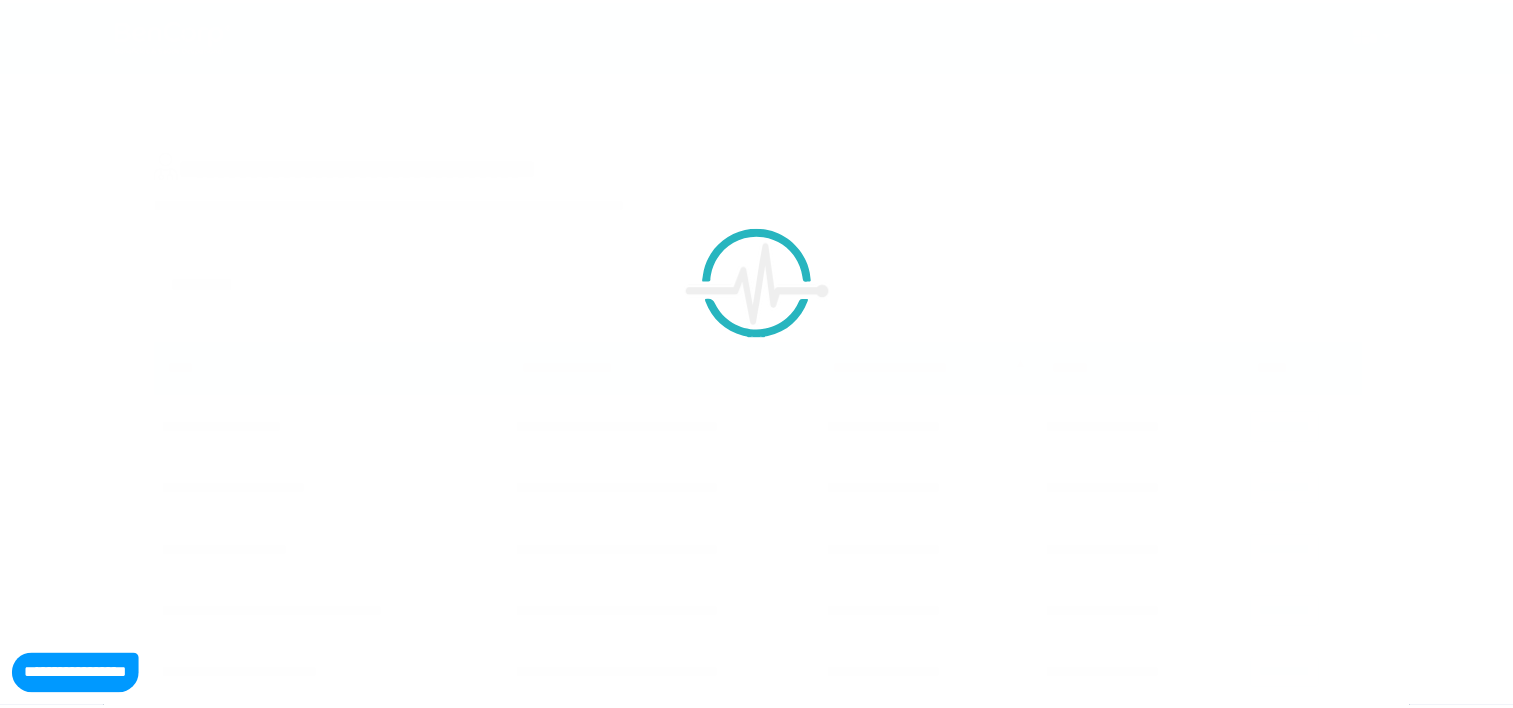 scroll, scrollTop: 0, scrollLeft: 0, axis: both 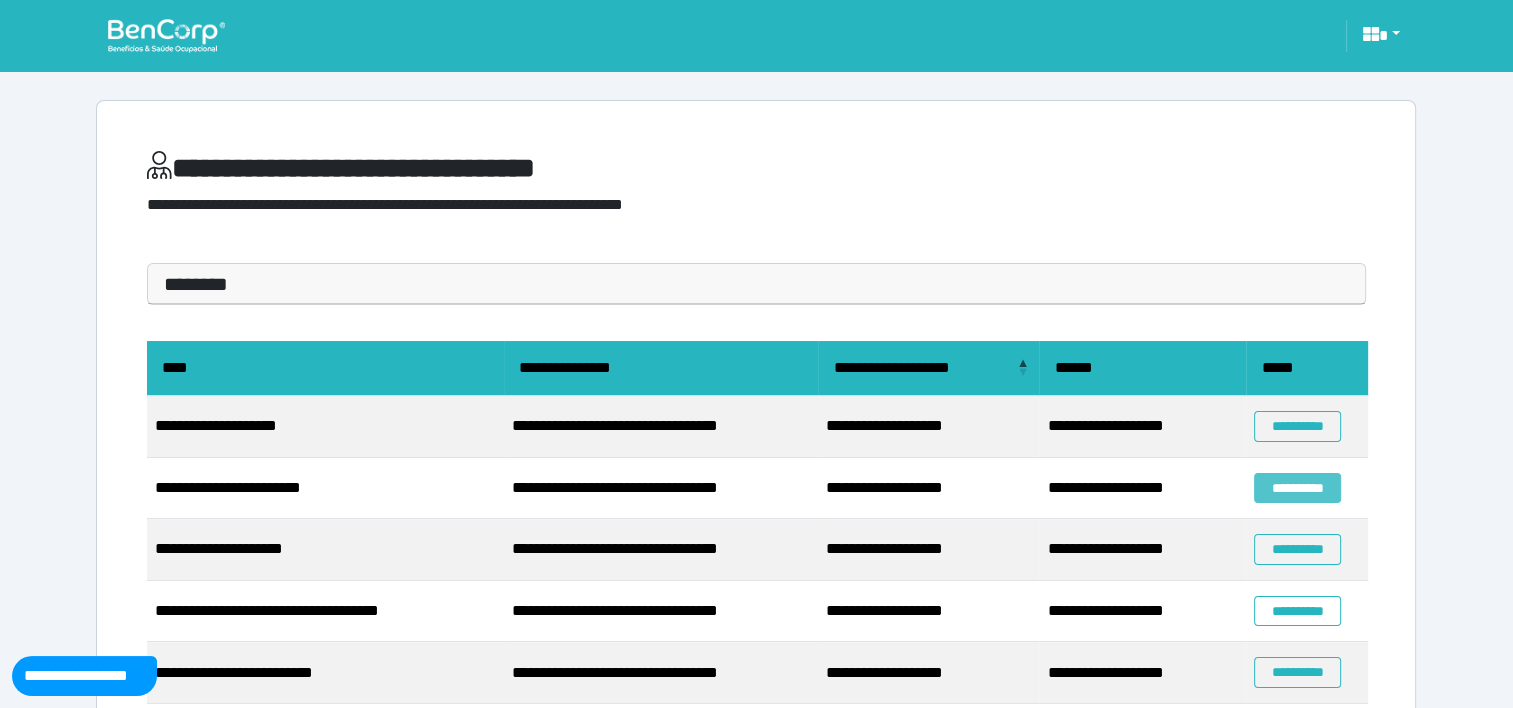 click on "**********" at bounding box center (1297, 488) 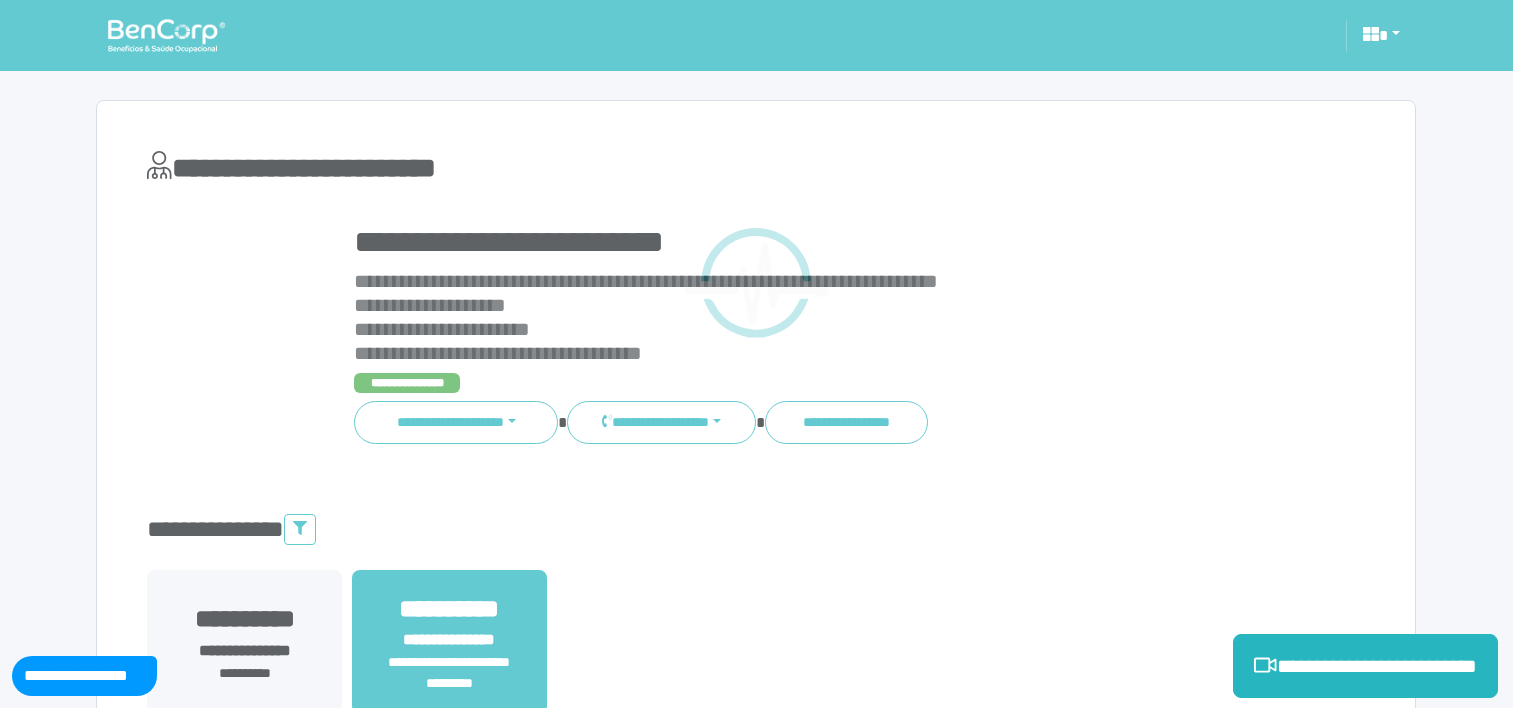 scroll, scrollTop: 0, scrollLeft: 0, axis: both 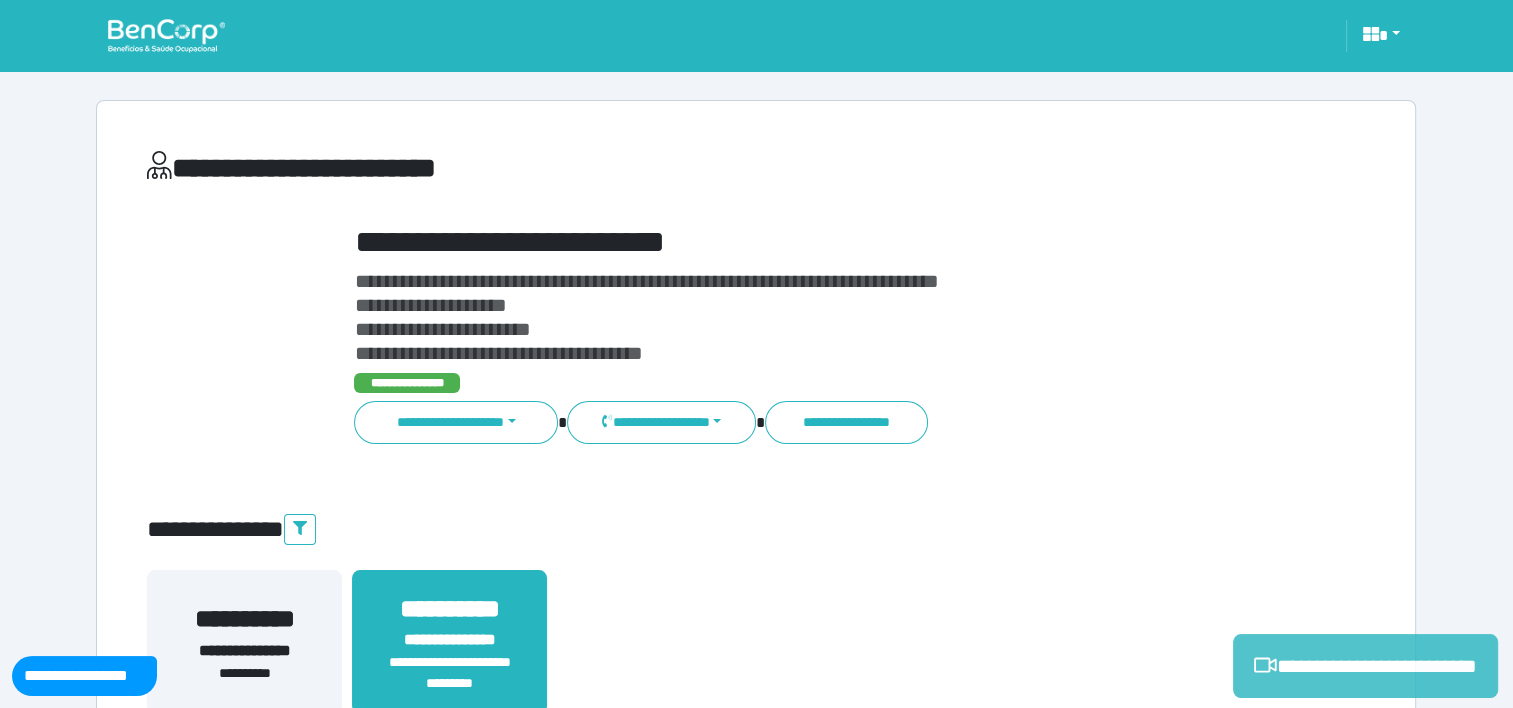 click on "**********" at bounding box center (1365, 666) 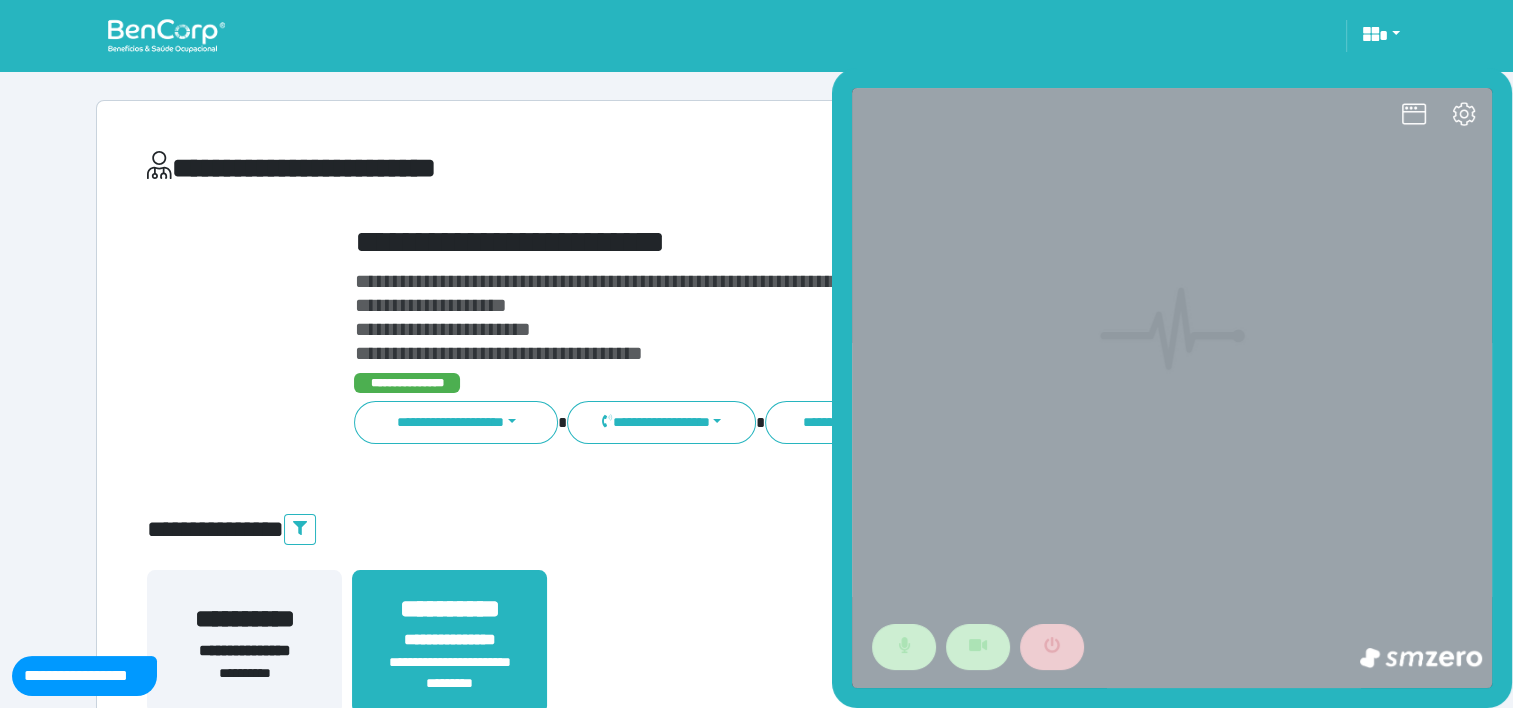 scroll, scrollTop: 0, scrollLeft: 0, axis: both 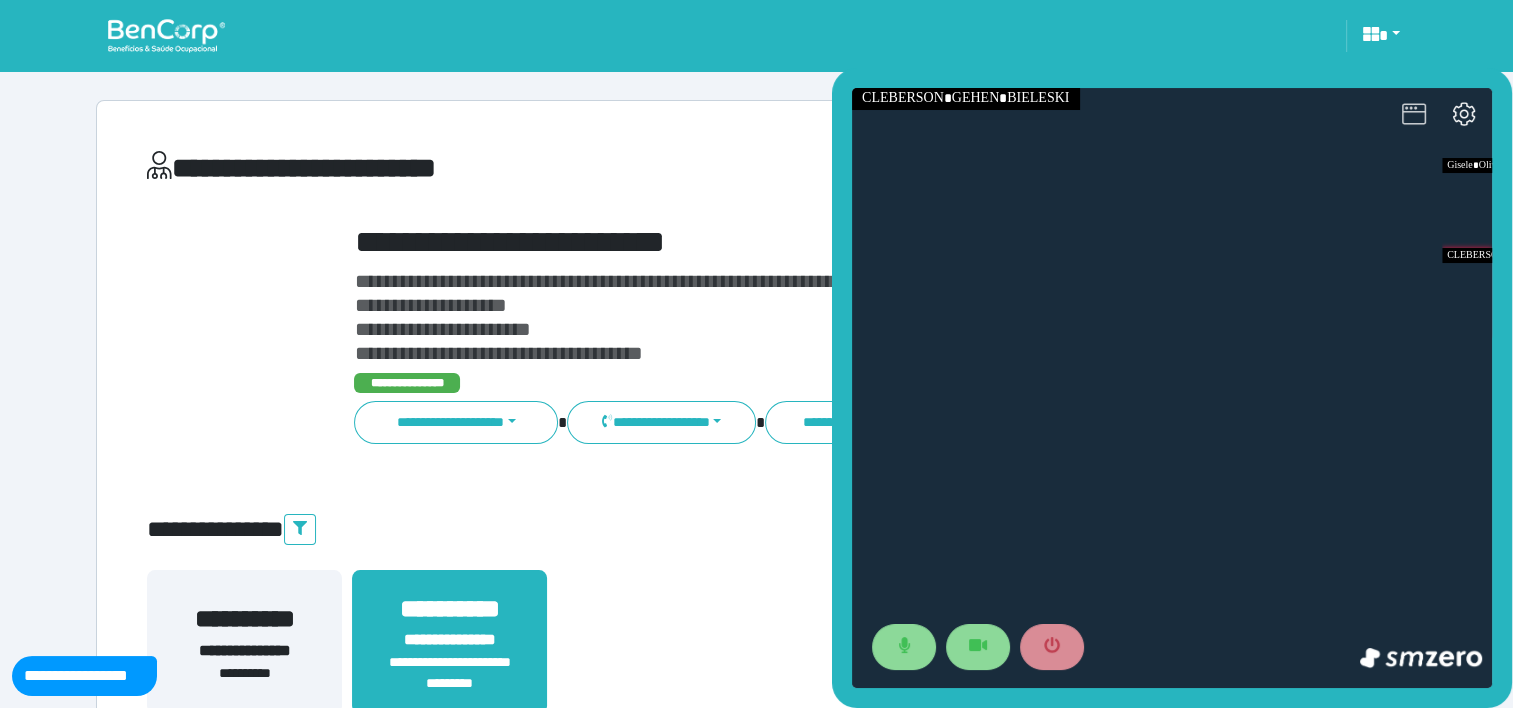 click 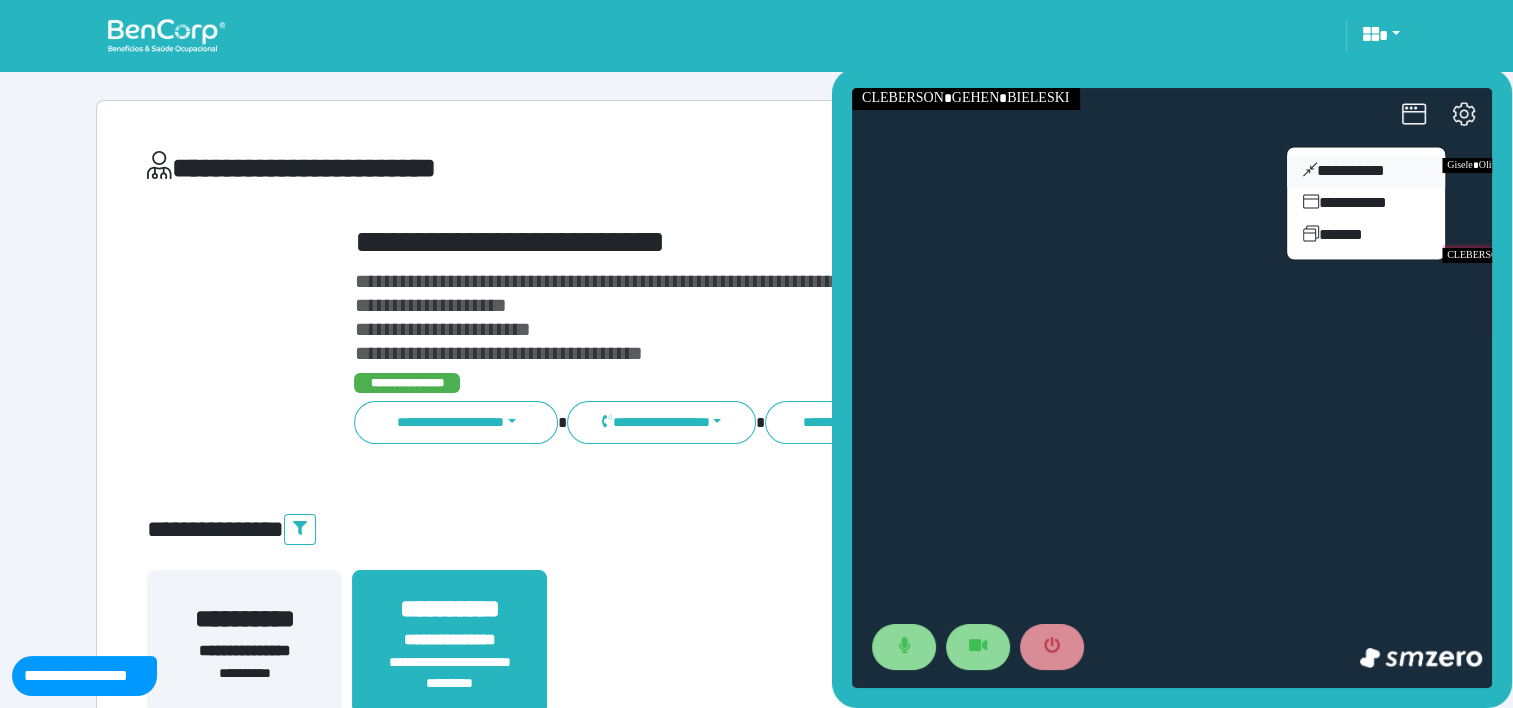 click on "**********" at bounding box center [1366, 171] 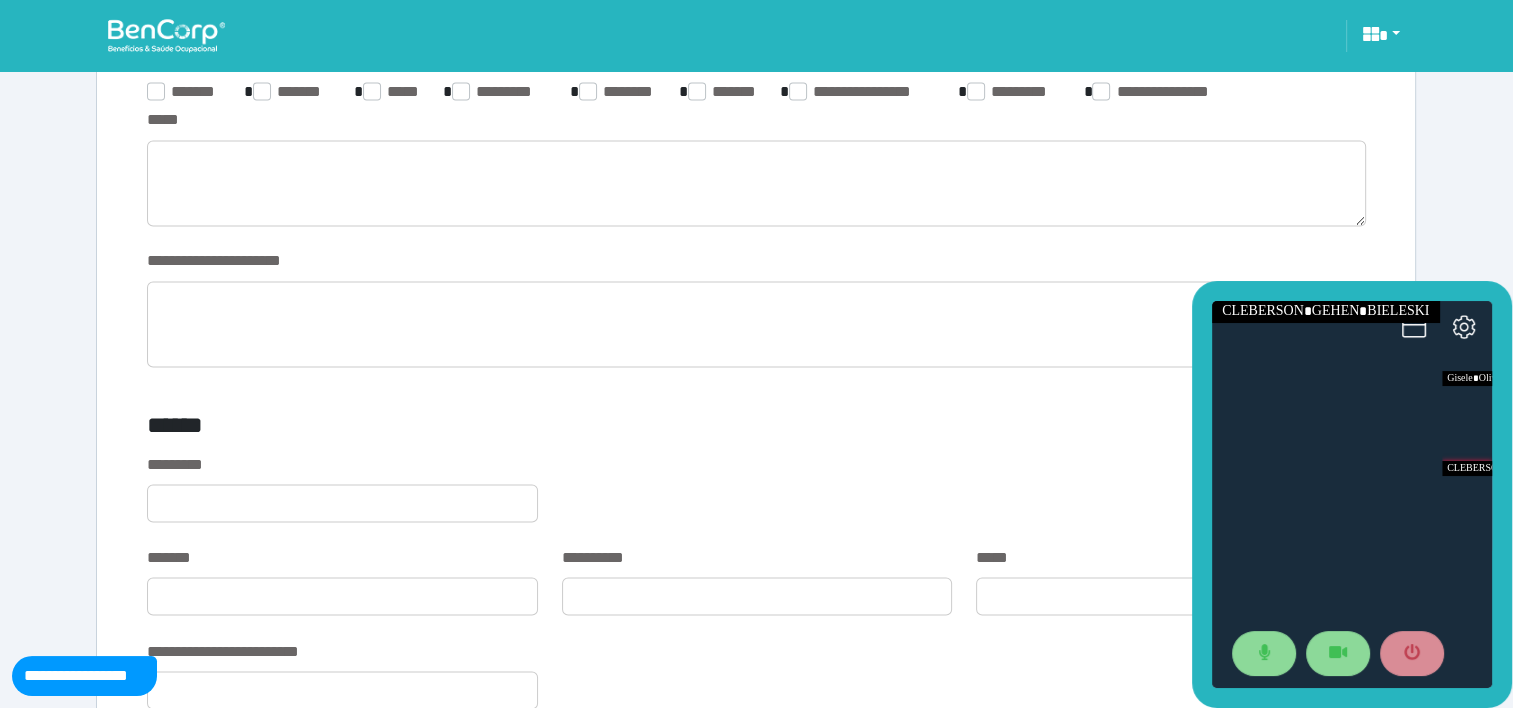 scroll, scrollTop: 3369, scrollLeft: 0, axis: vertical 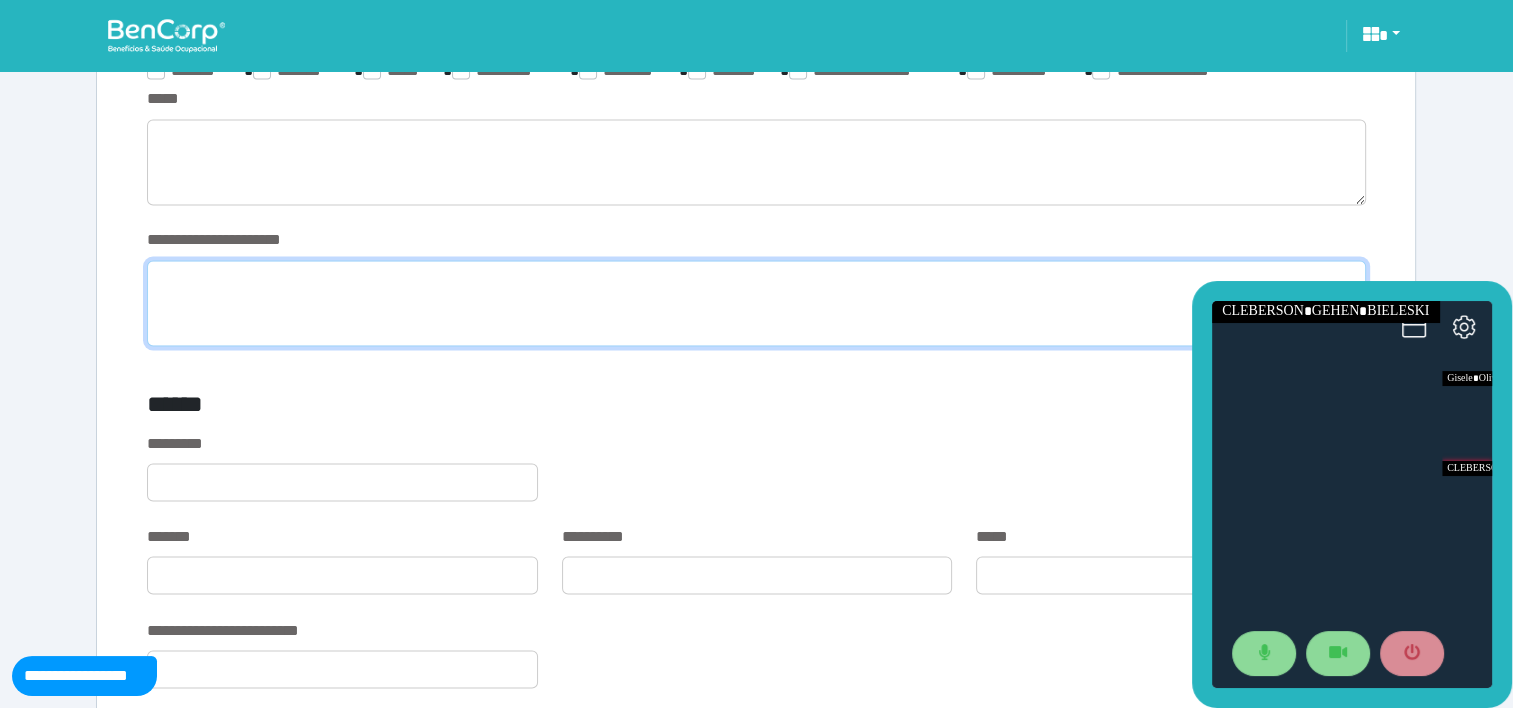 click at bounding box center (756, 303) 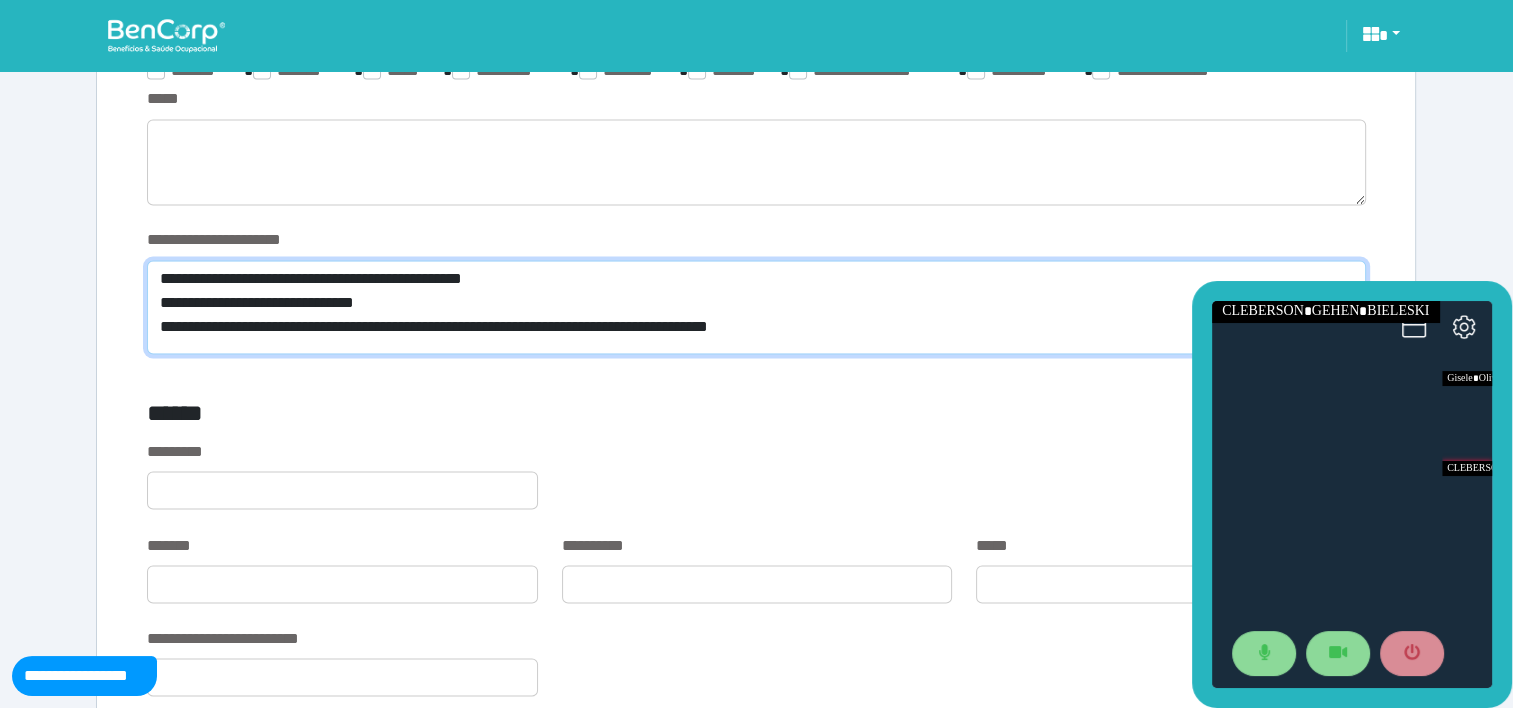 scroll, scrollTop: 0, scrollLeft: 0, axis: both 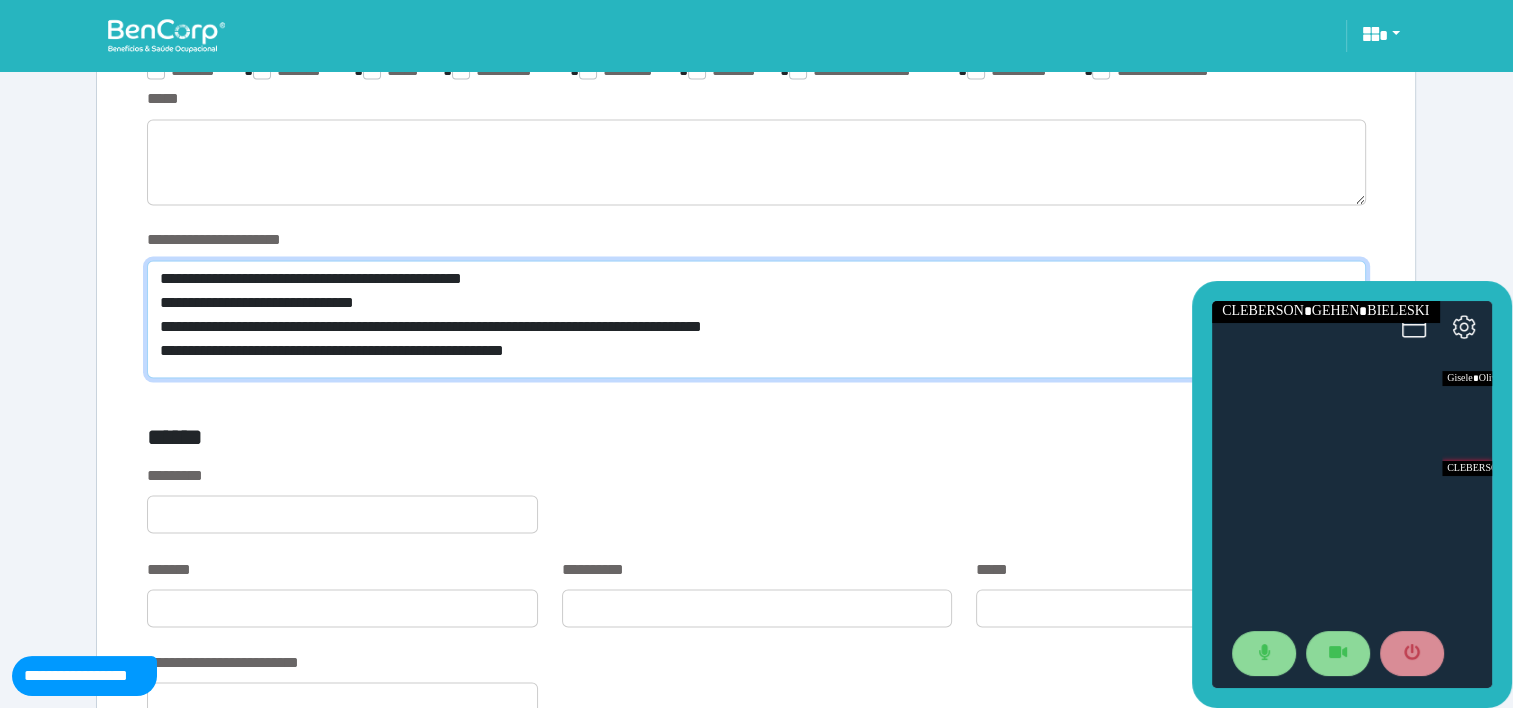 click on "**********" at bounding box center [756, 319] 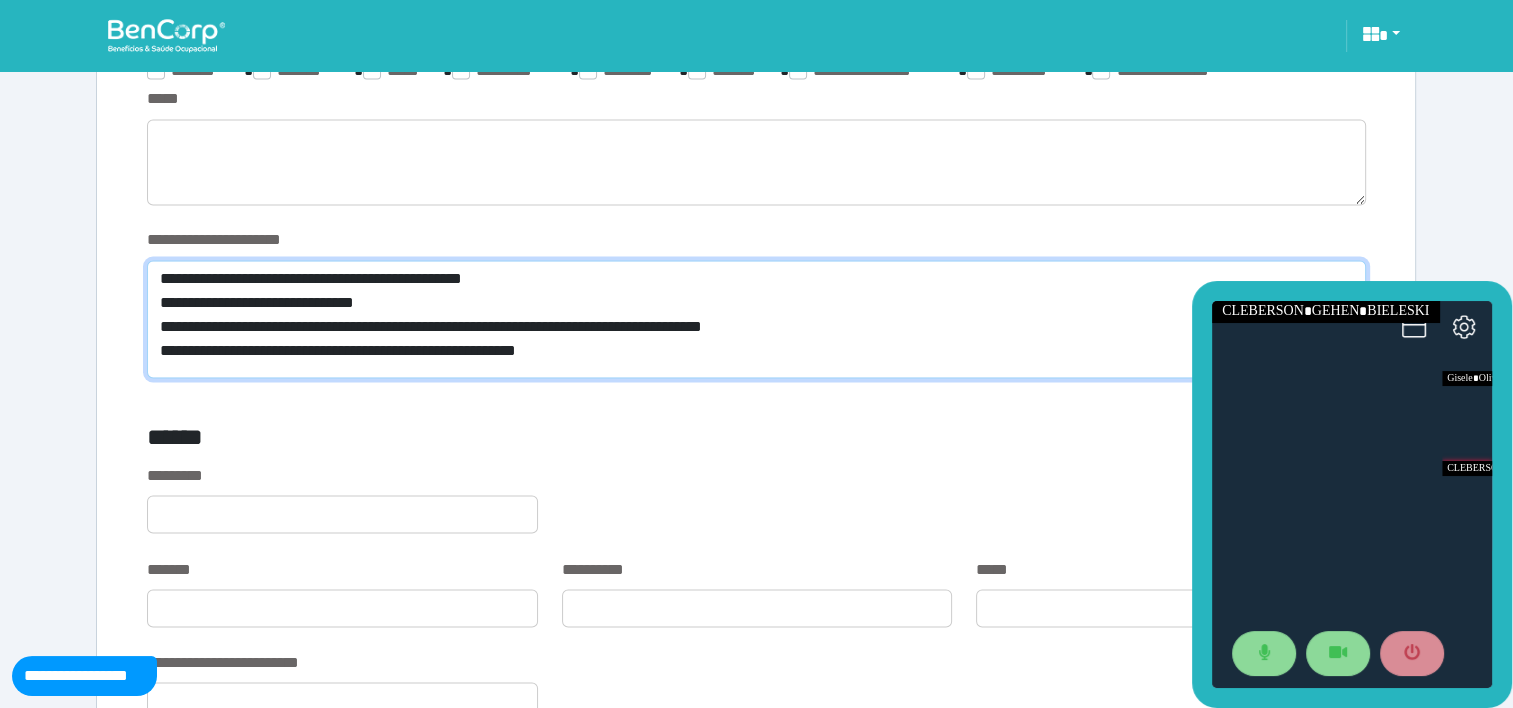 scroll, scrollTop: 0, scrollLeft: 0, axis: both 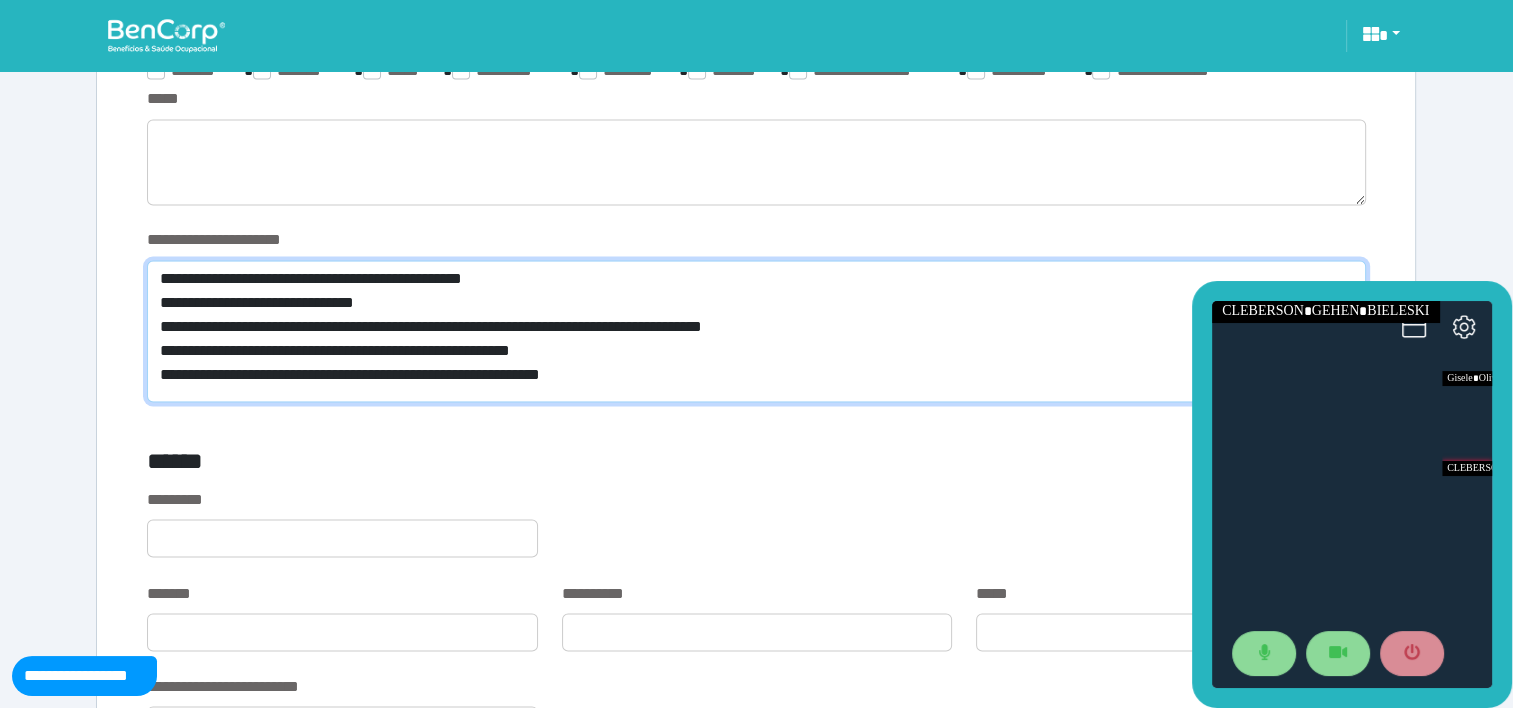 click on "**********" at bounding box center (756, 331) 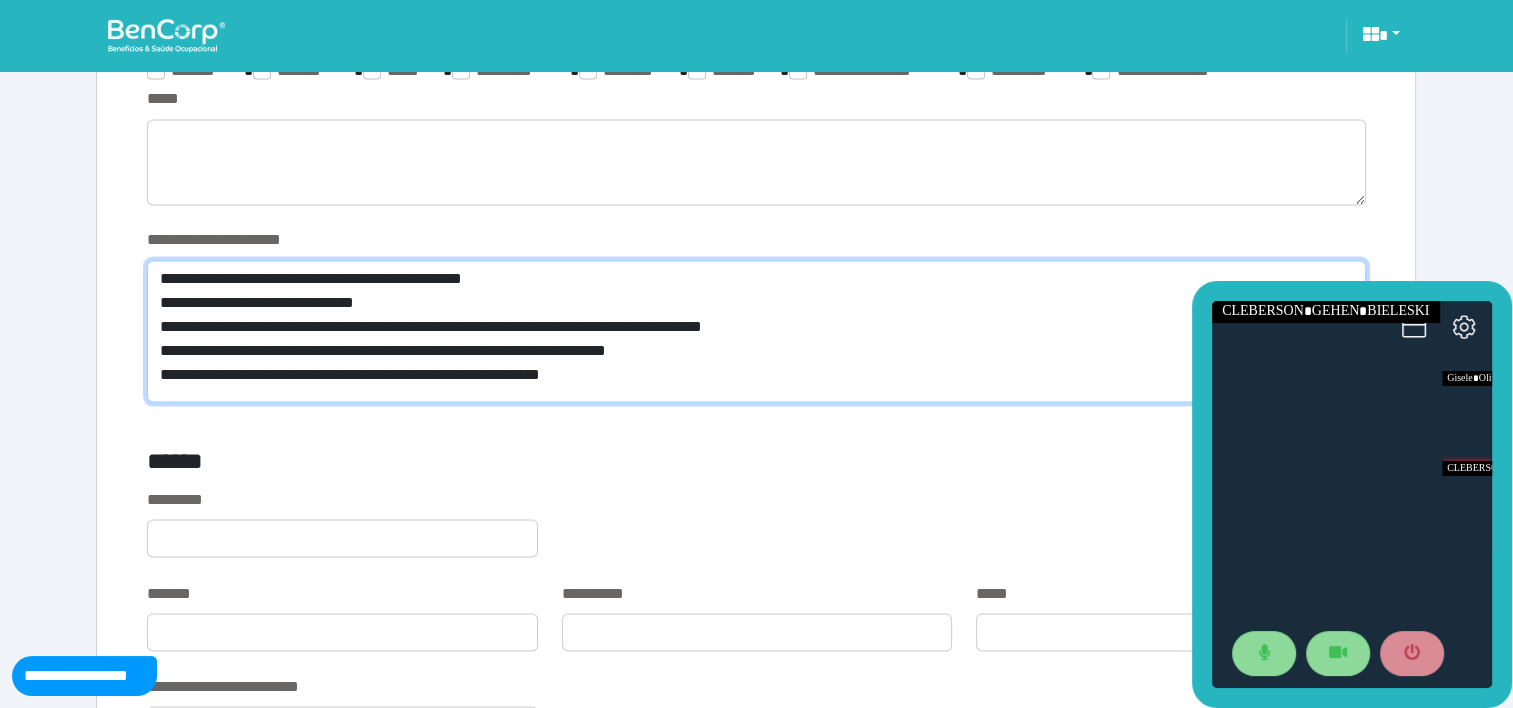 click on "**********" at bounding box center [756, 331] 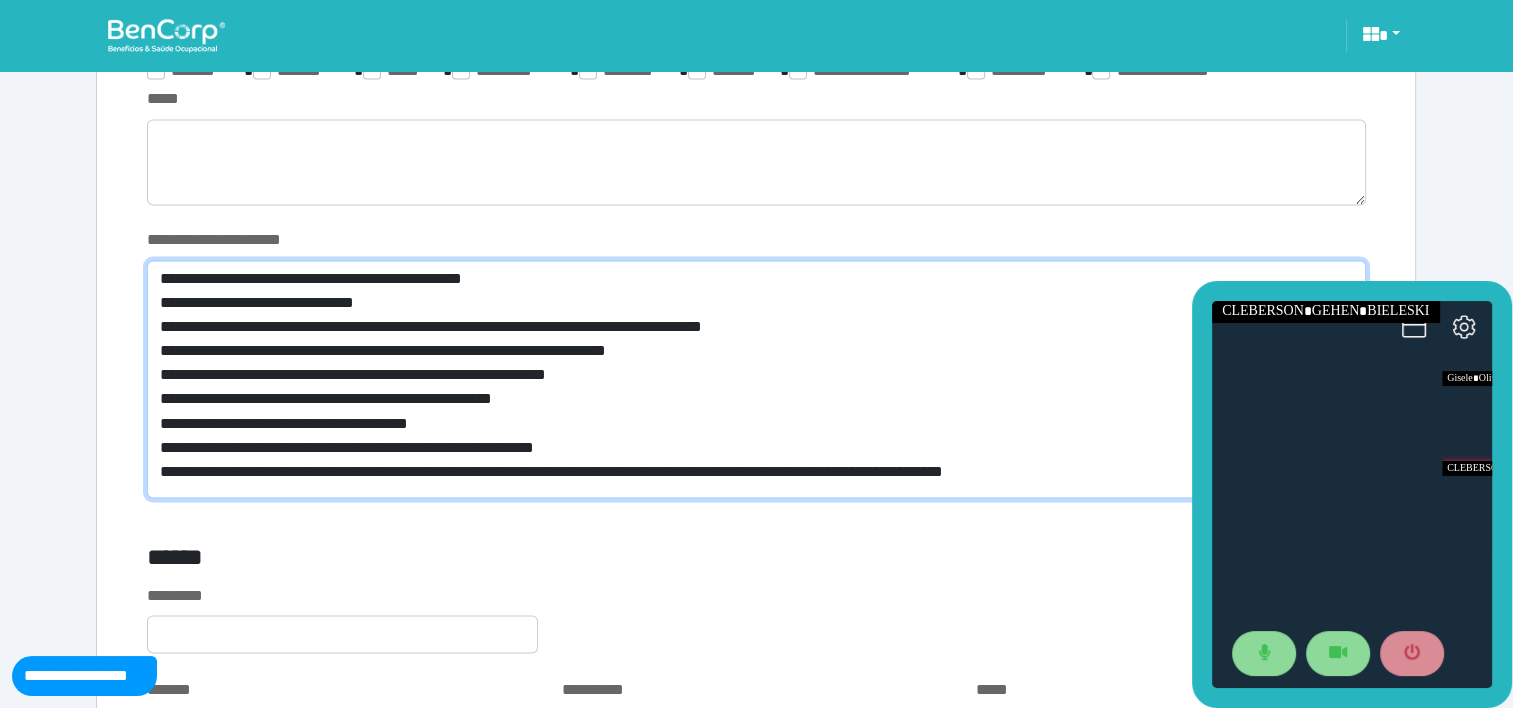scroll, scrollTop: 0, scrollLeft: 0, axis: both 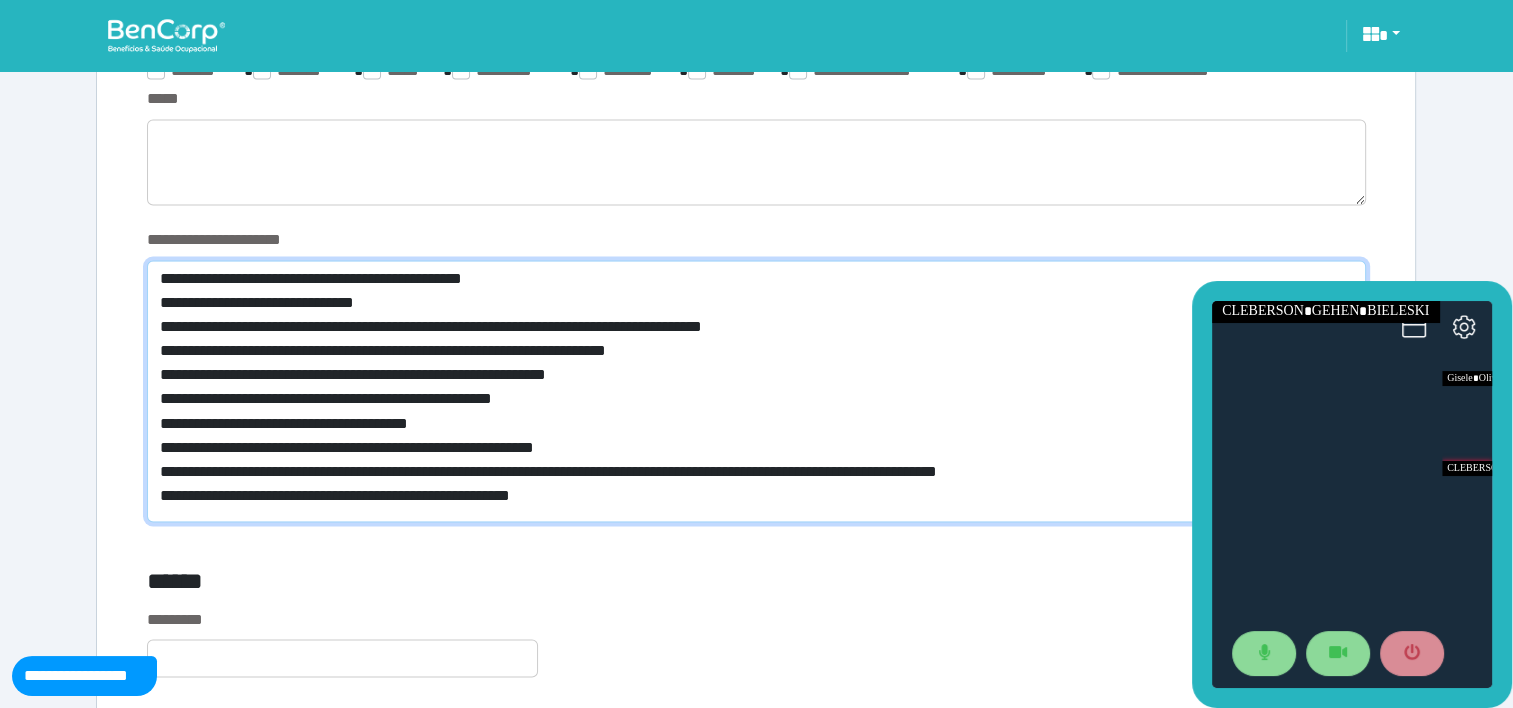 click on "**********" at bounding box center [756, 391] 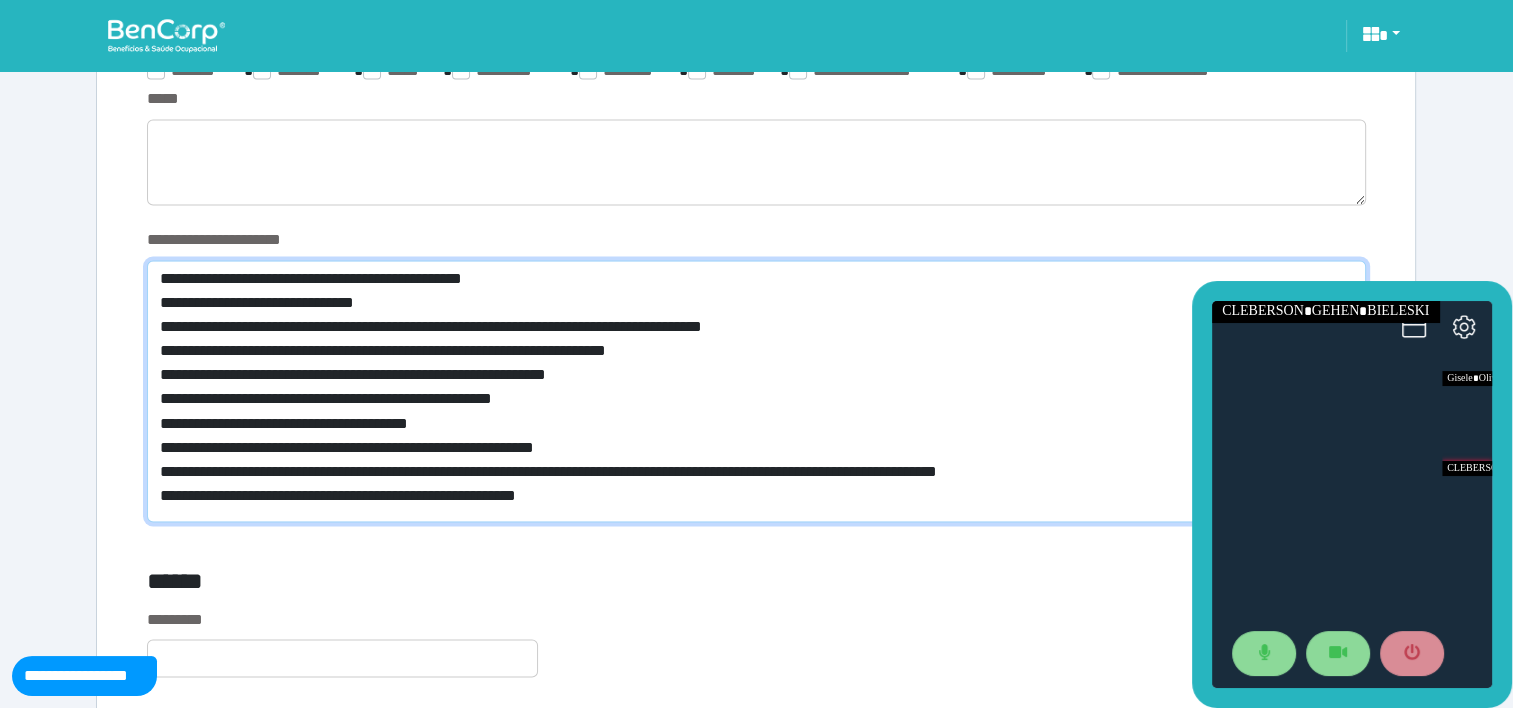 click on "**********" at bounding box center [756, 391] 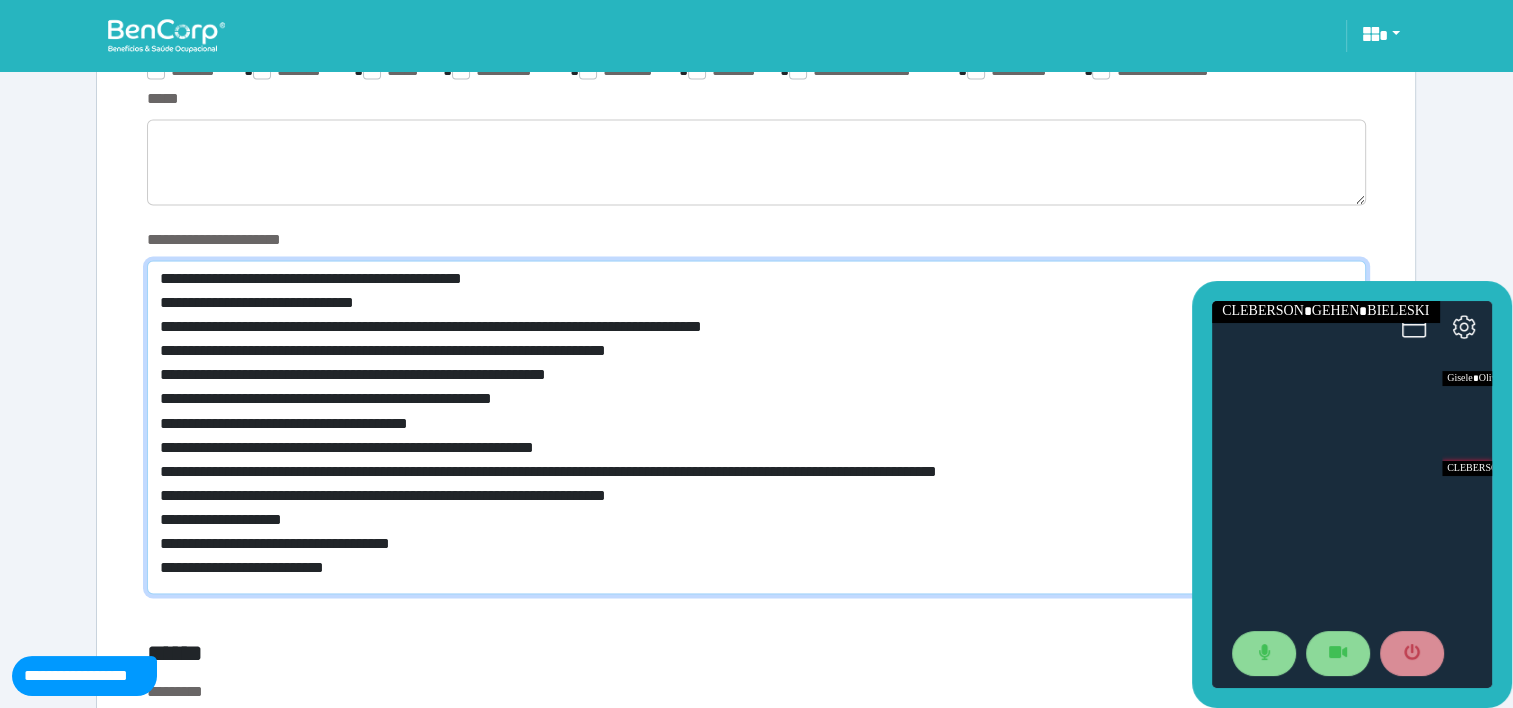 scroll, scrollTop: 0, scrollLeft: 0, axis: both 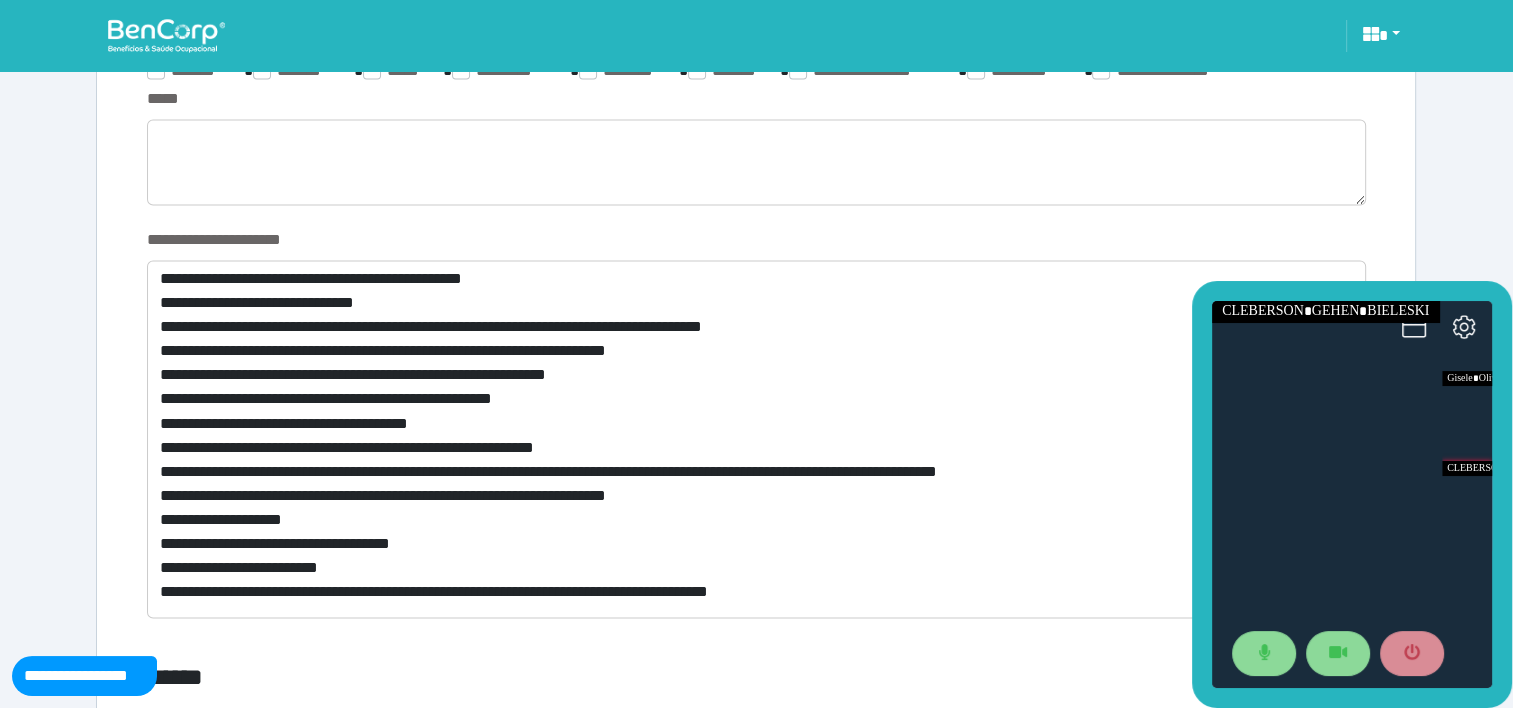 drag, startPoint x: 306, startPoint y: 592, endPoint x: 340, endPoint y: 624, distance: 46.69047 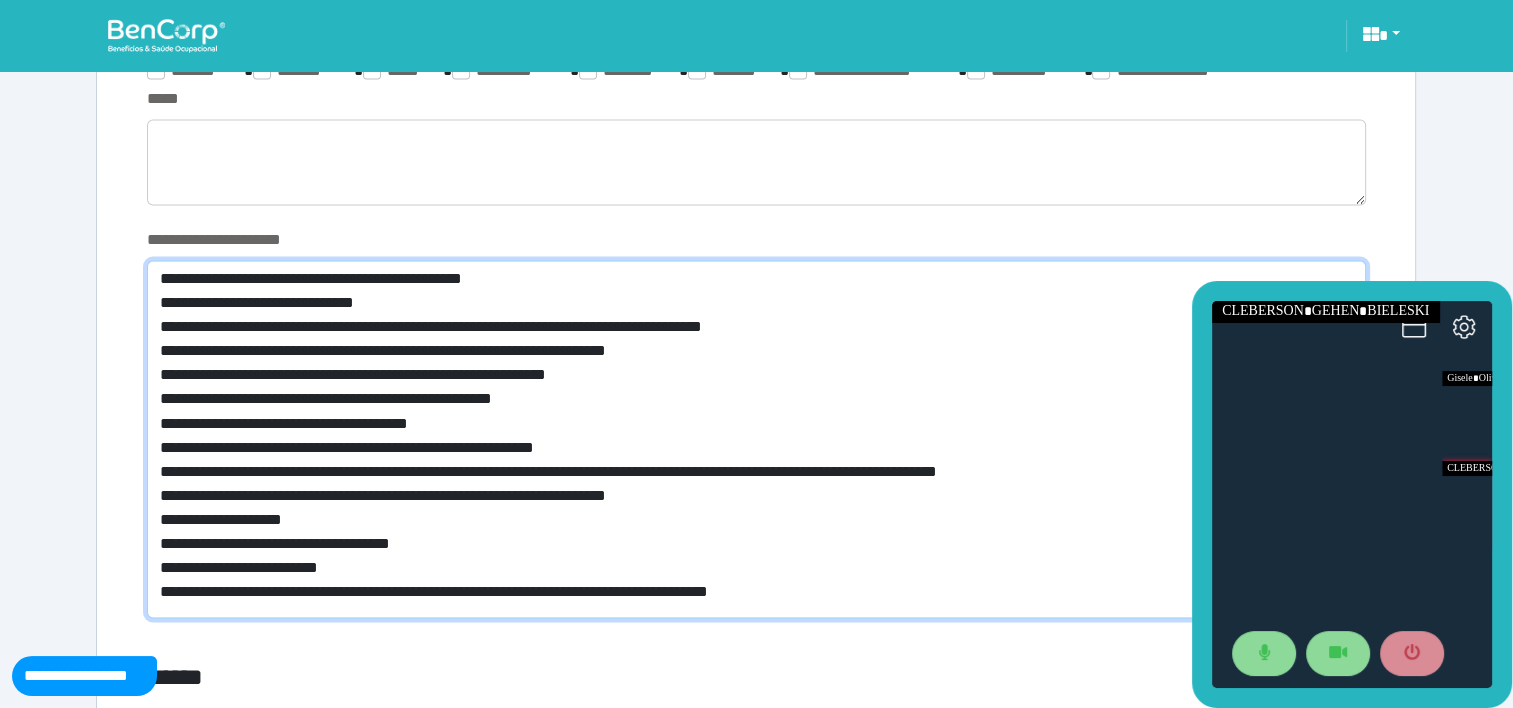 click on "**********" at bounding box center [756, 439] 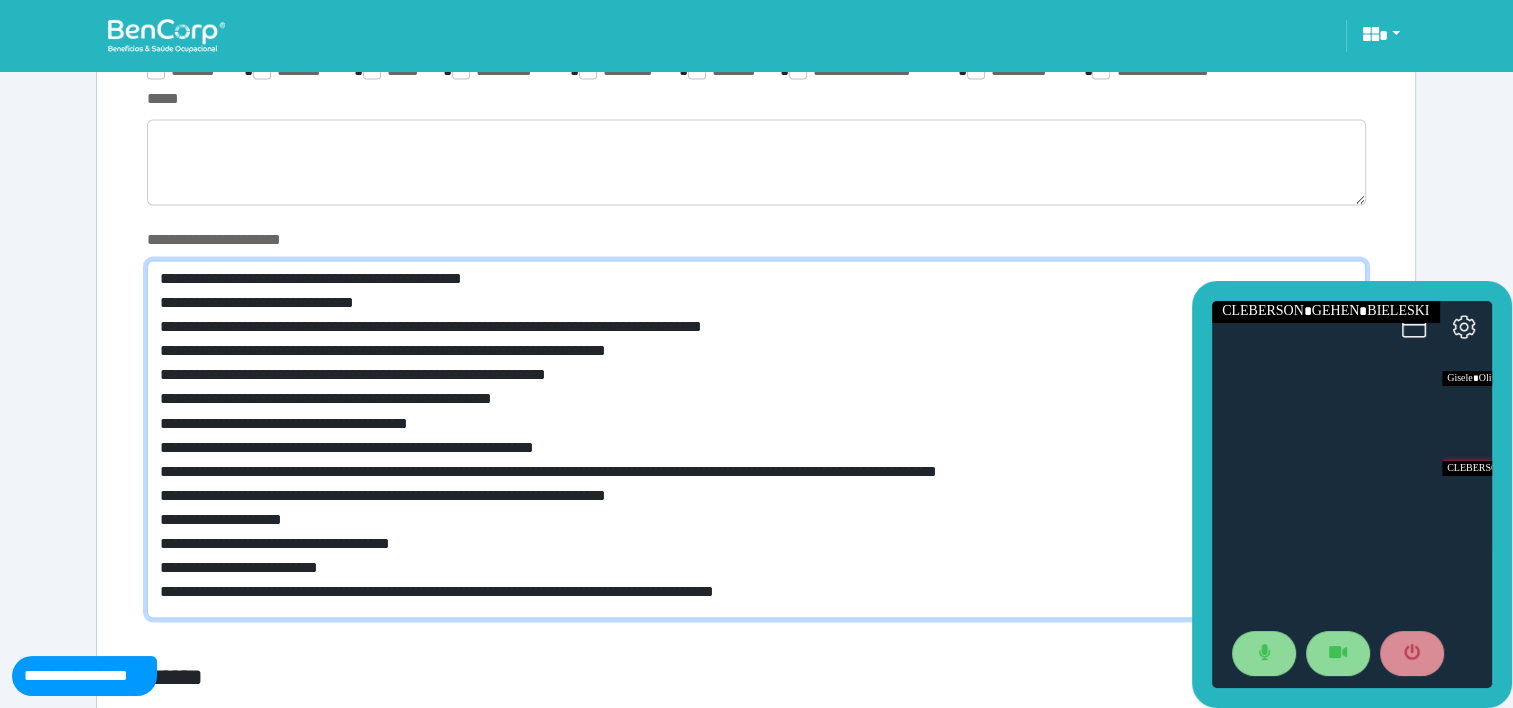 click on "**********" at bounding box center [756, 439] 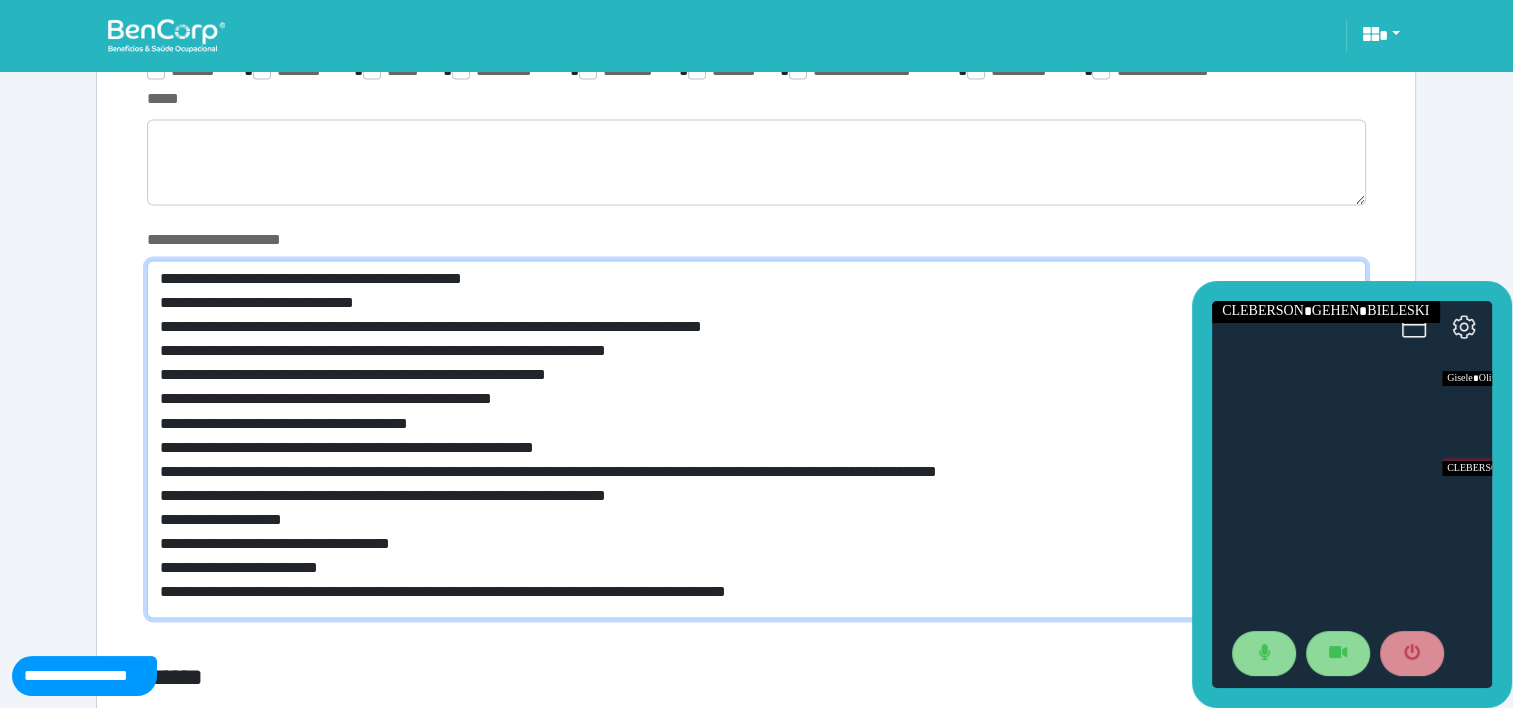 scroll, scrollTop: 0, scrollLeft: 0, axis: both 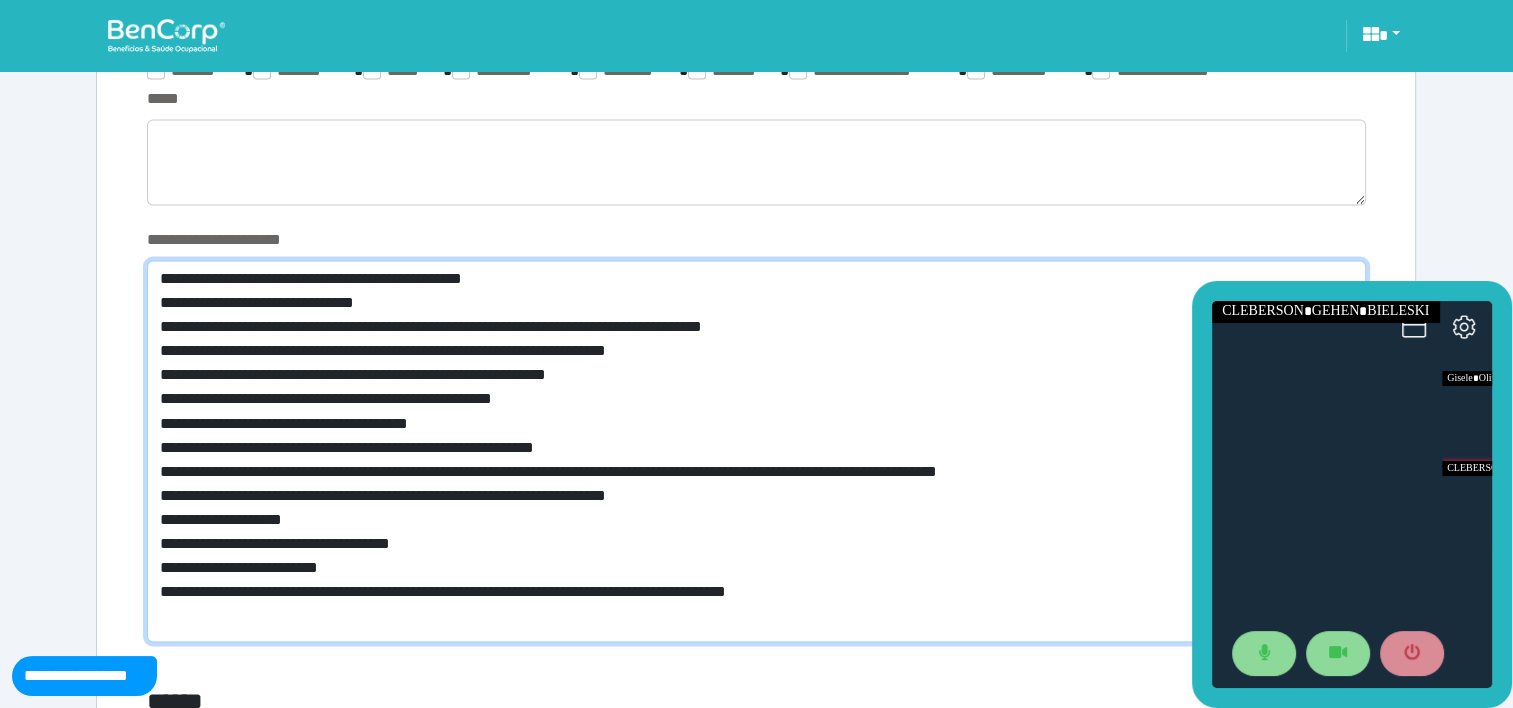 click on "**********" at bounding box center (756, 451) 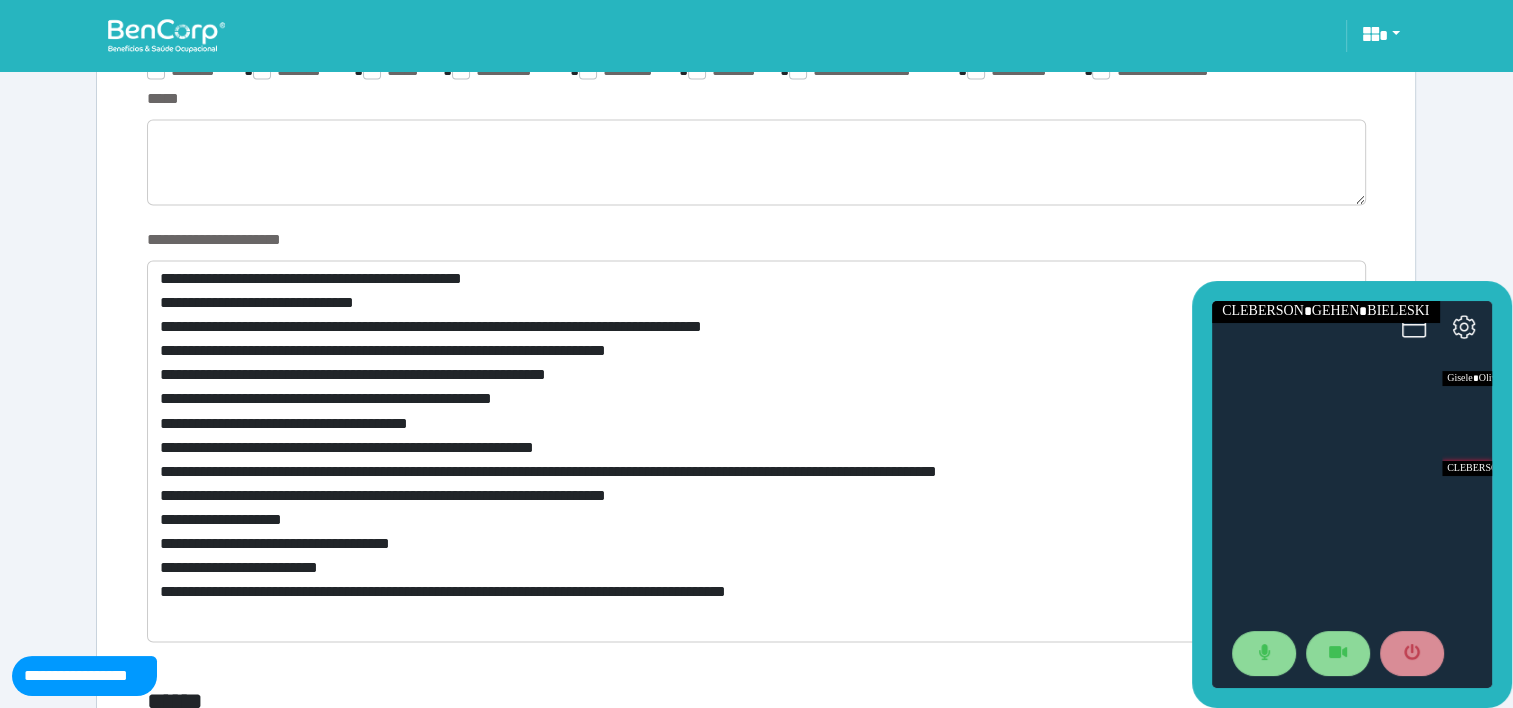 click on "******" at bounding box center (549, 704) 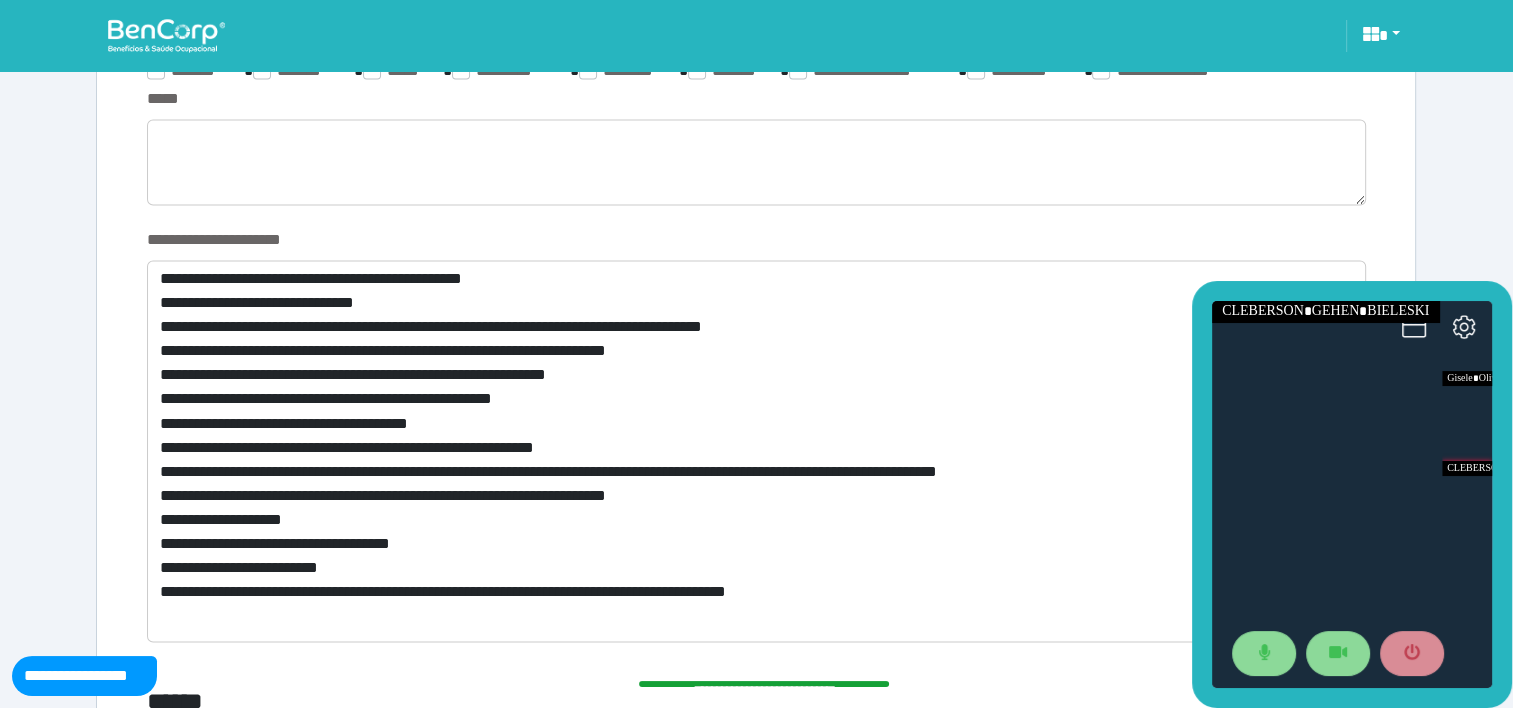 click on "******" at bounding box center (549, 704) 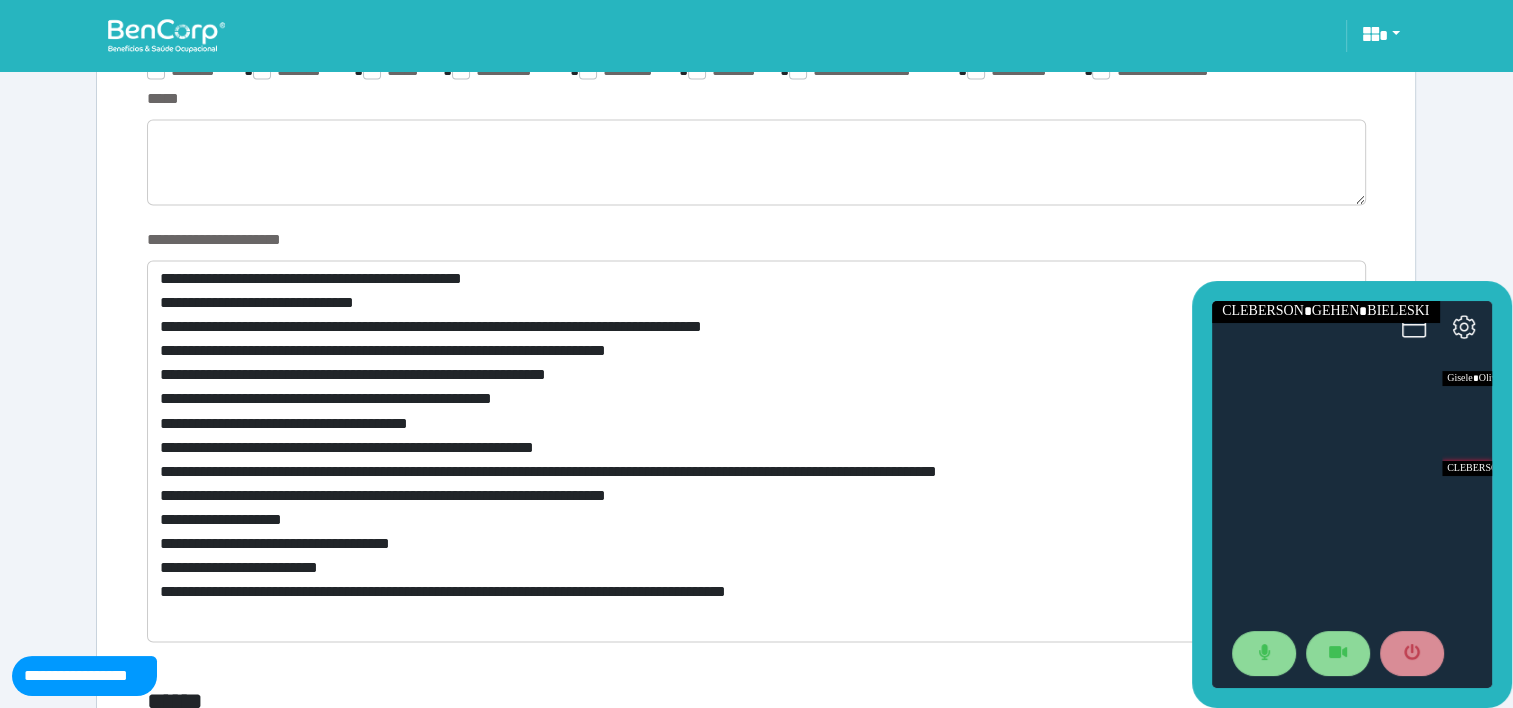 click on "**********" at bounding box center (756, 1067) 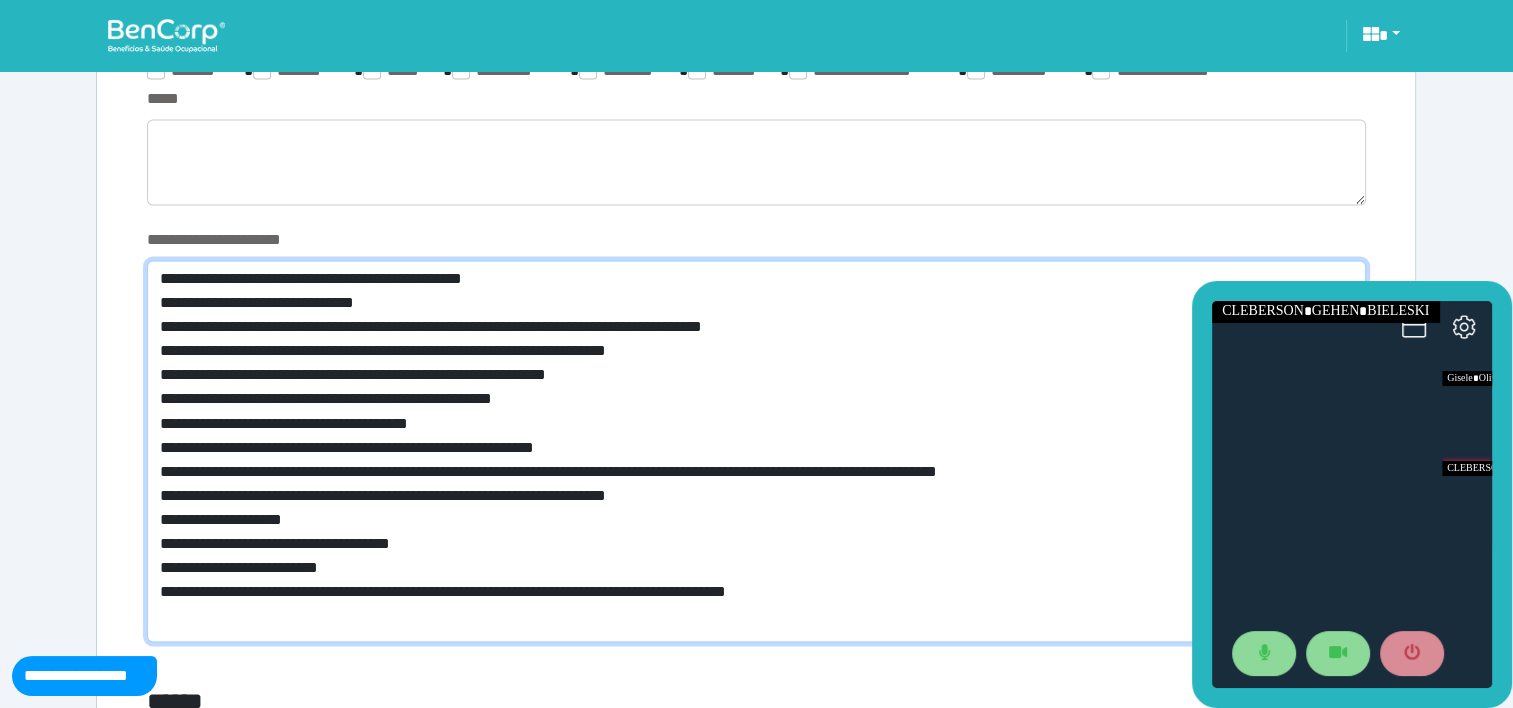 click on "**********" at bounding box center (756, 451) 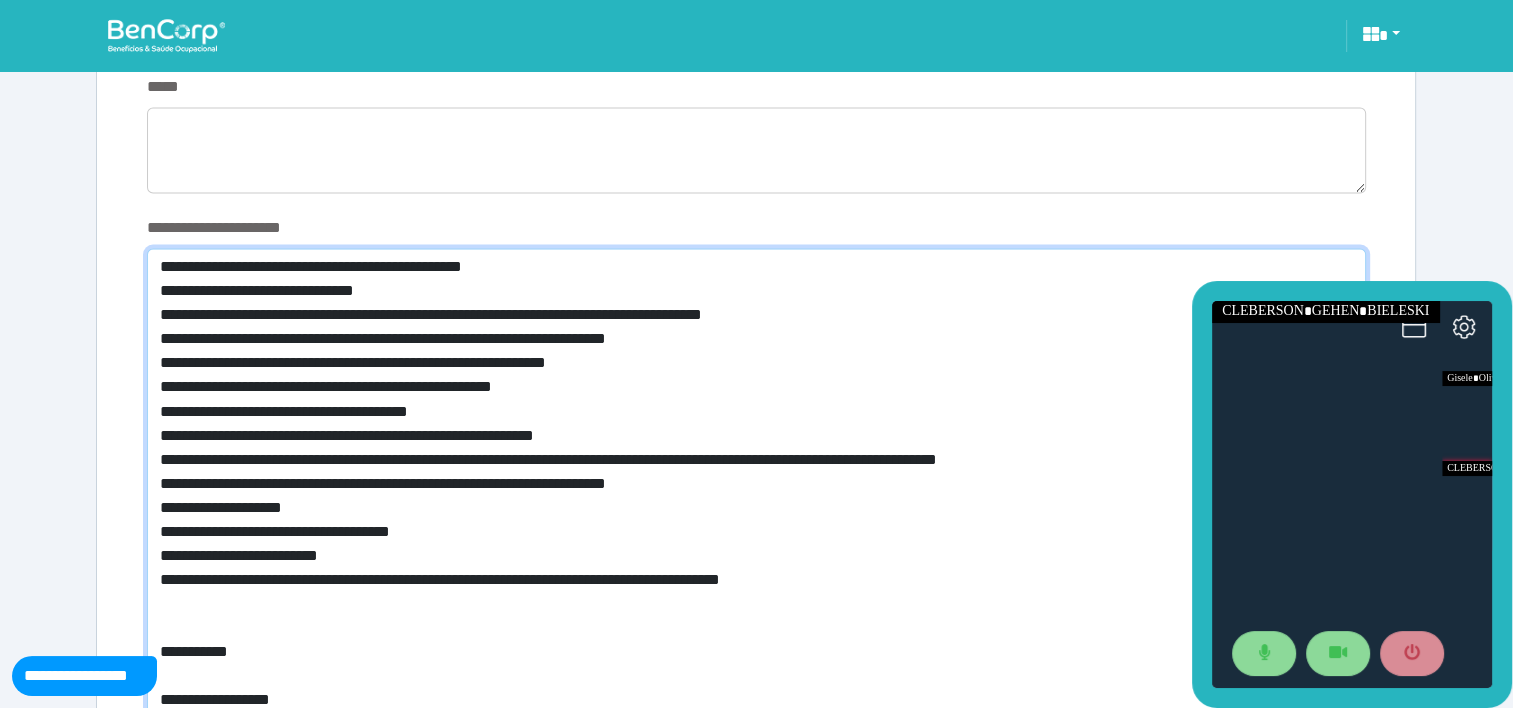 scroll, scrollTop: 3405, scrollLeft: 0, axis: vertical 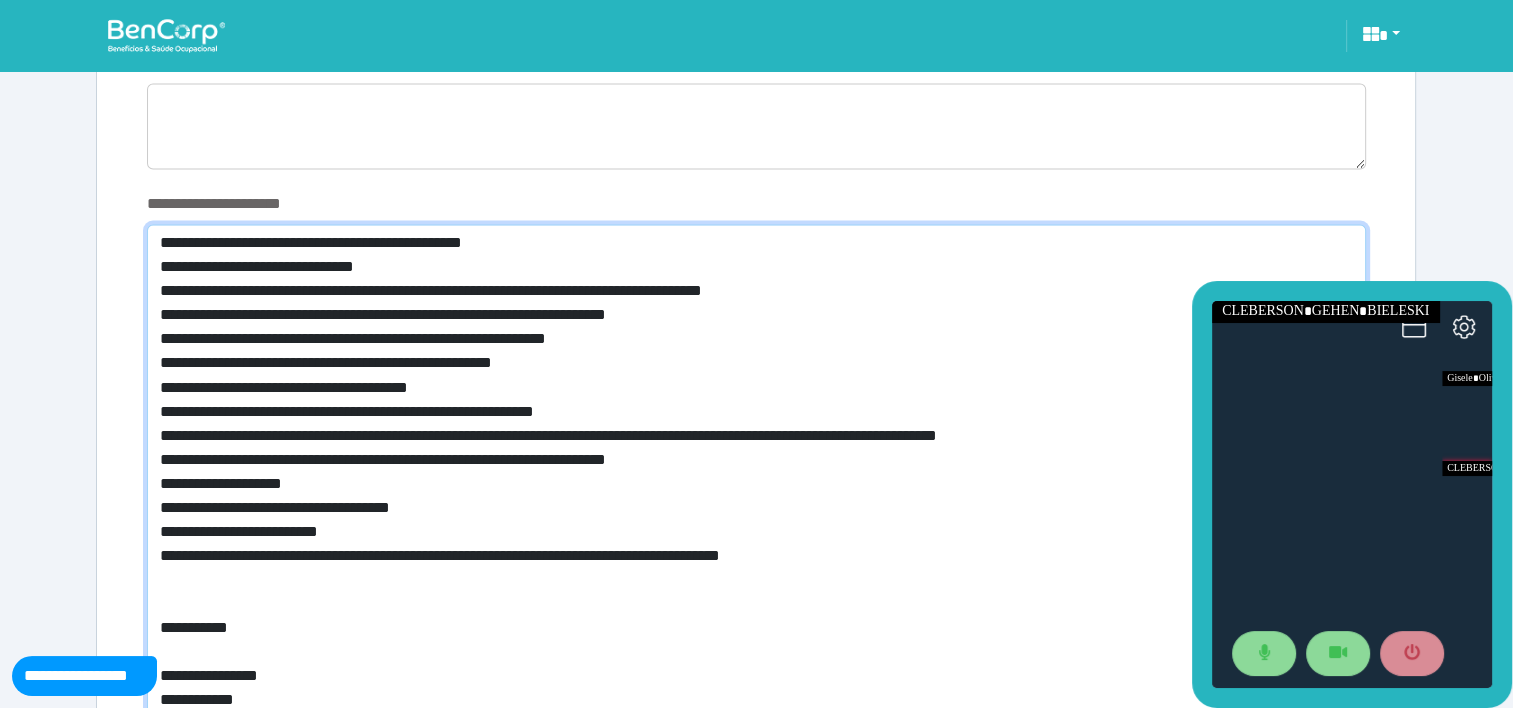 click on "**********" at bounding box center [756, 487] 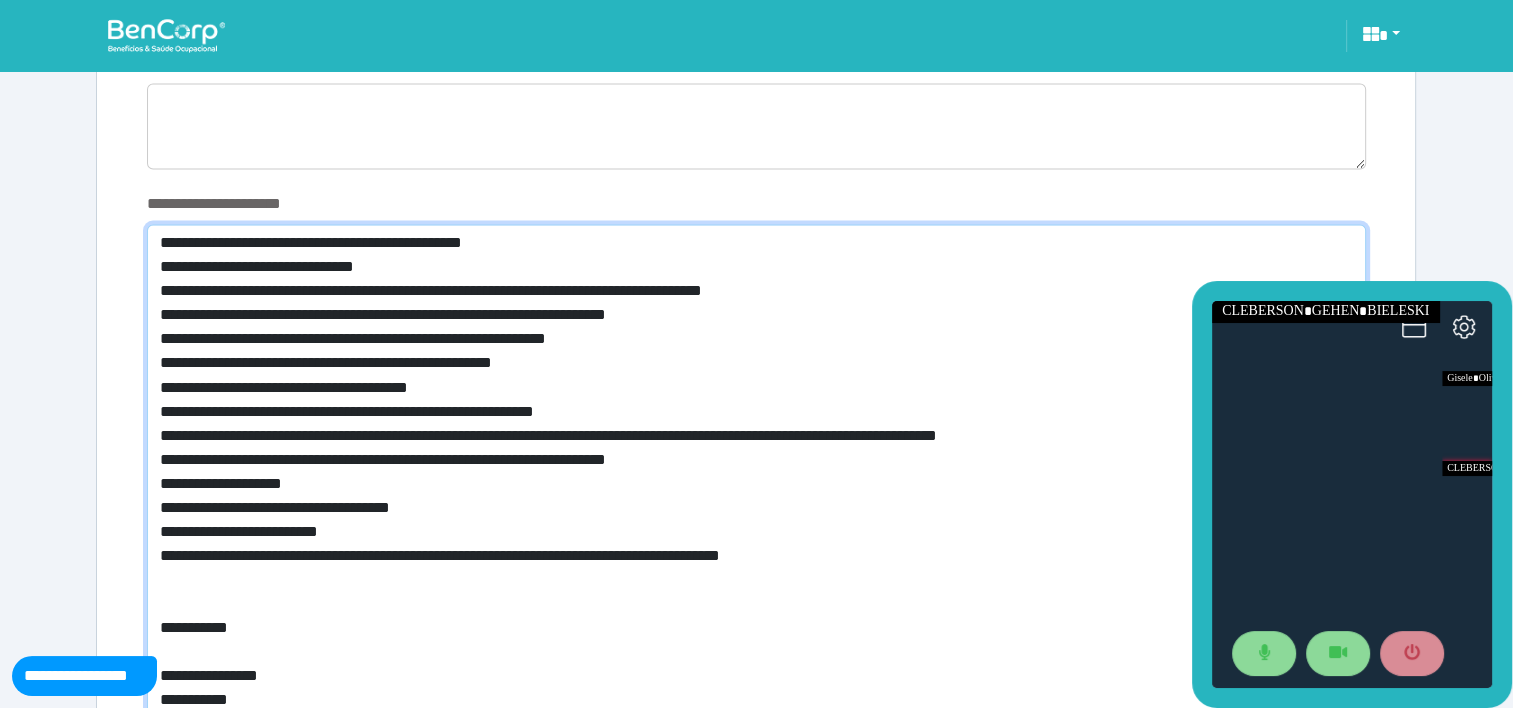 click on "**********" at bounding box center [756, 487] 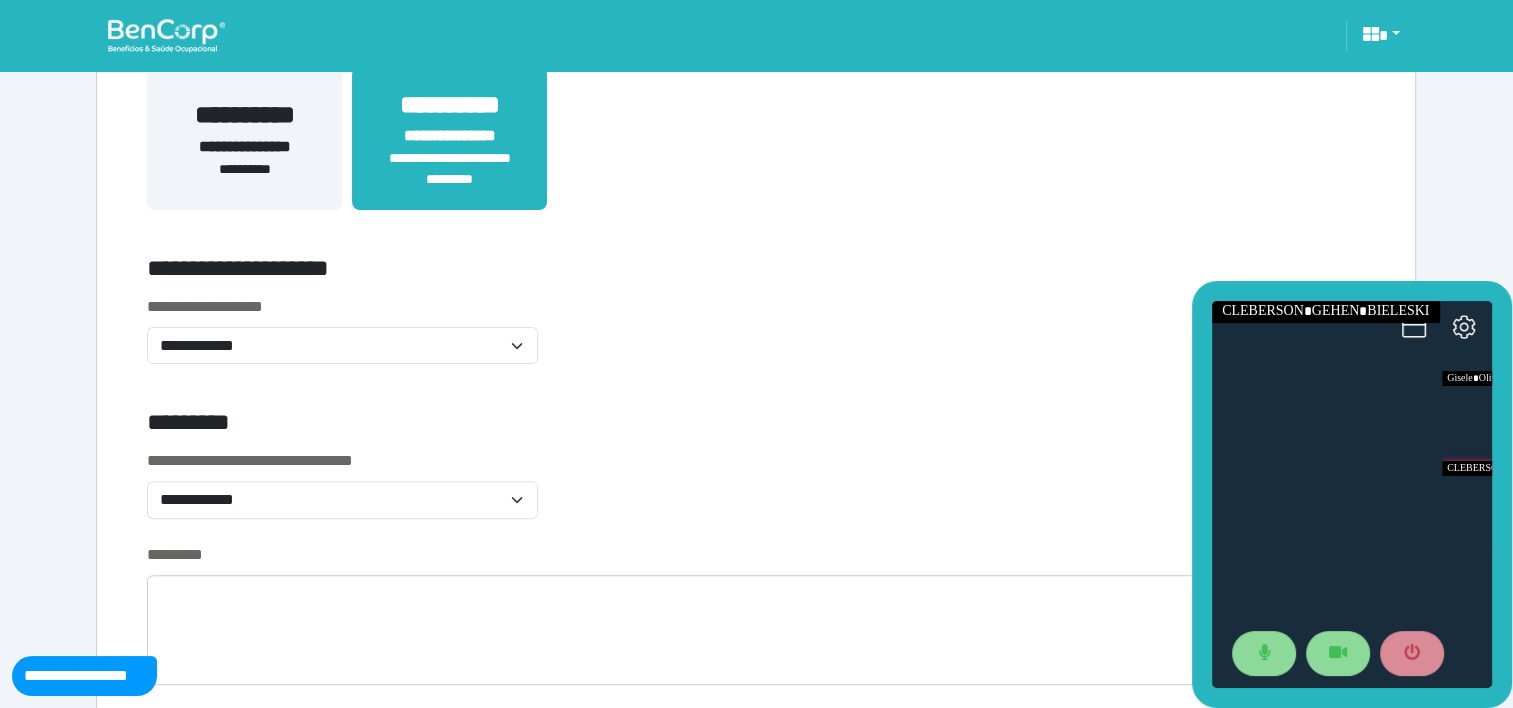 scroll, scrollTop: 407, scrollLeft: 0, axis: vertical 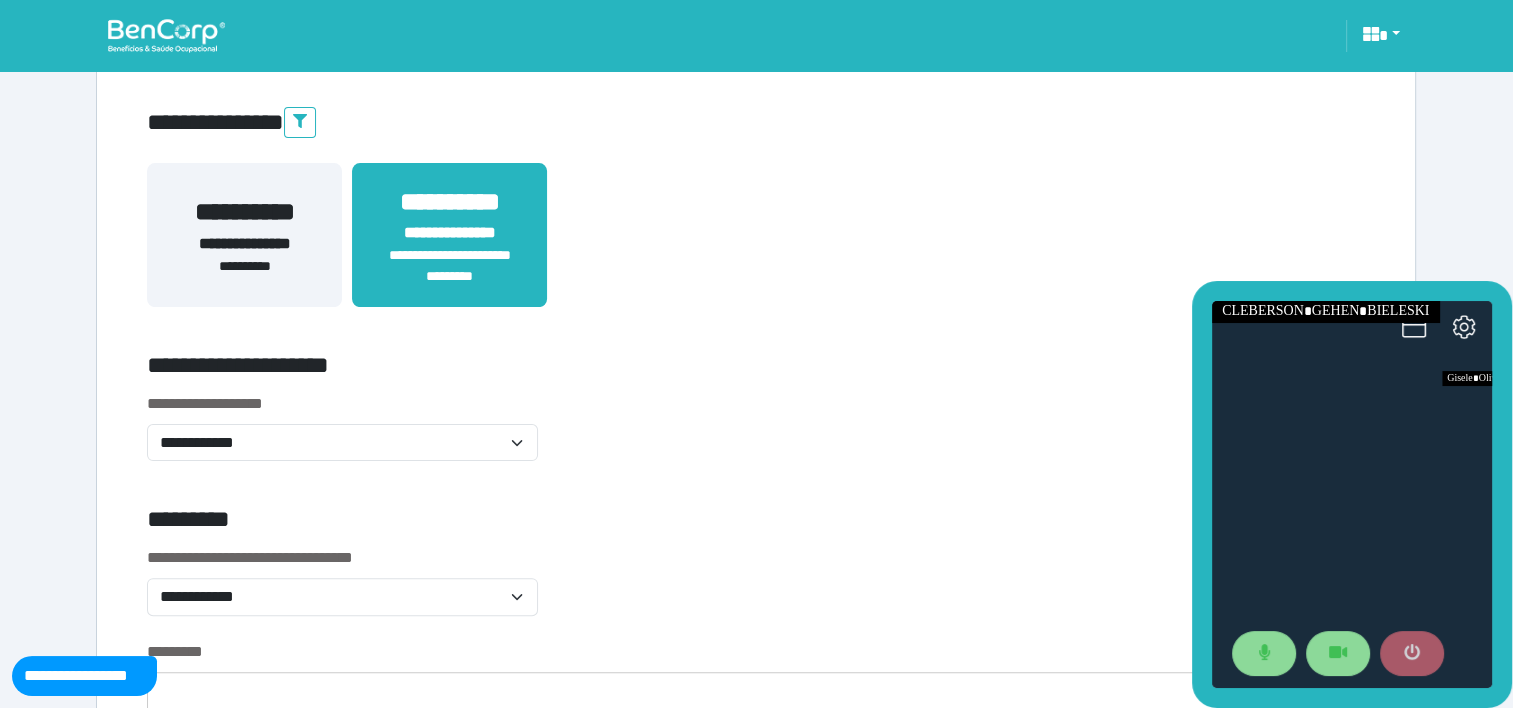 type on "**********" 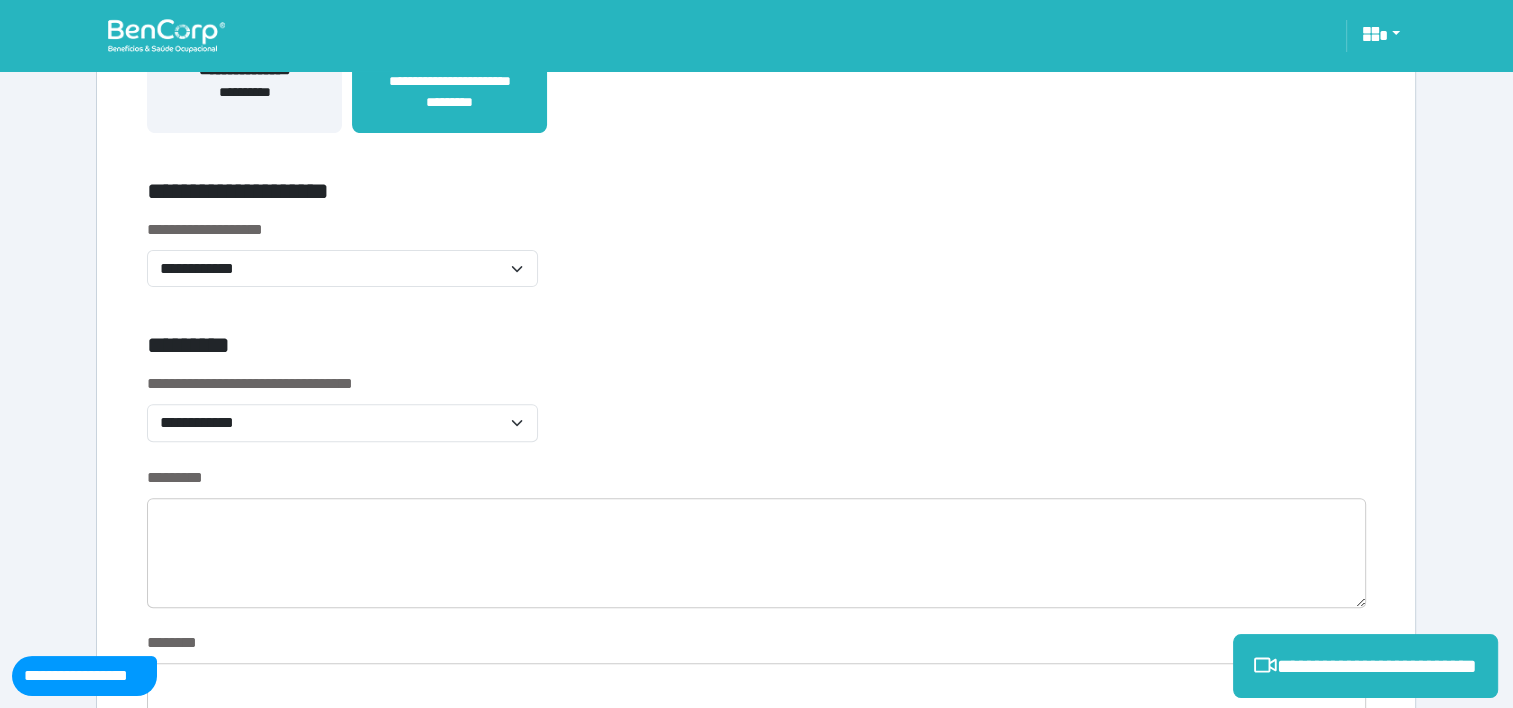 scroll, scrollTop: 624, scrollLeft: 0, axis: vertical 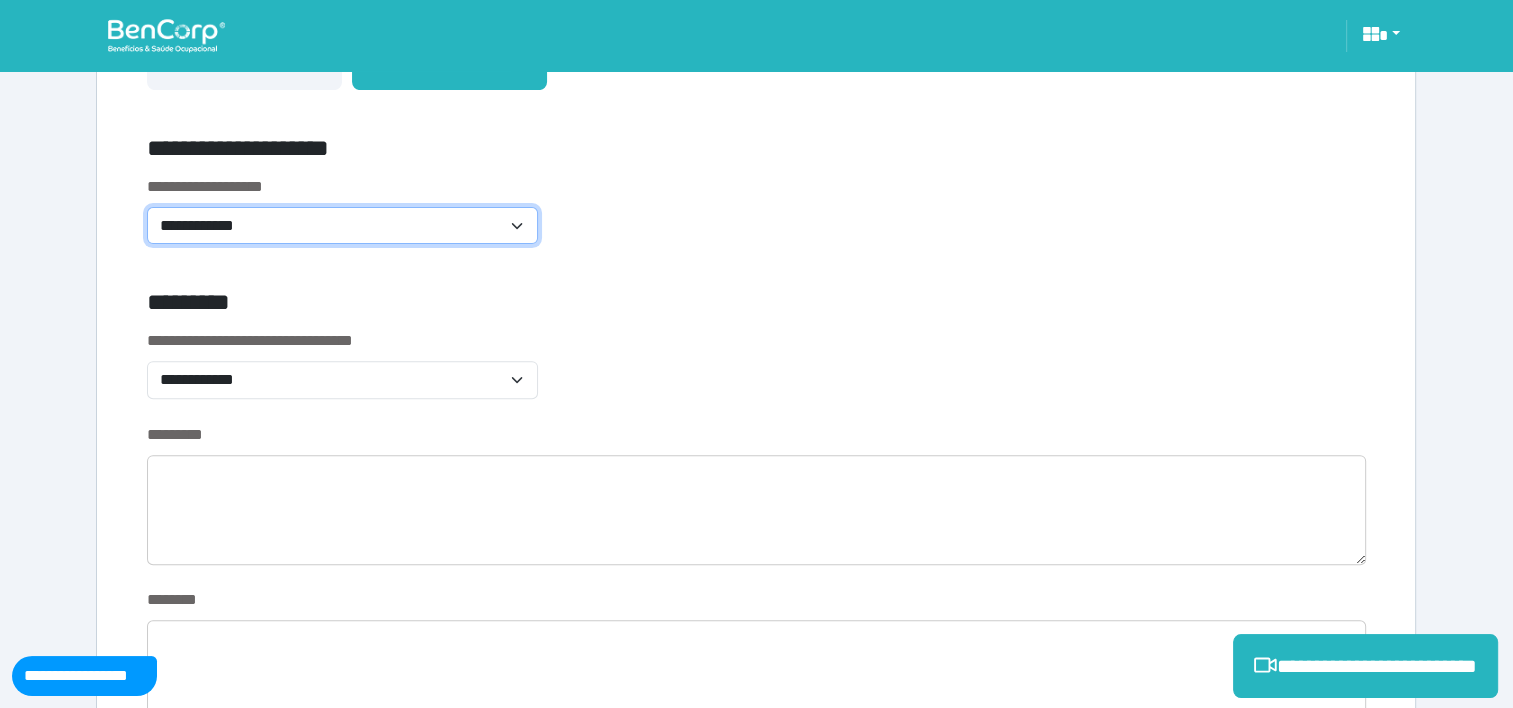 click on "**********" at bounding box center [342, 226] 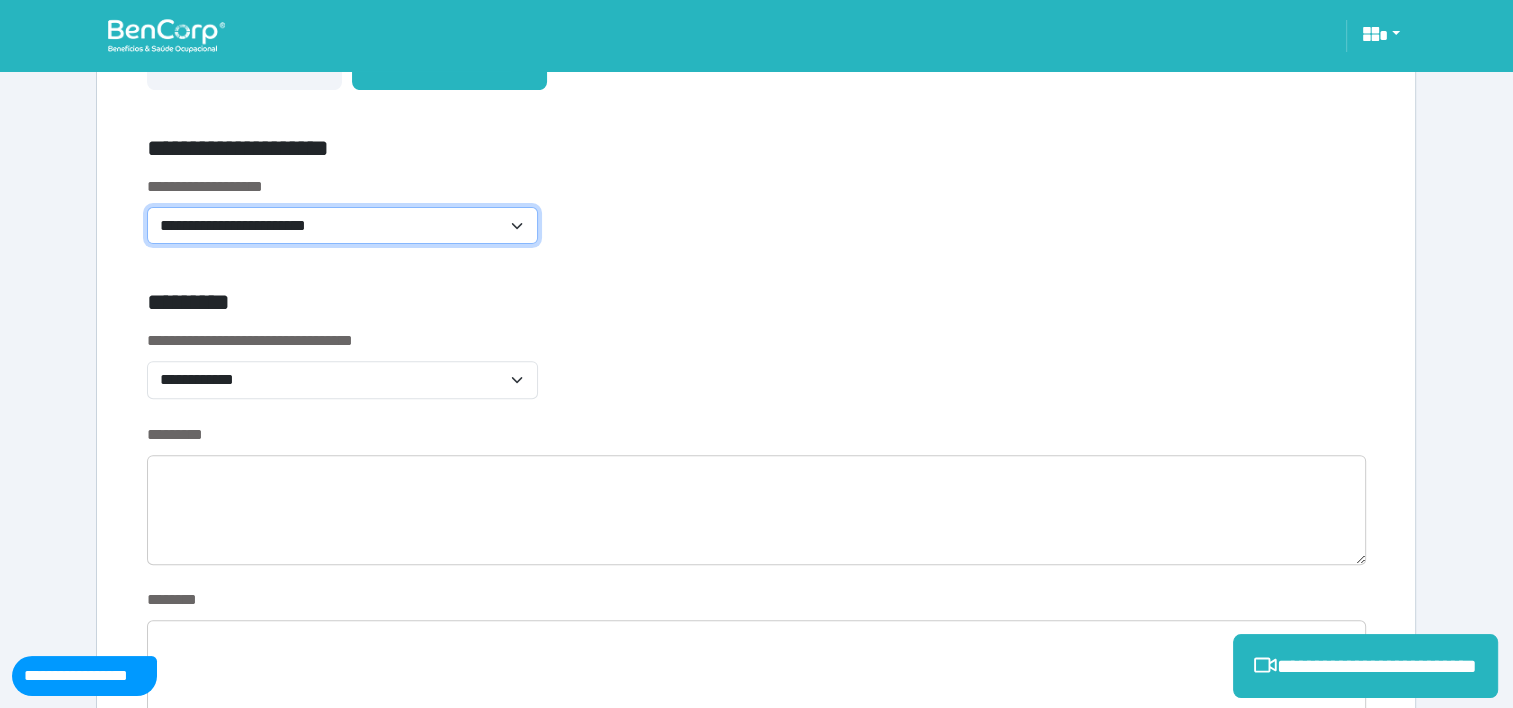 click on "**********" at bounding box center [342, 226] 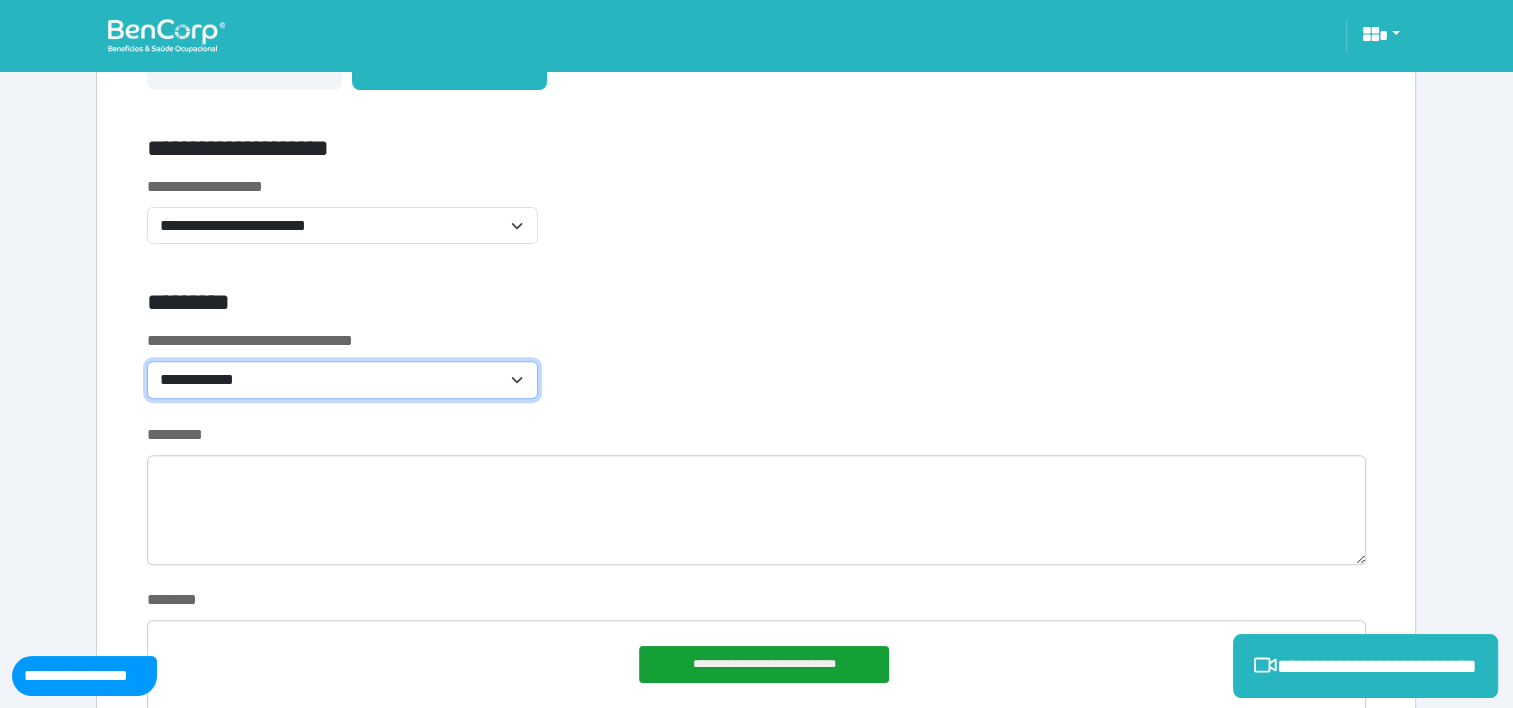 click on "**********" at bounding box center (342, 380) 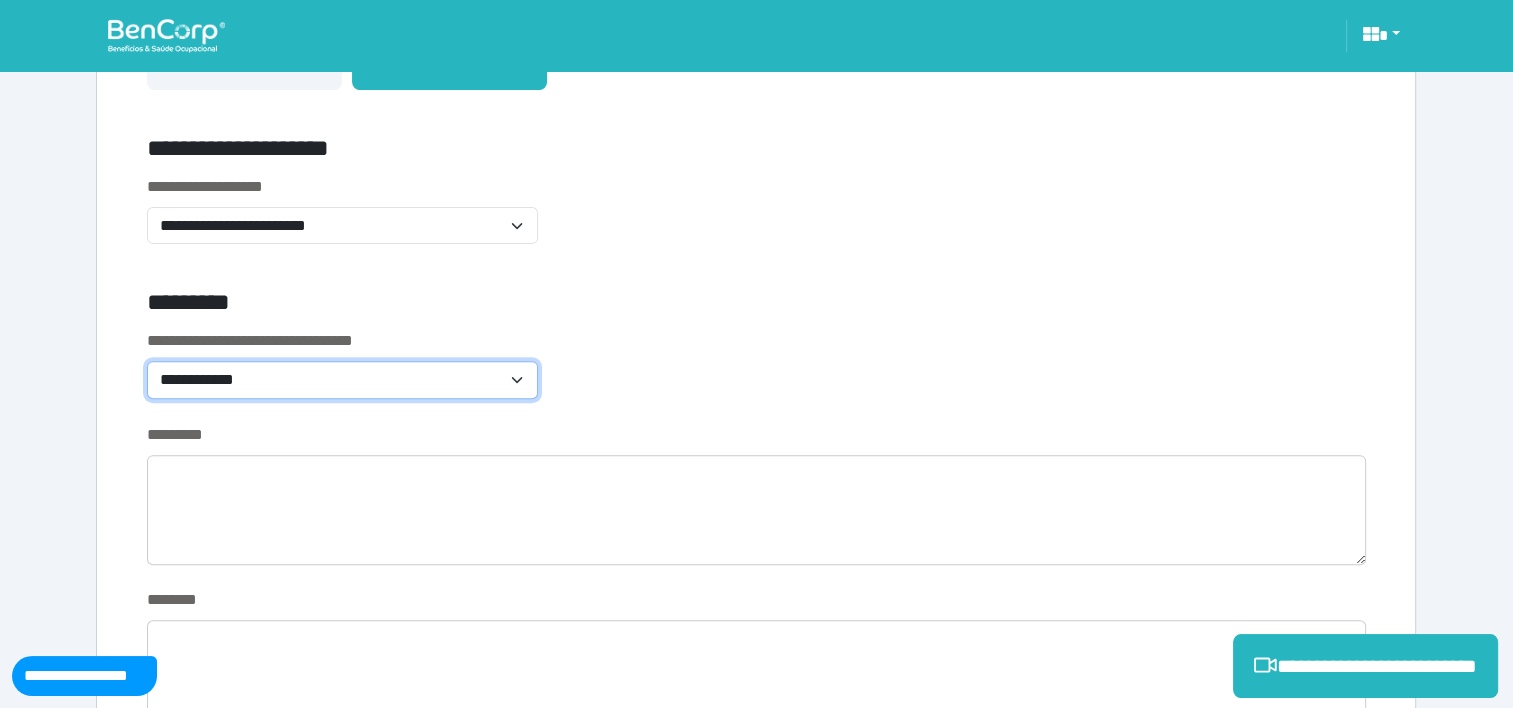 select on "*****" 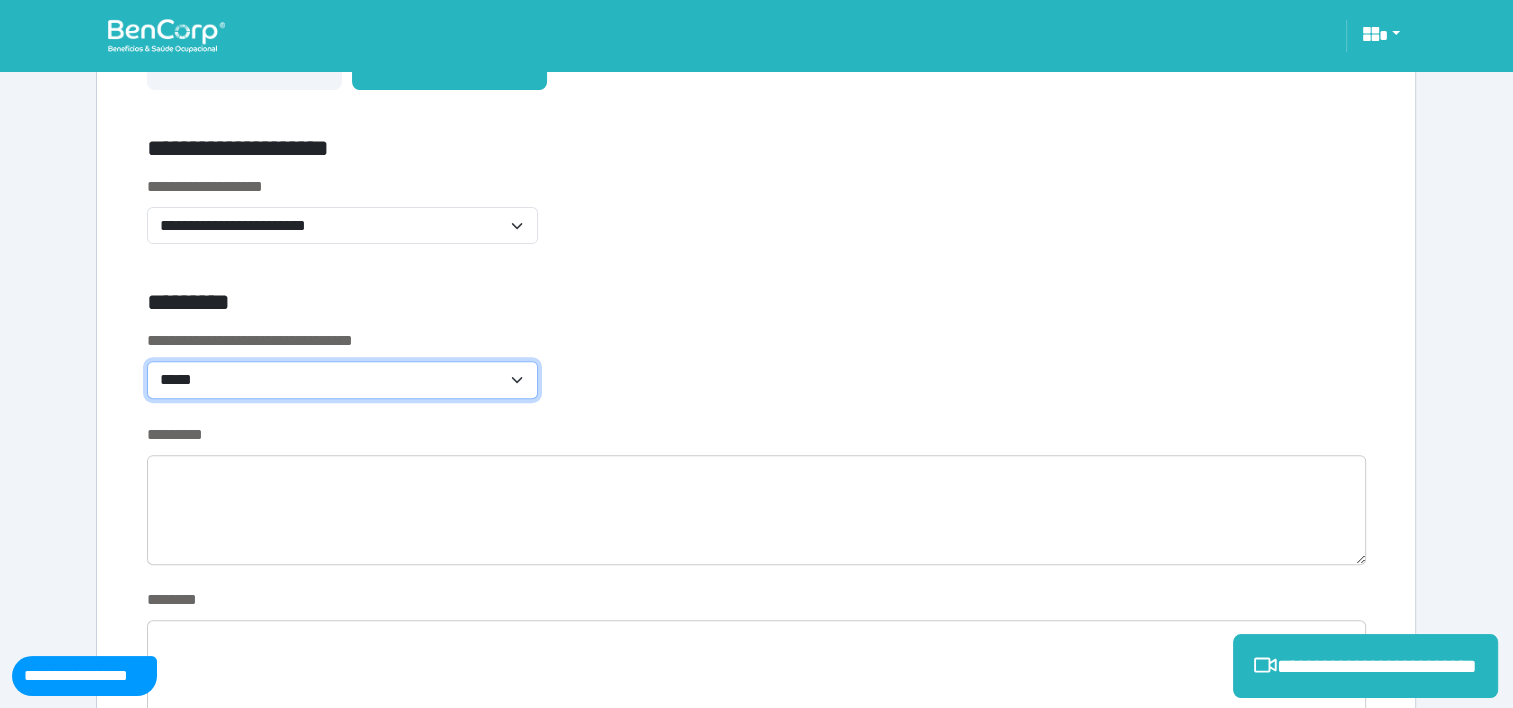 click on "**********" at bounding box center (342, 380) 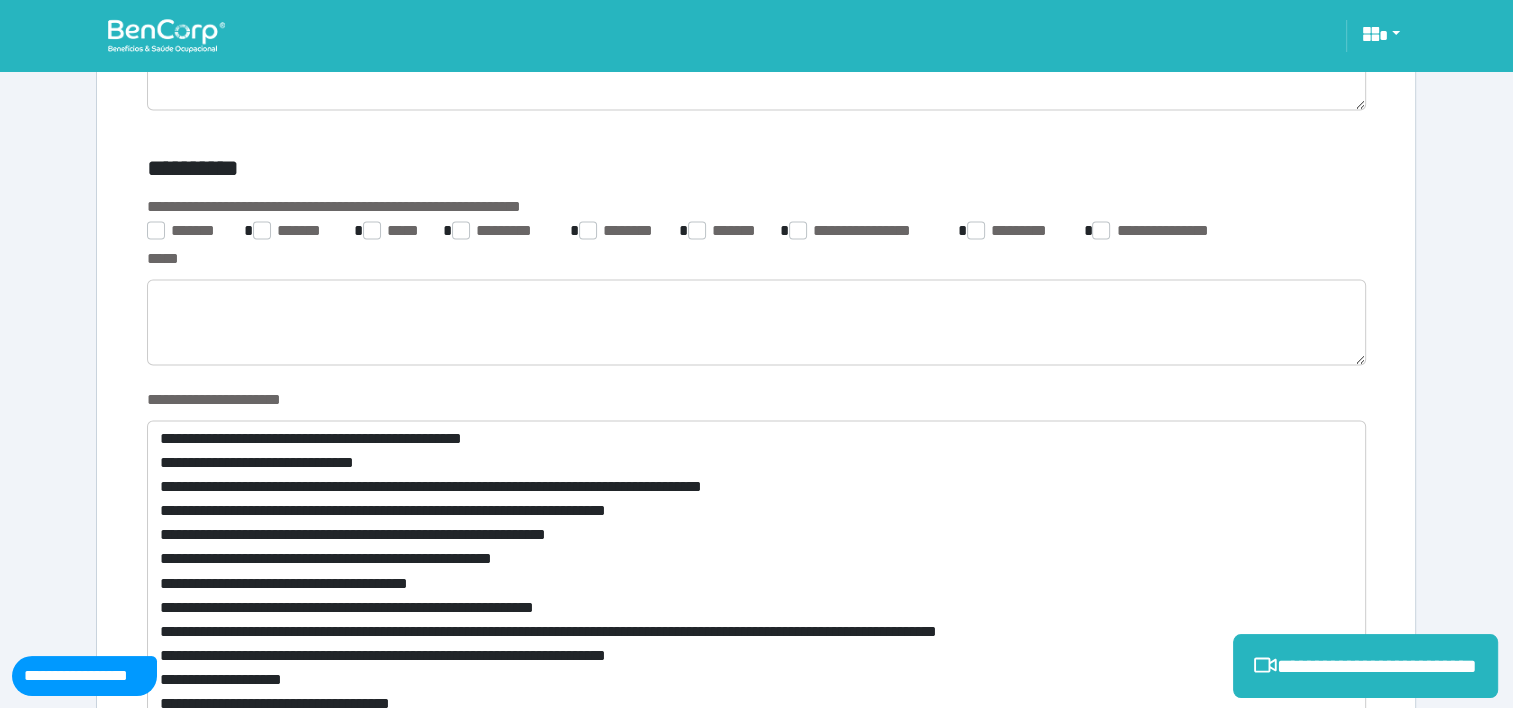 scroll, scrollTop: 3220, scrollLeft: 0, axis: vertical 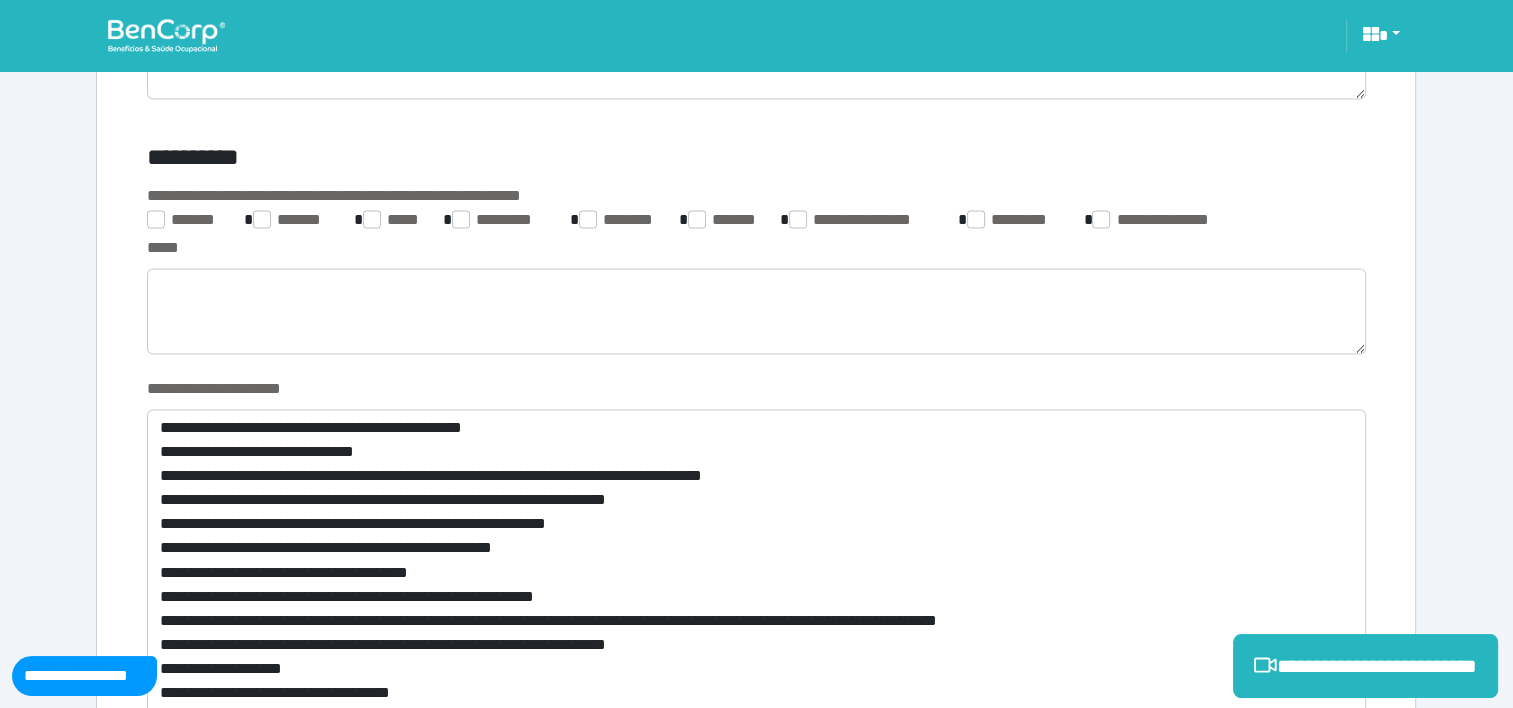 click on "**********" at bounding box center [756, 1288] 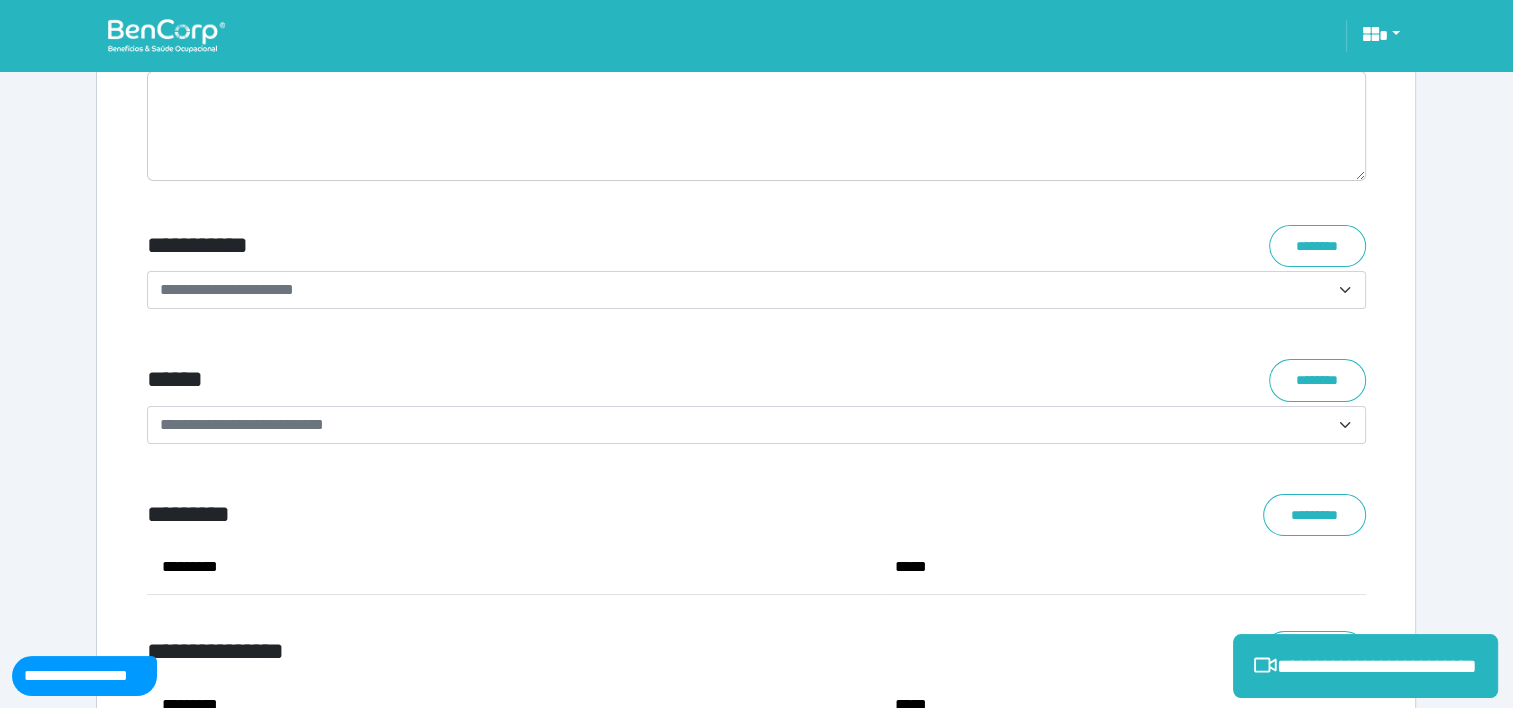 scroll, scrollTop: 7581, scrollLeft: 0, axis: vertical 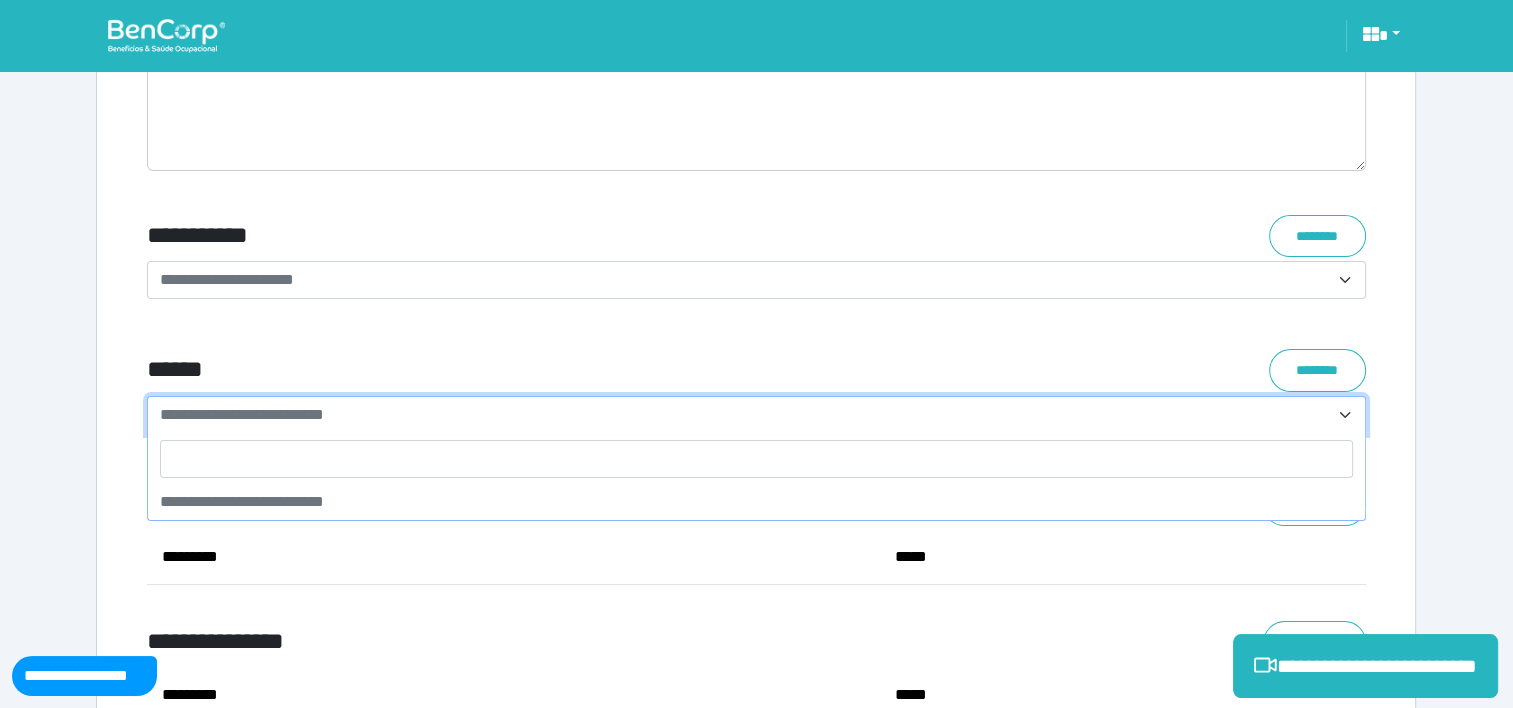 click on "**********" at bounding box center (756, 415) 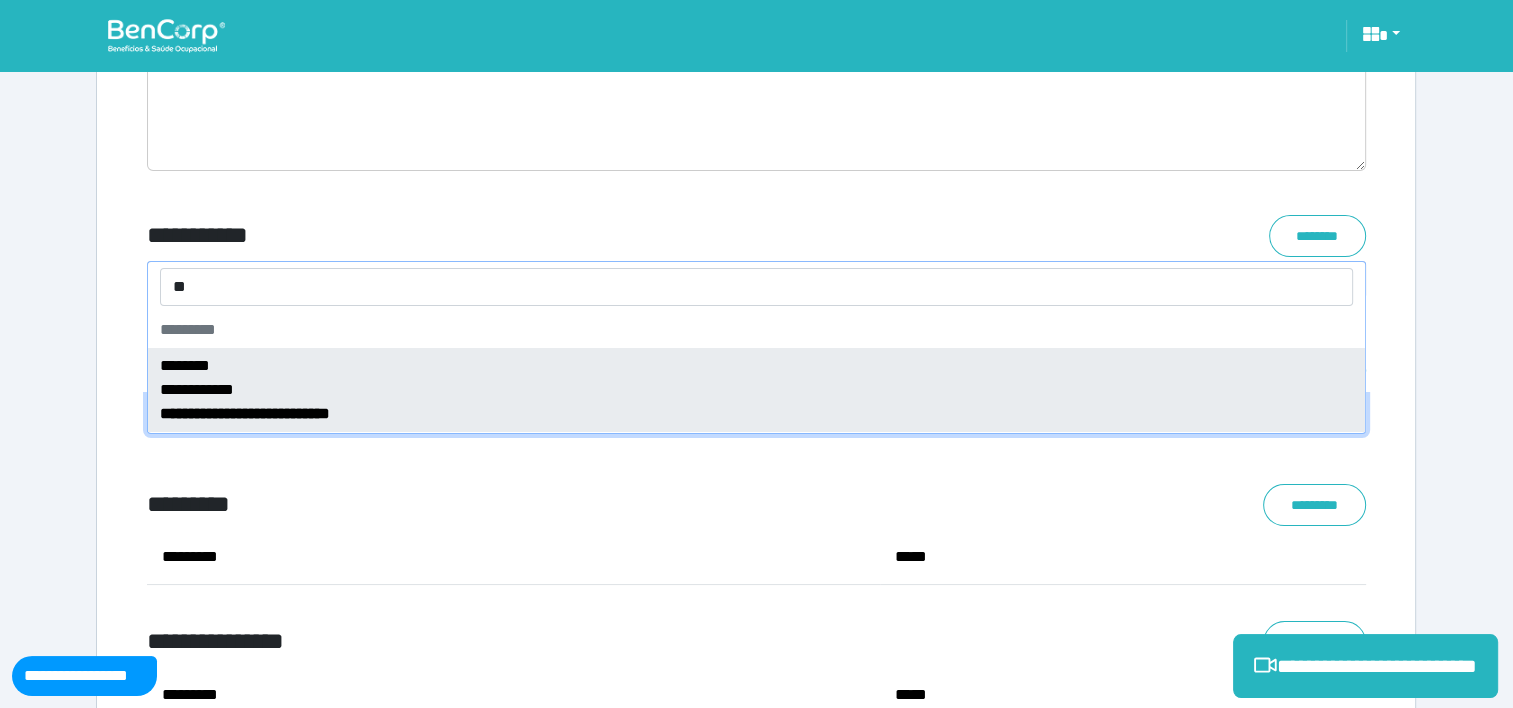 type on "*" 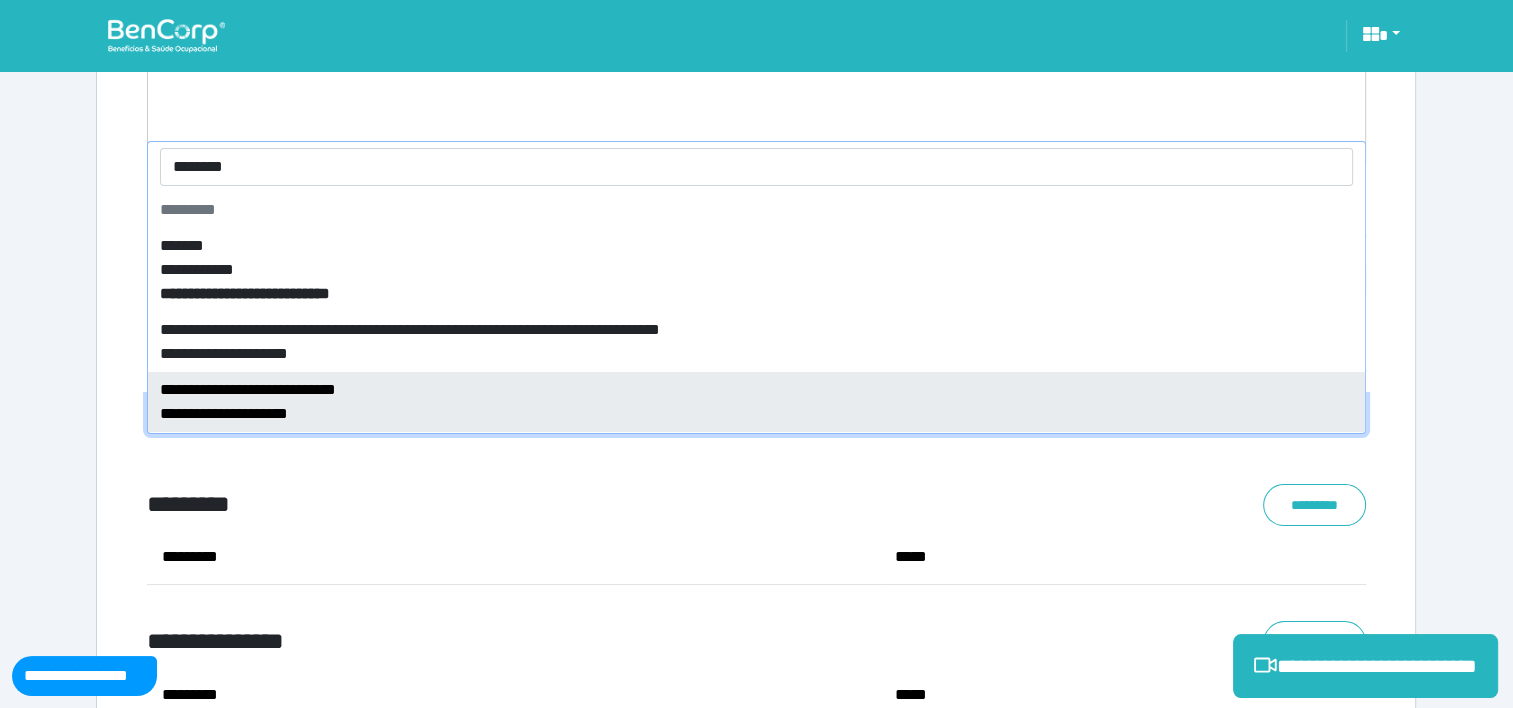 type on "*********" 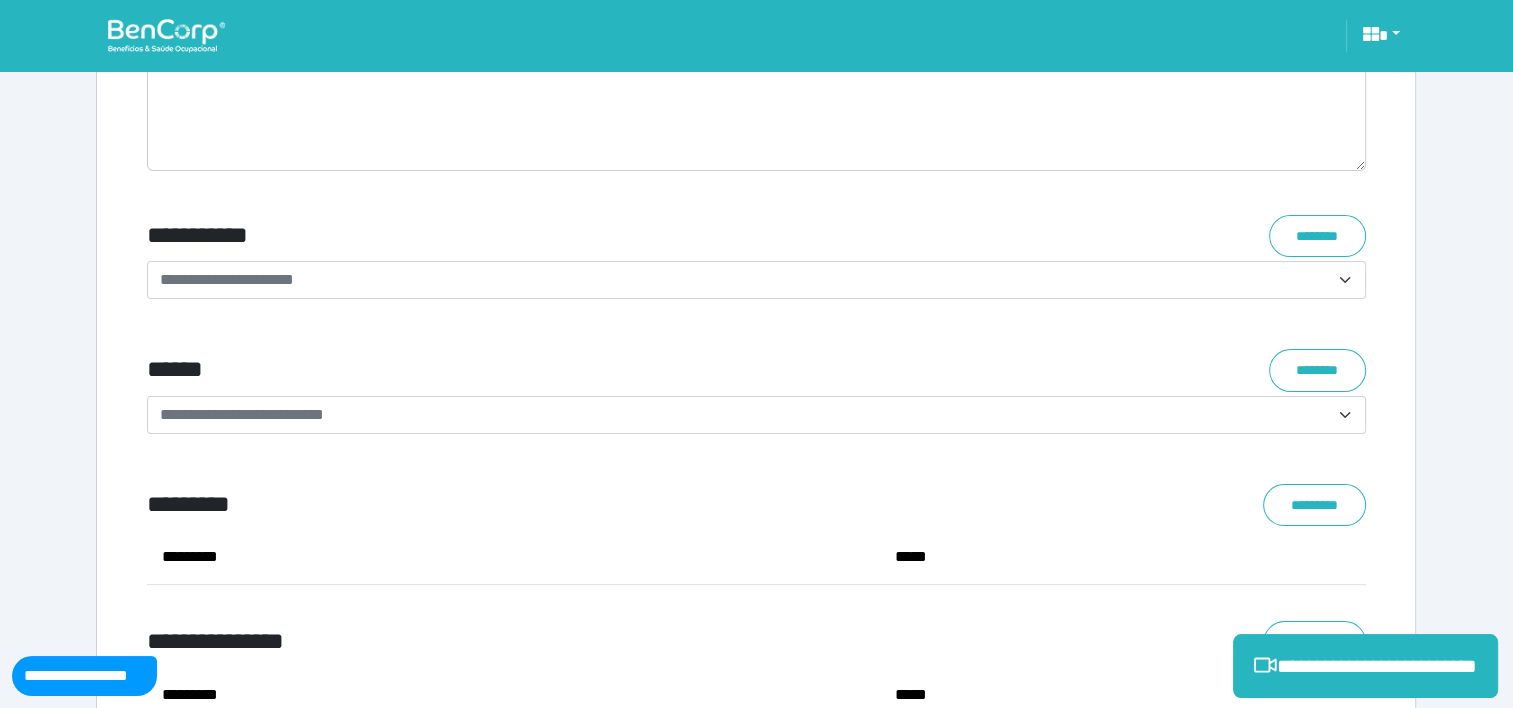 click on "**********" at bounding box center (756, -3073) 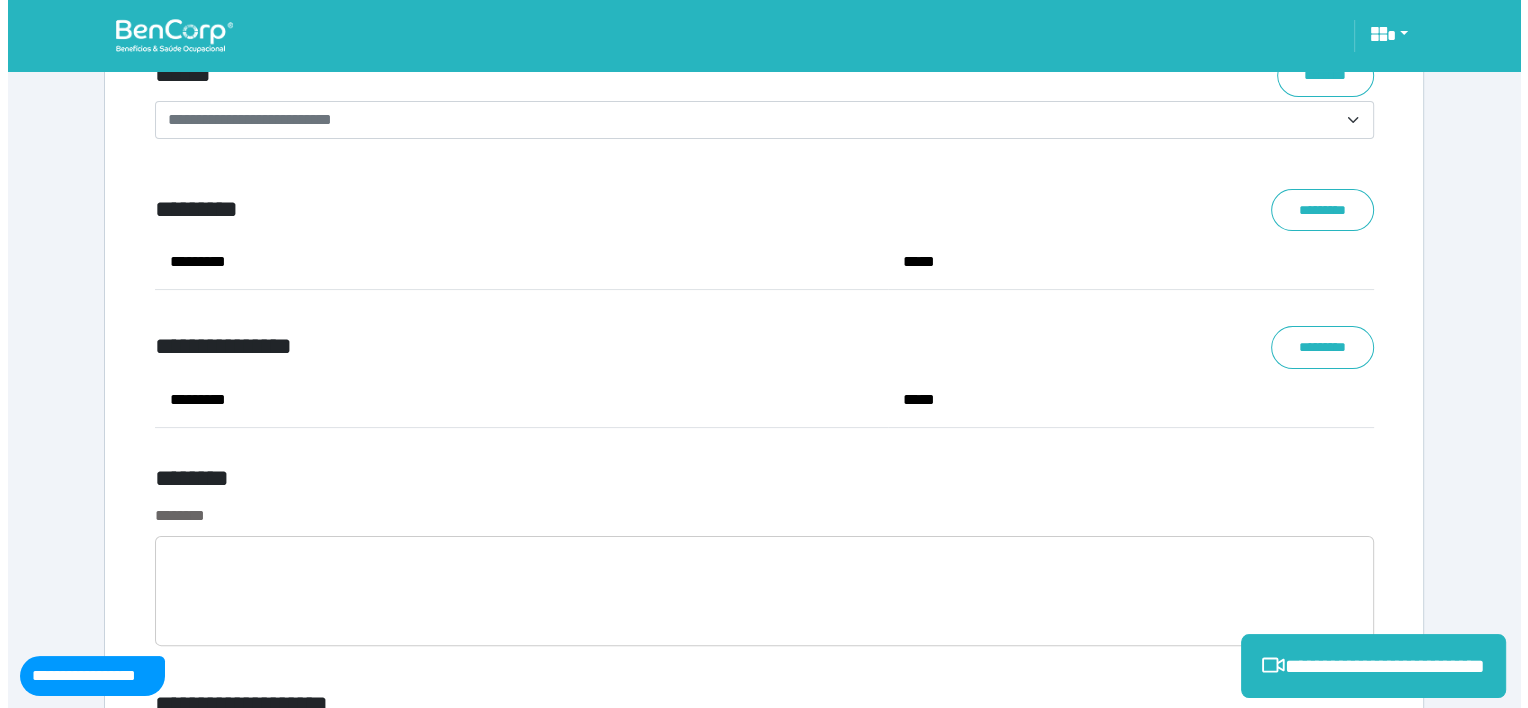 scroll, scrollTop: 7920, scrollLeft: 0, axis: vertical 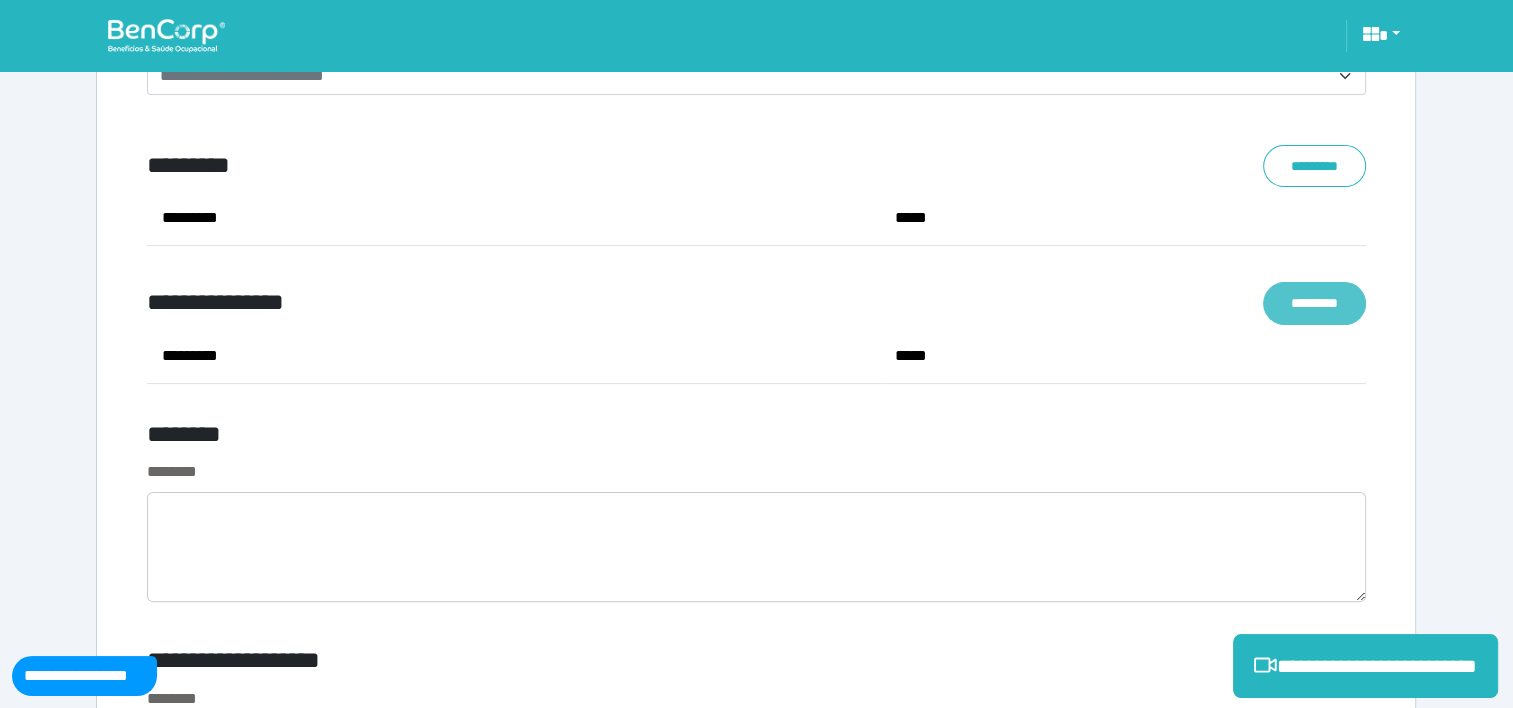 click on "*********" at bounding box center [1314, 303] 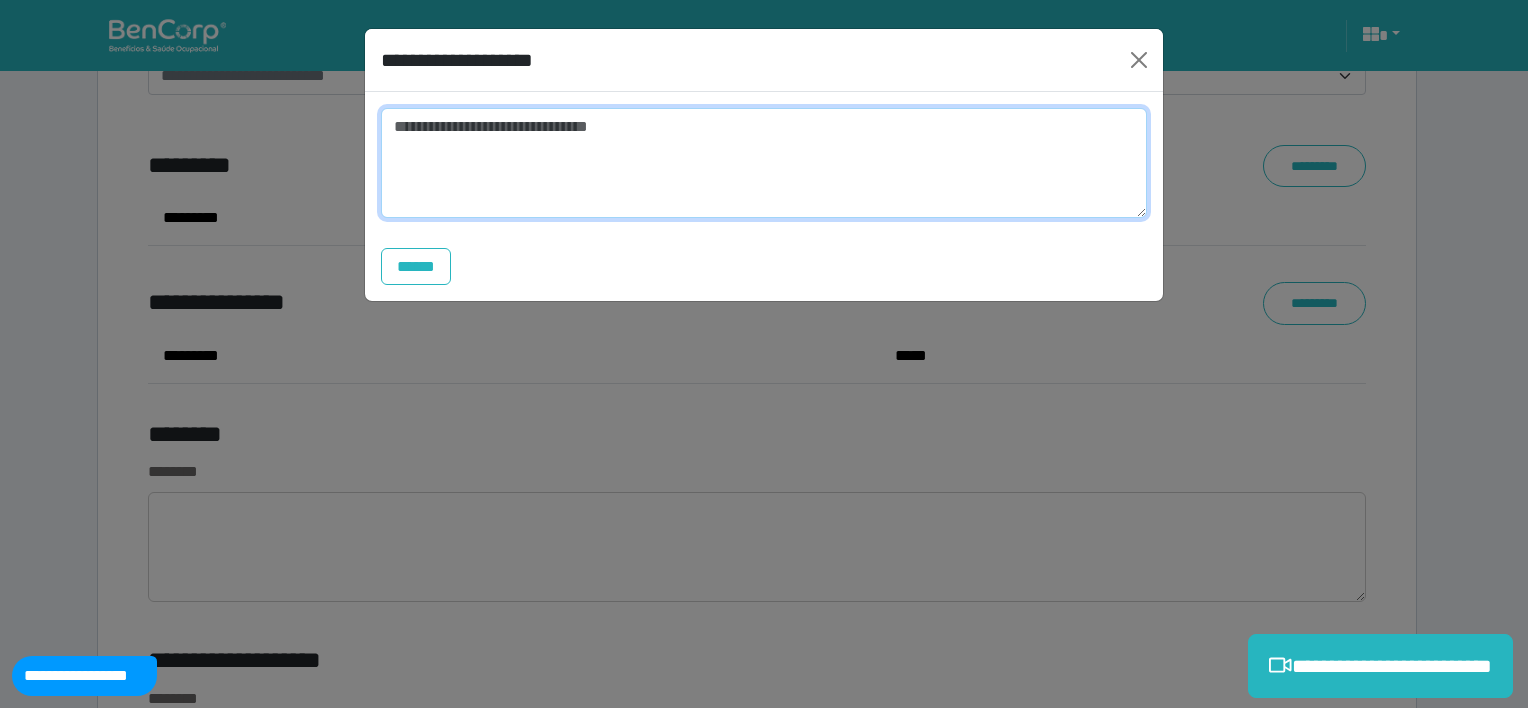 click at bounding box center [764, 163] 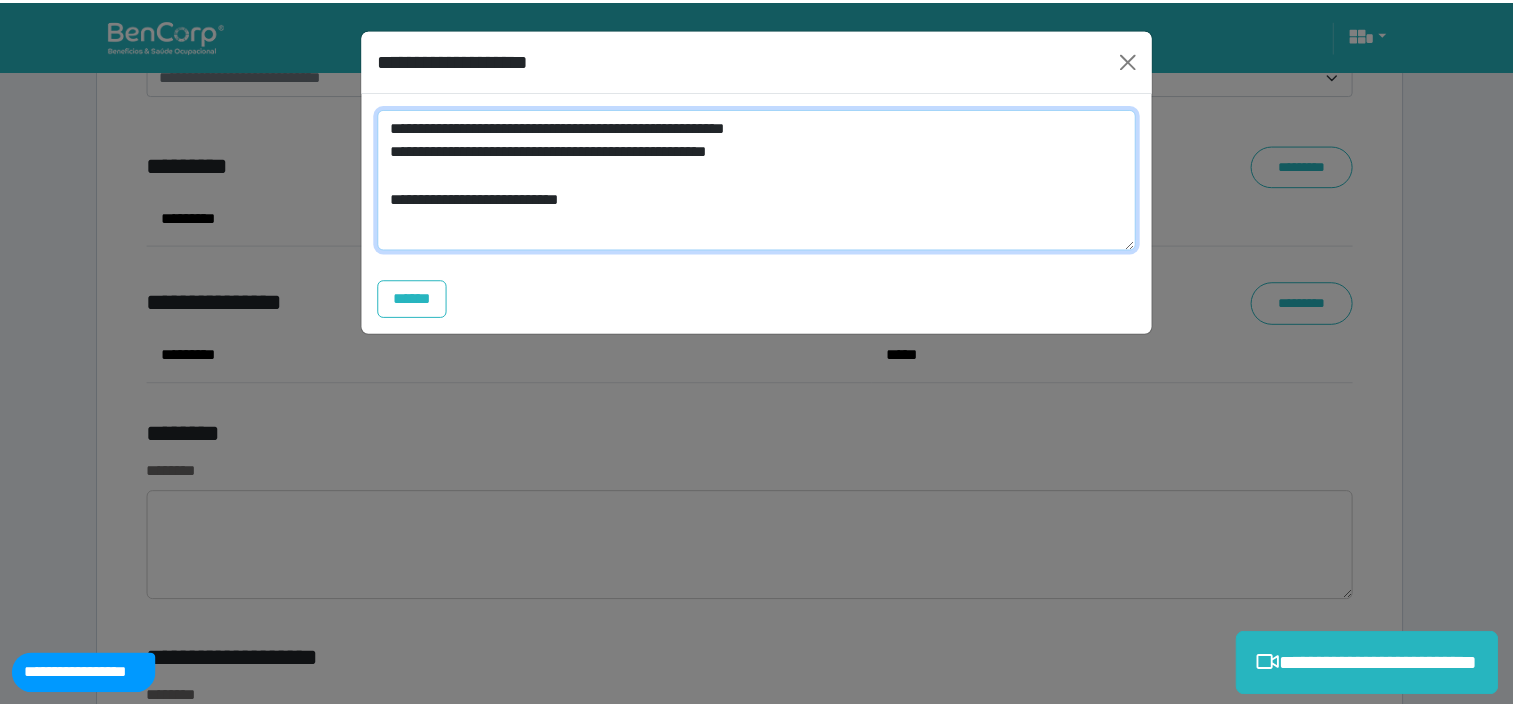scroll, scrollTop: 0, scrollLeft: 0, axis: both 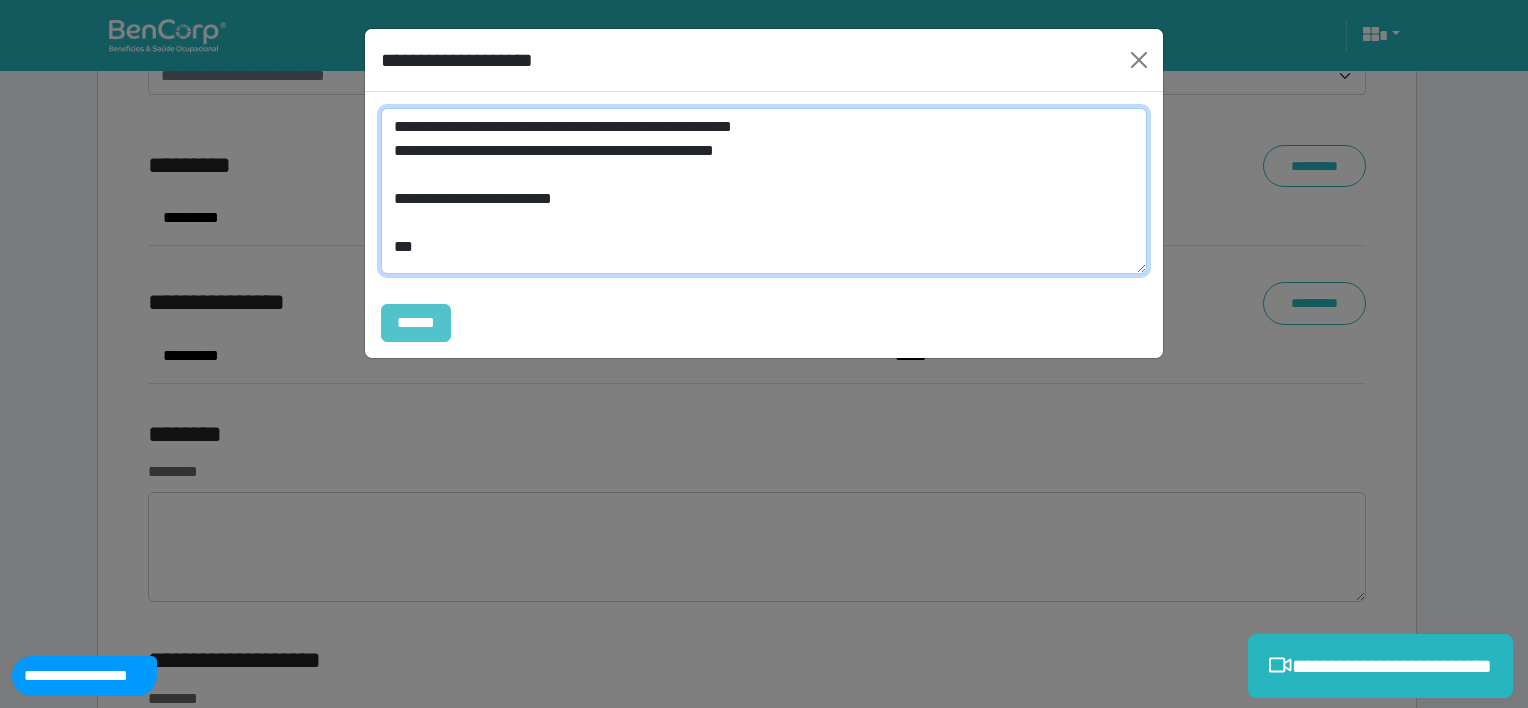 type on "**********" 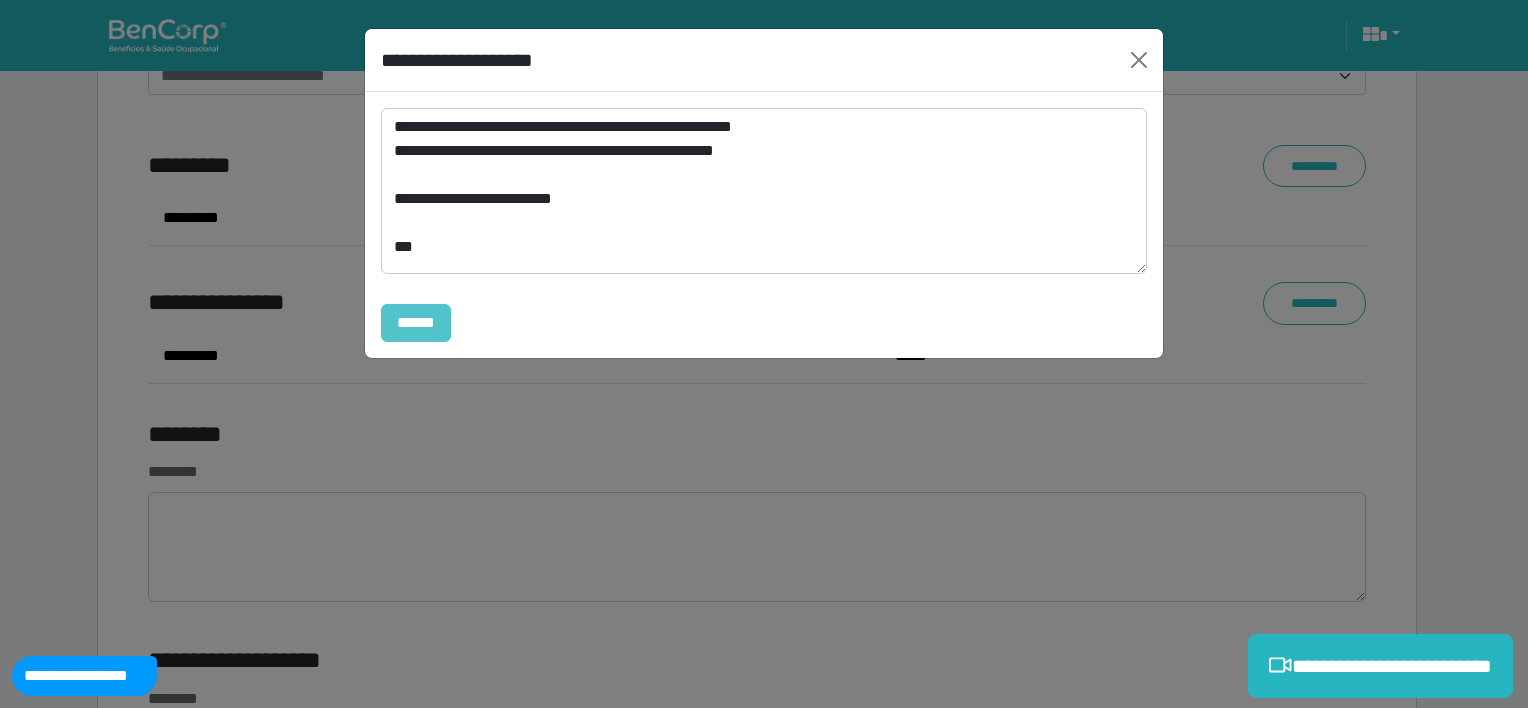 click on "******" at bounding box center (416, 323) 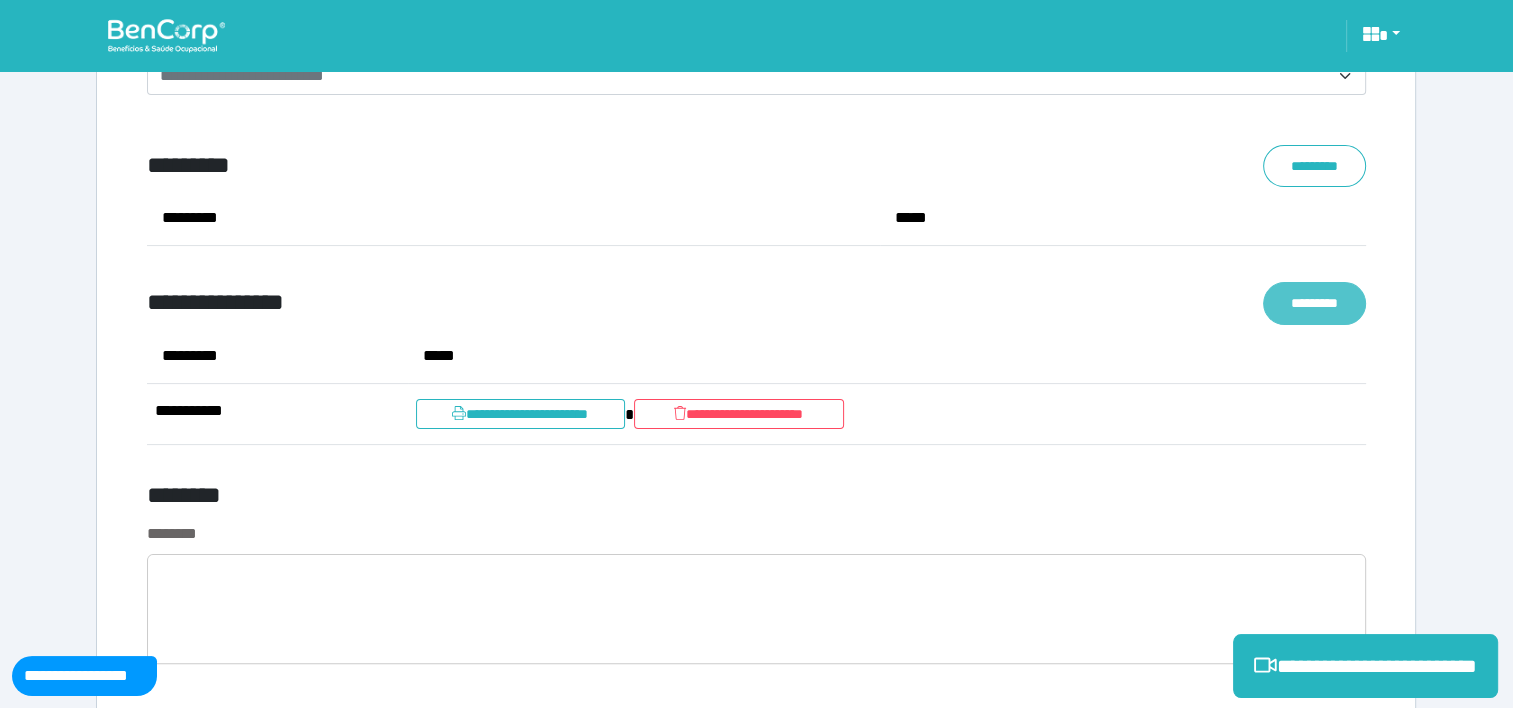 click on "*********" at bounding box center [1314, 303] 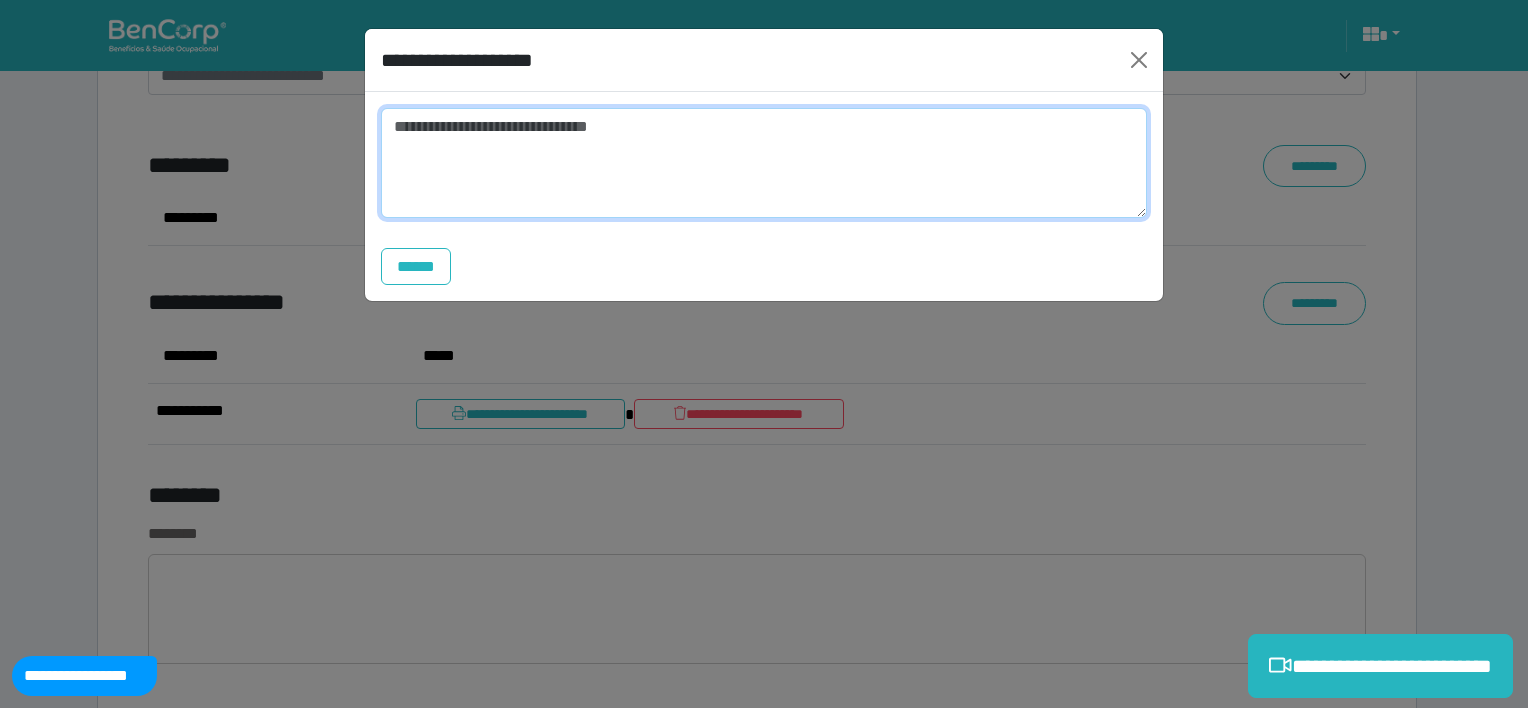 click at bounding box center [764, 163] 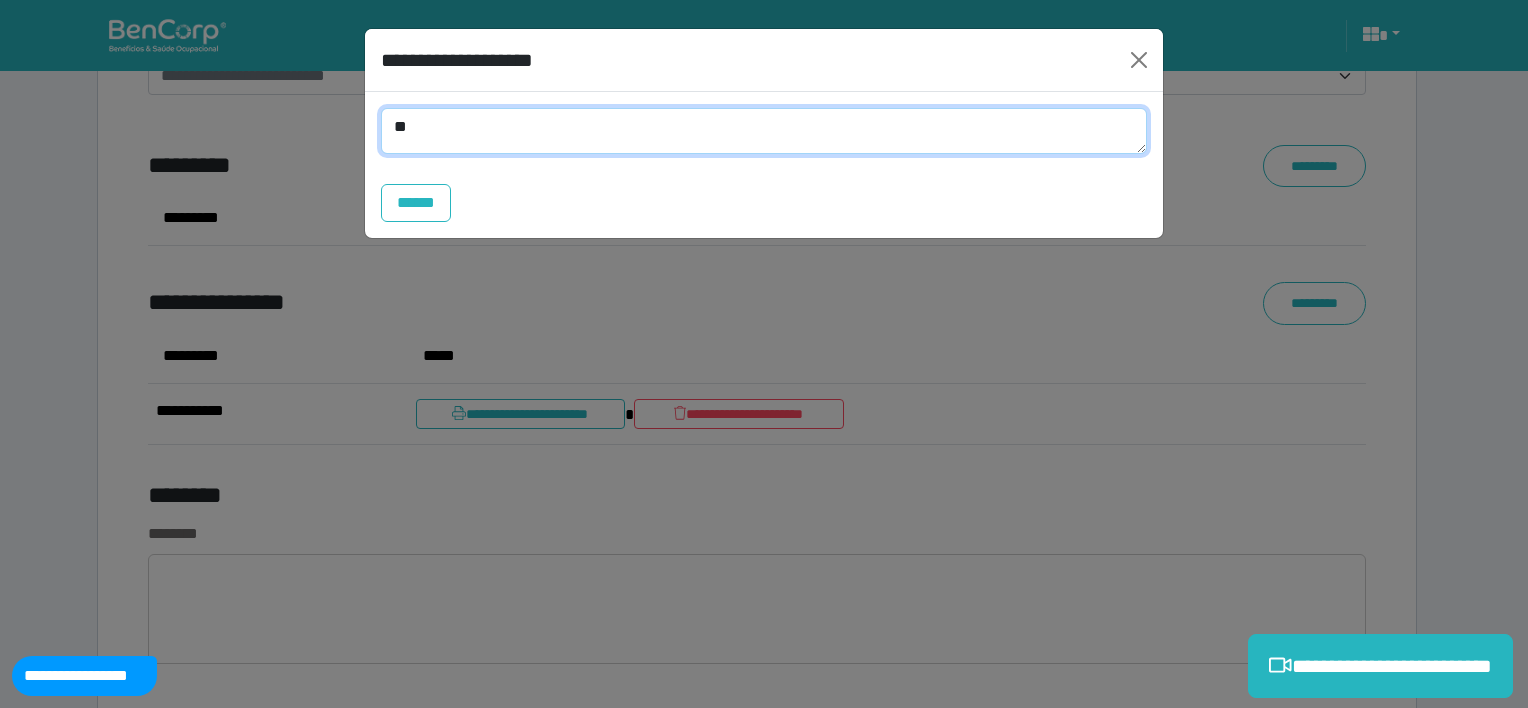 type on "*" 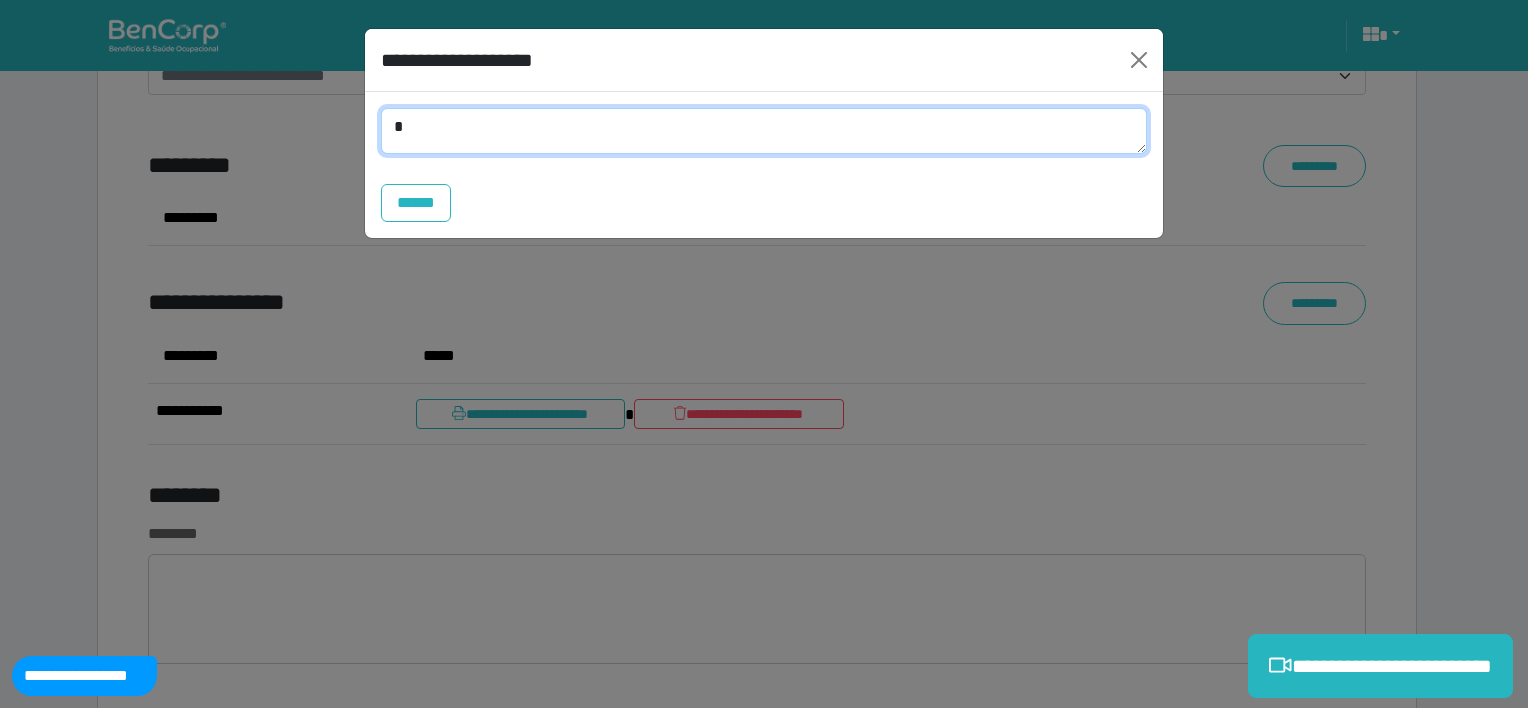 type 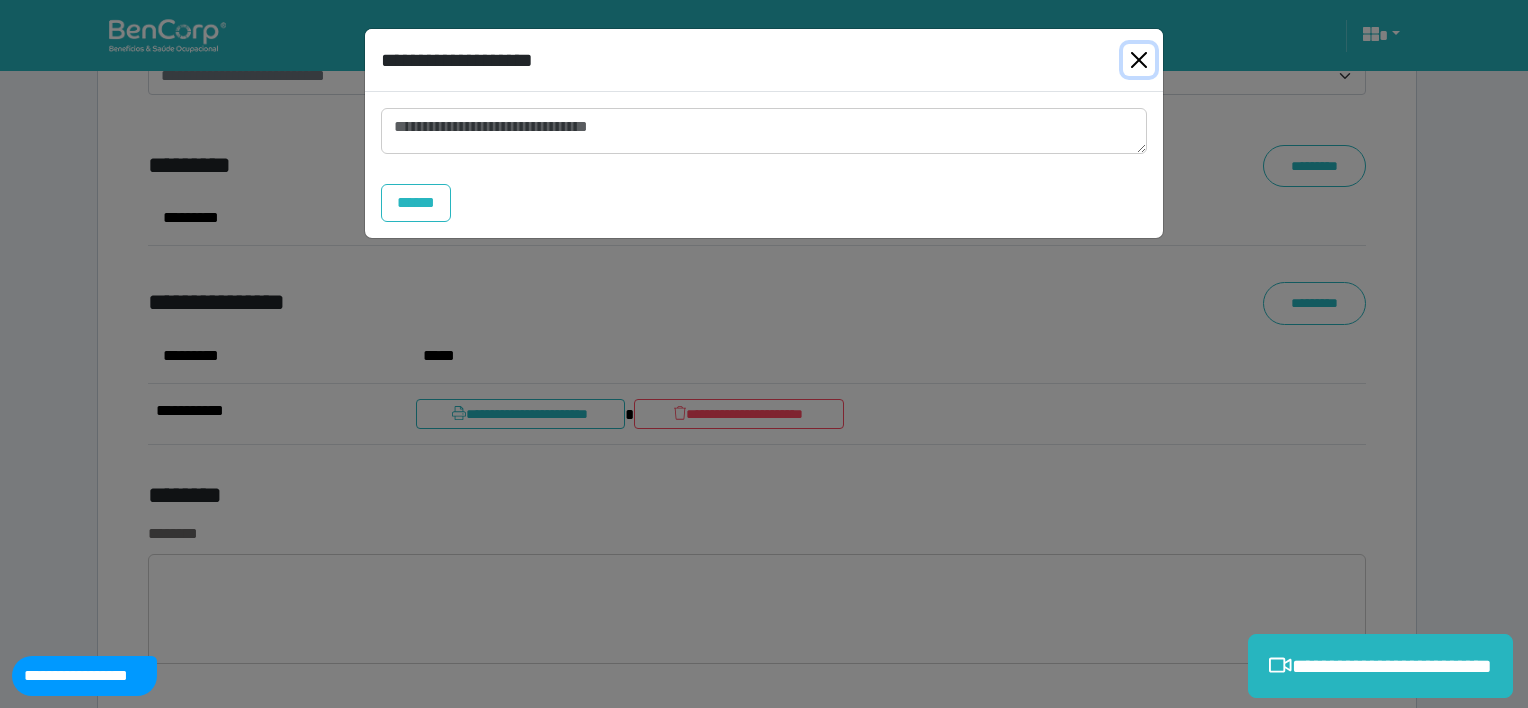 click at bounding box center [1139, 60] 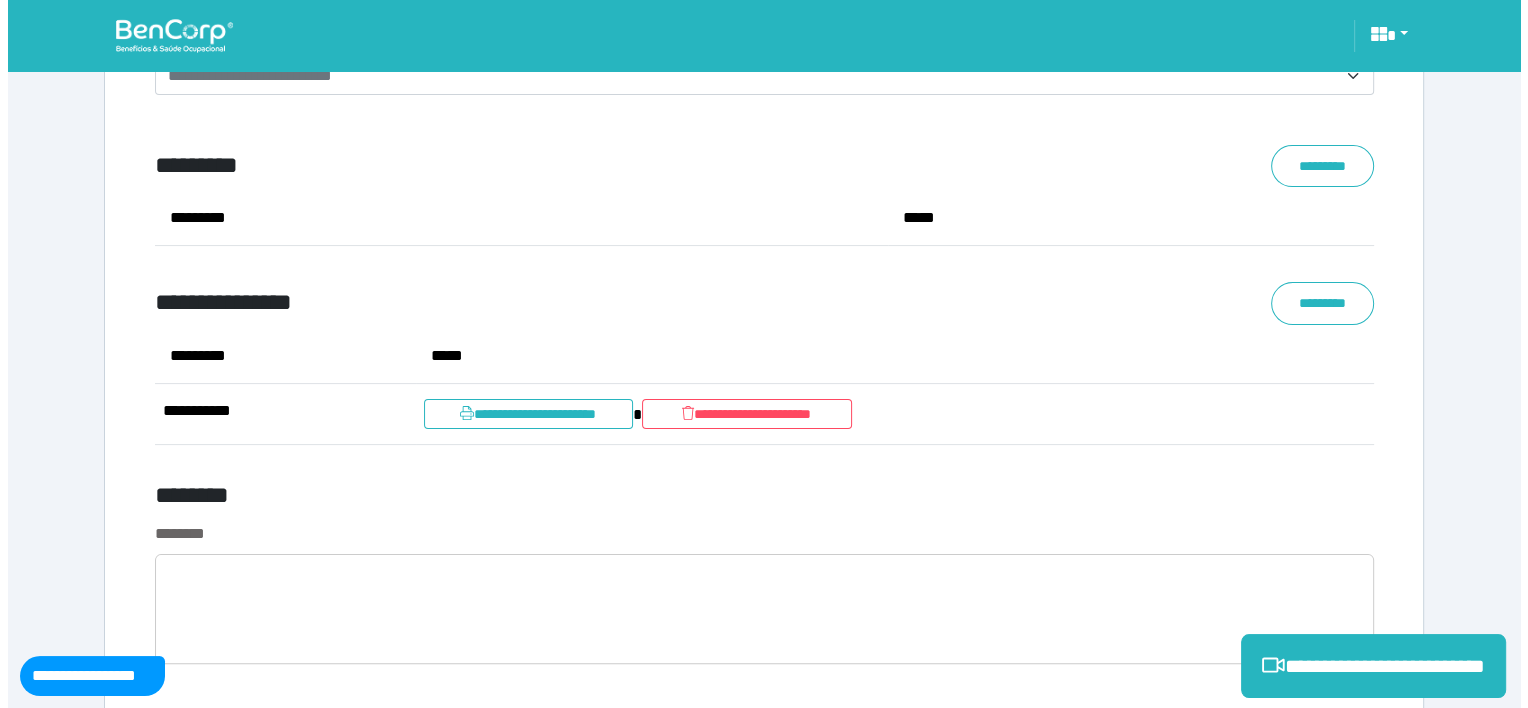 scroll, scrollTop: 8370, scrollLeft: 0, axis: vertical 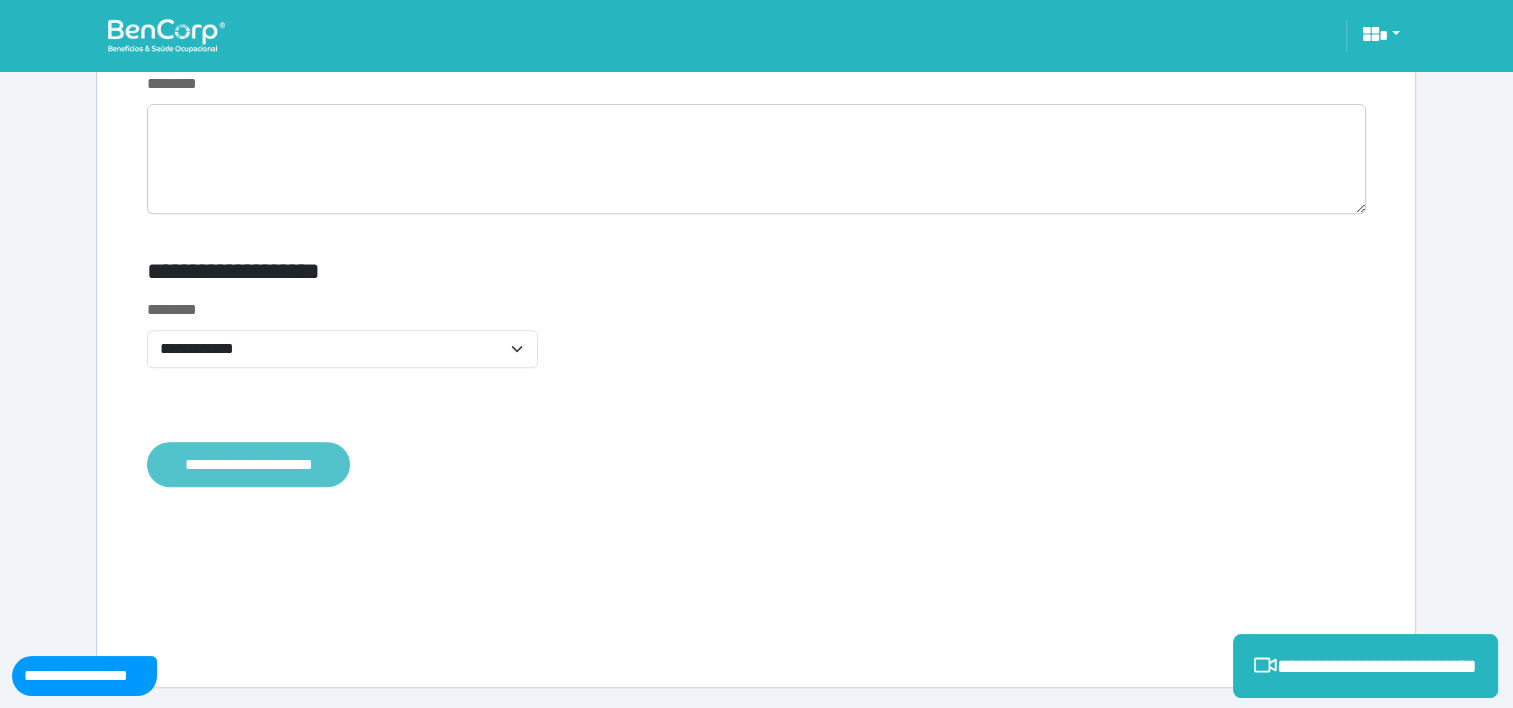 click on "**********" at bounding box center [248, 465] 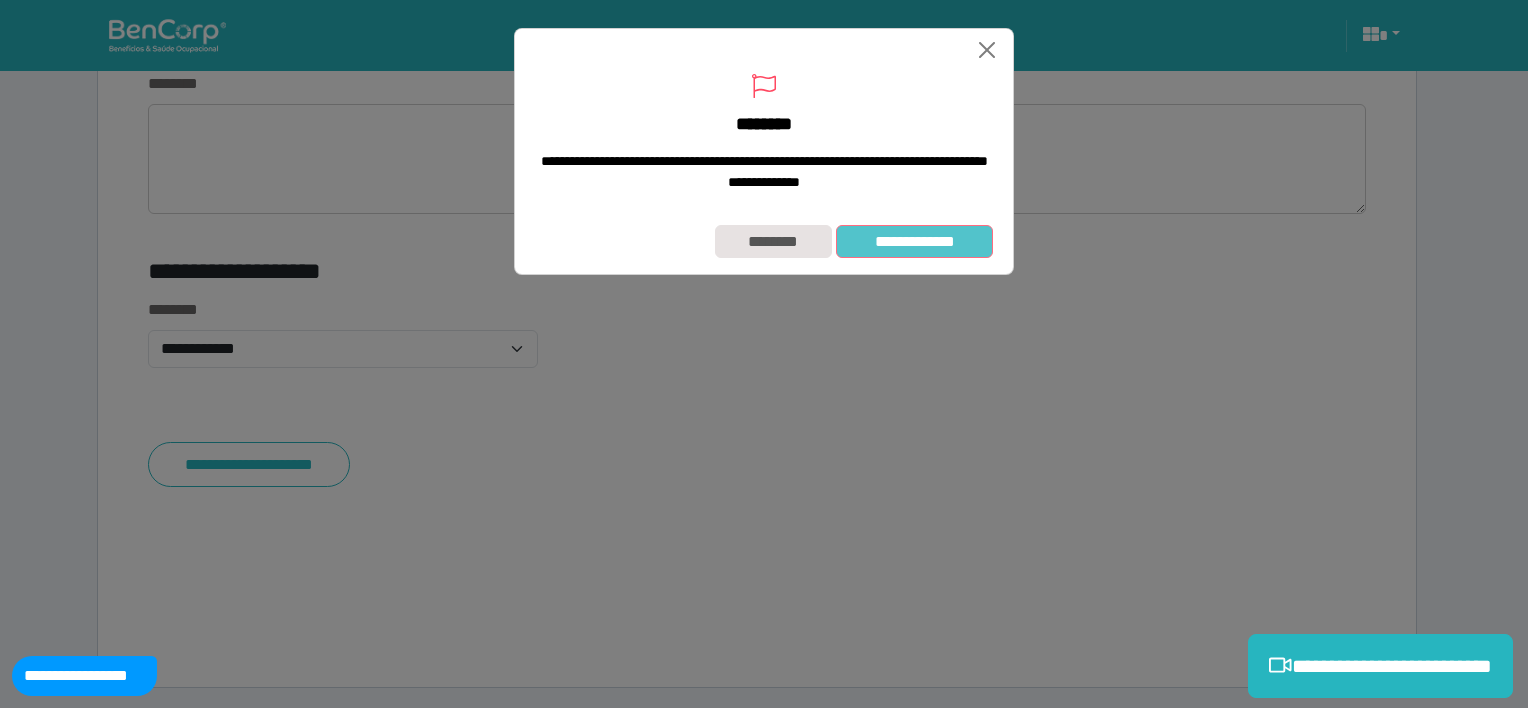 click on "**********" at bounding box center (914, 242) 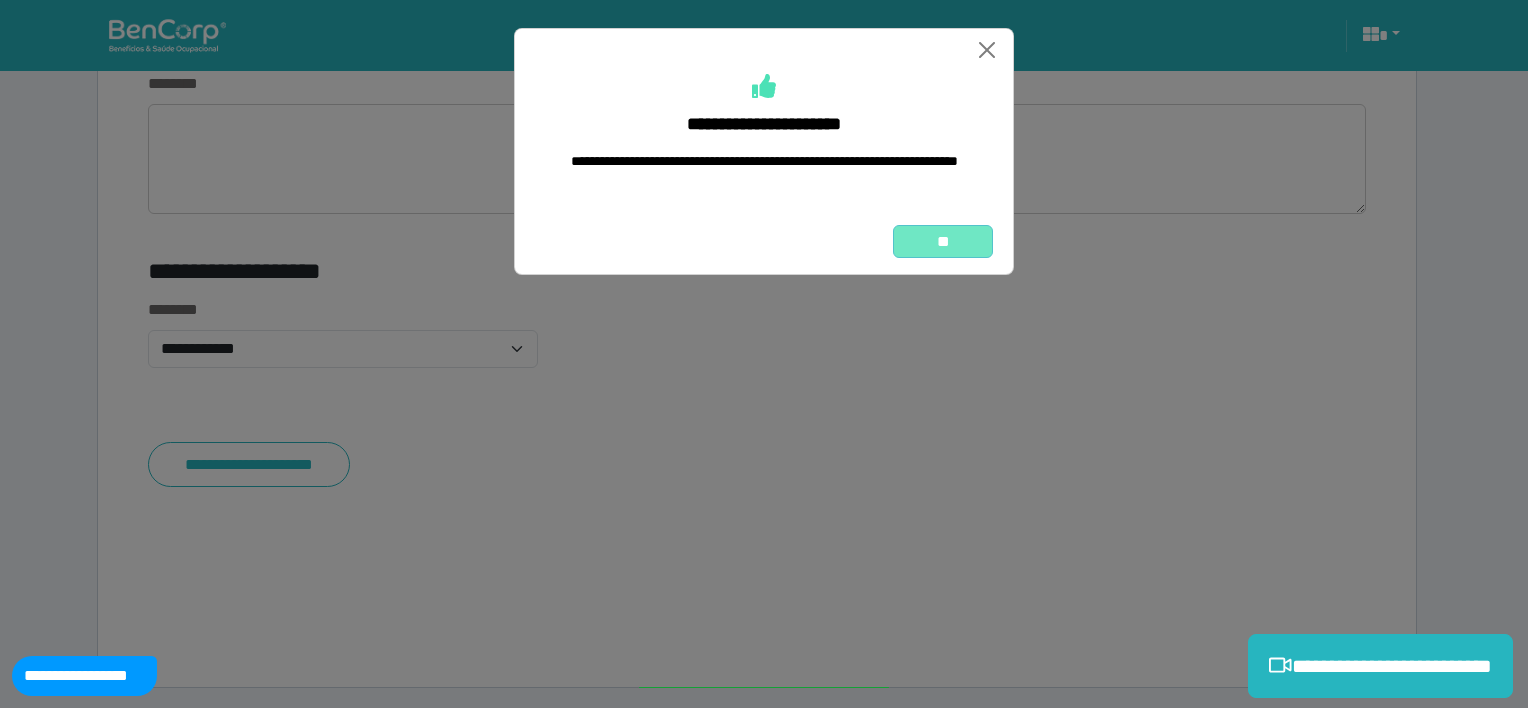 click on "**" at bounding box center [943, 242] 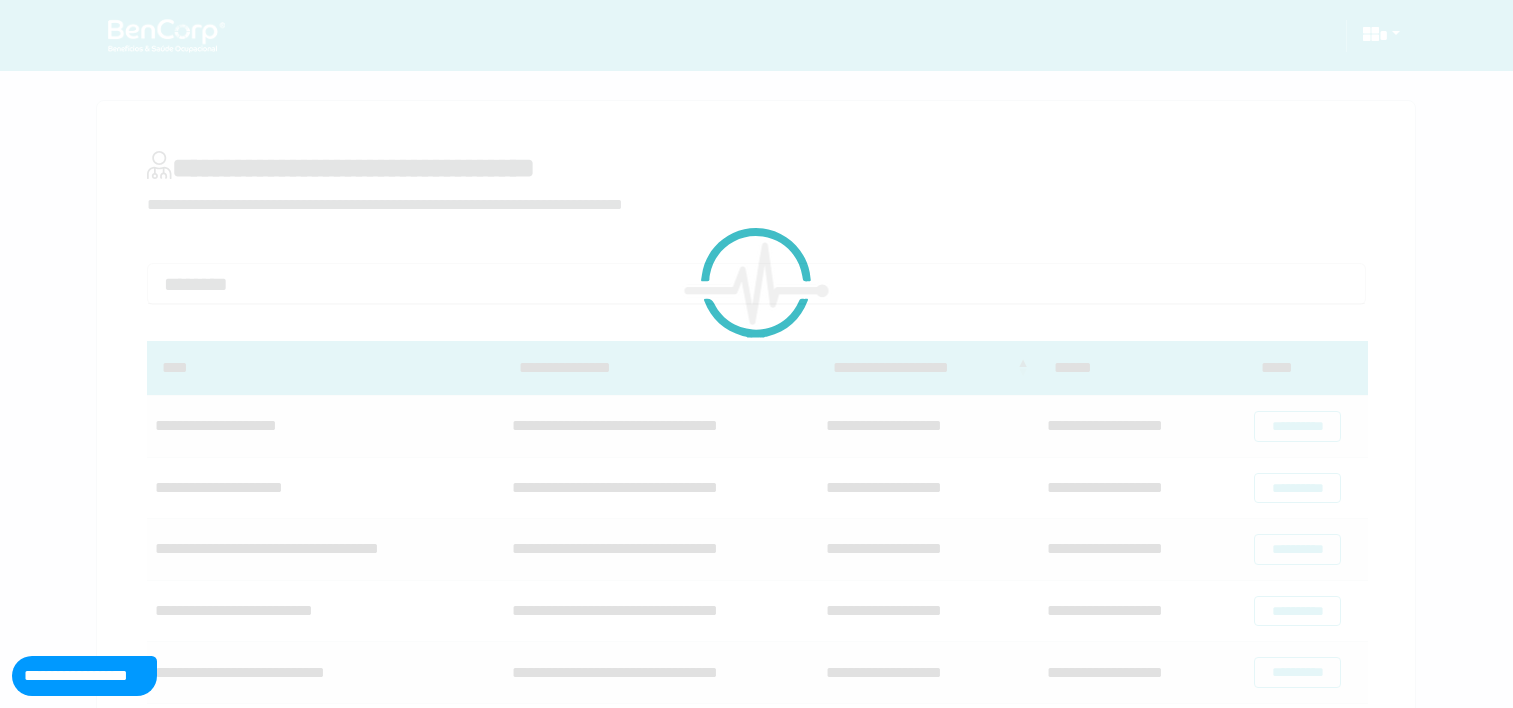 scroll, scrollTop: 0, scrollLeft: 0, axis: both 